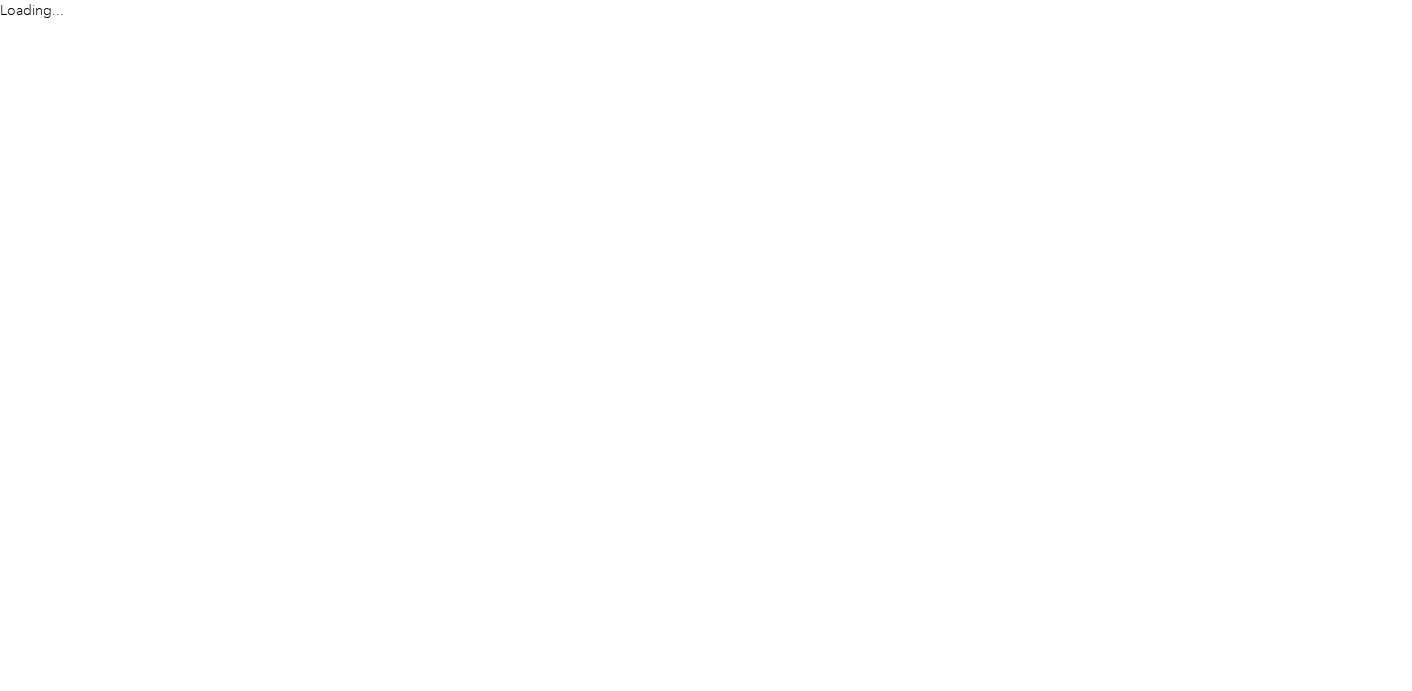 scroll, scrollTop: 0, scrollLeft: 0, axis: both 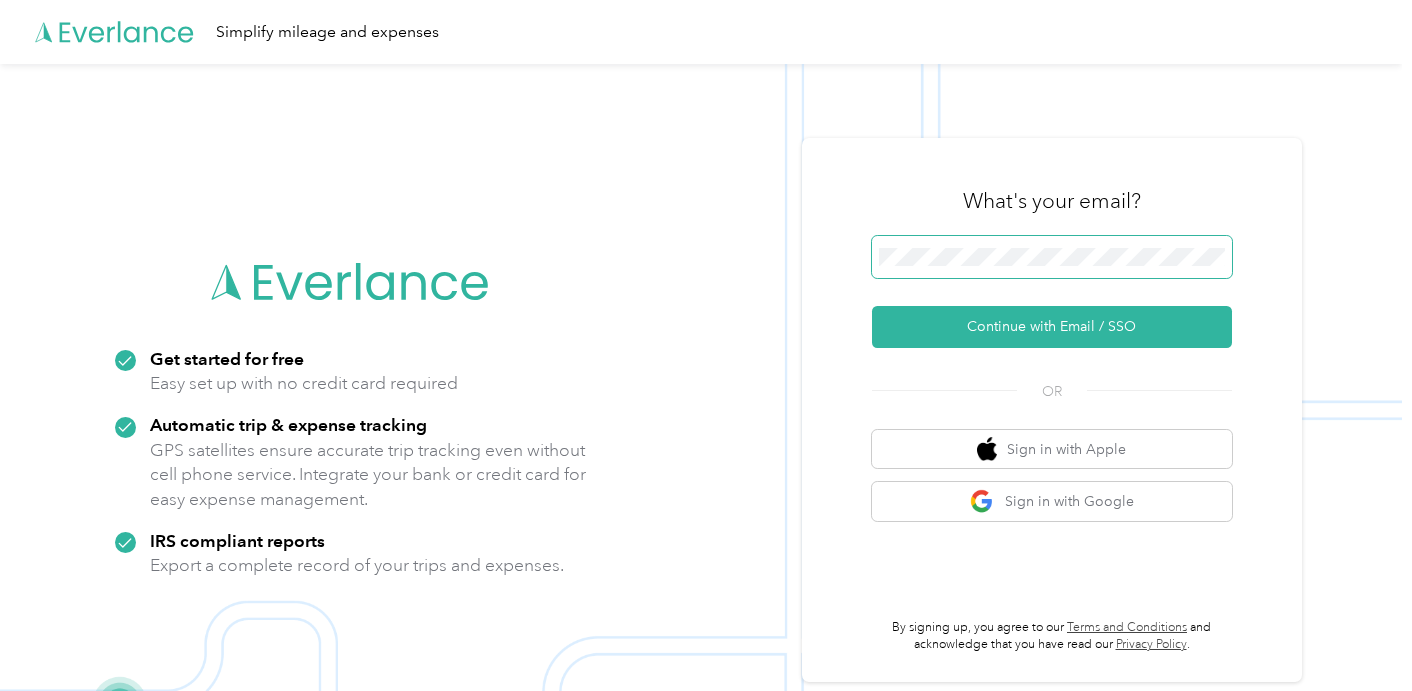 click at bounding box center (1052, 257) 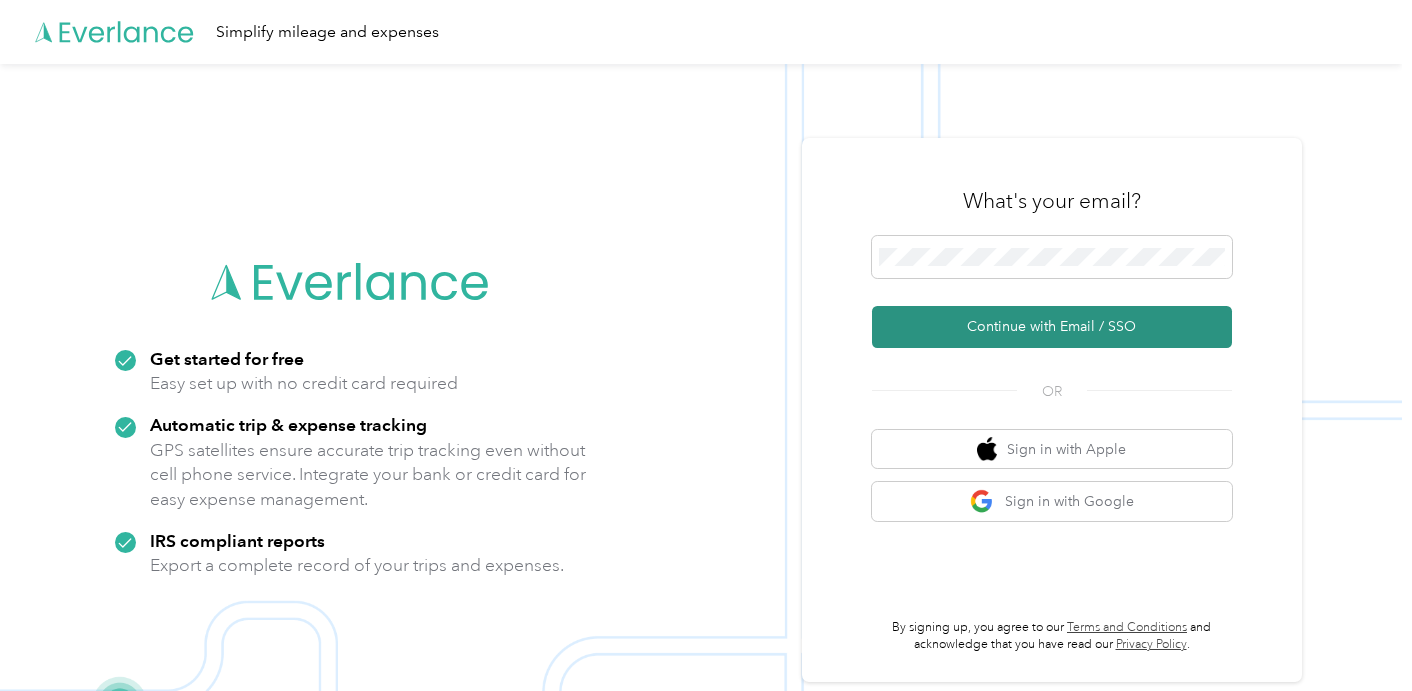 click on "Continue with Email / SSO" at bounding box center [1052, 327] 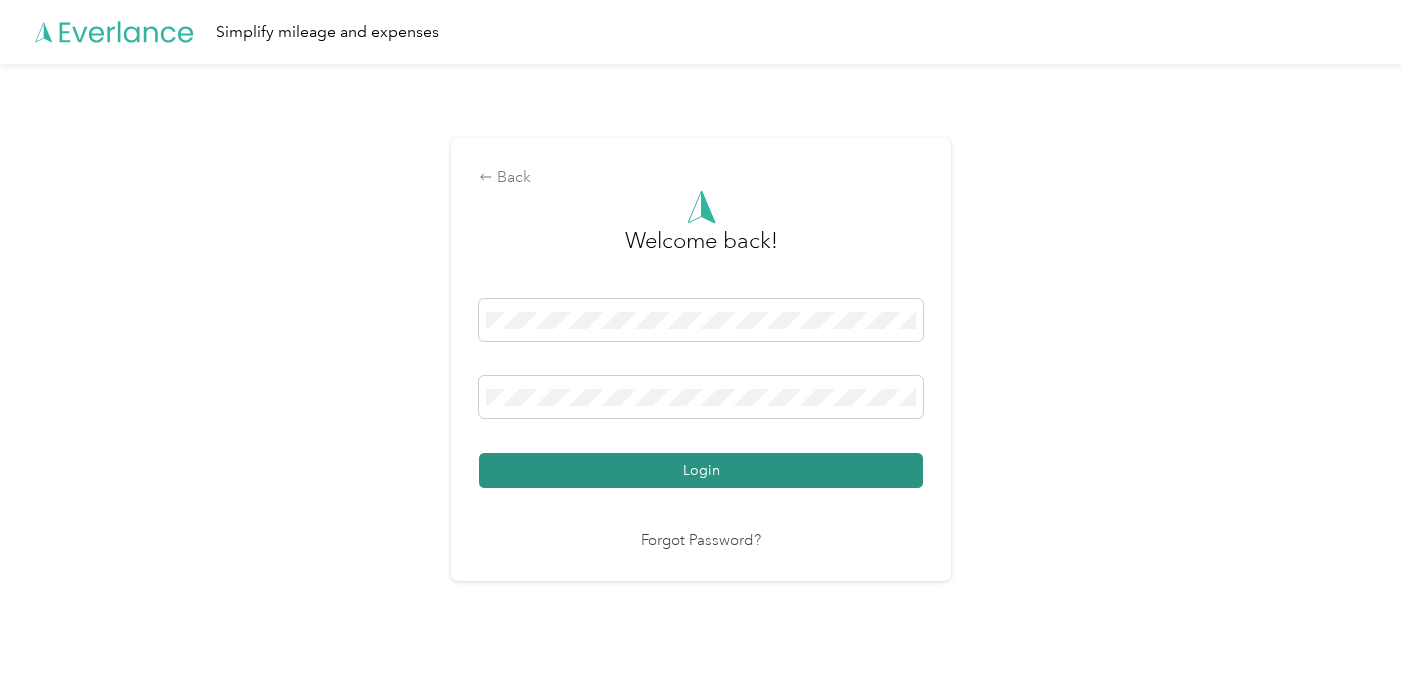 click on "Login" at bounding box center [701, 470] 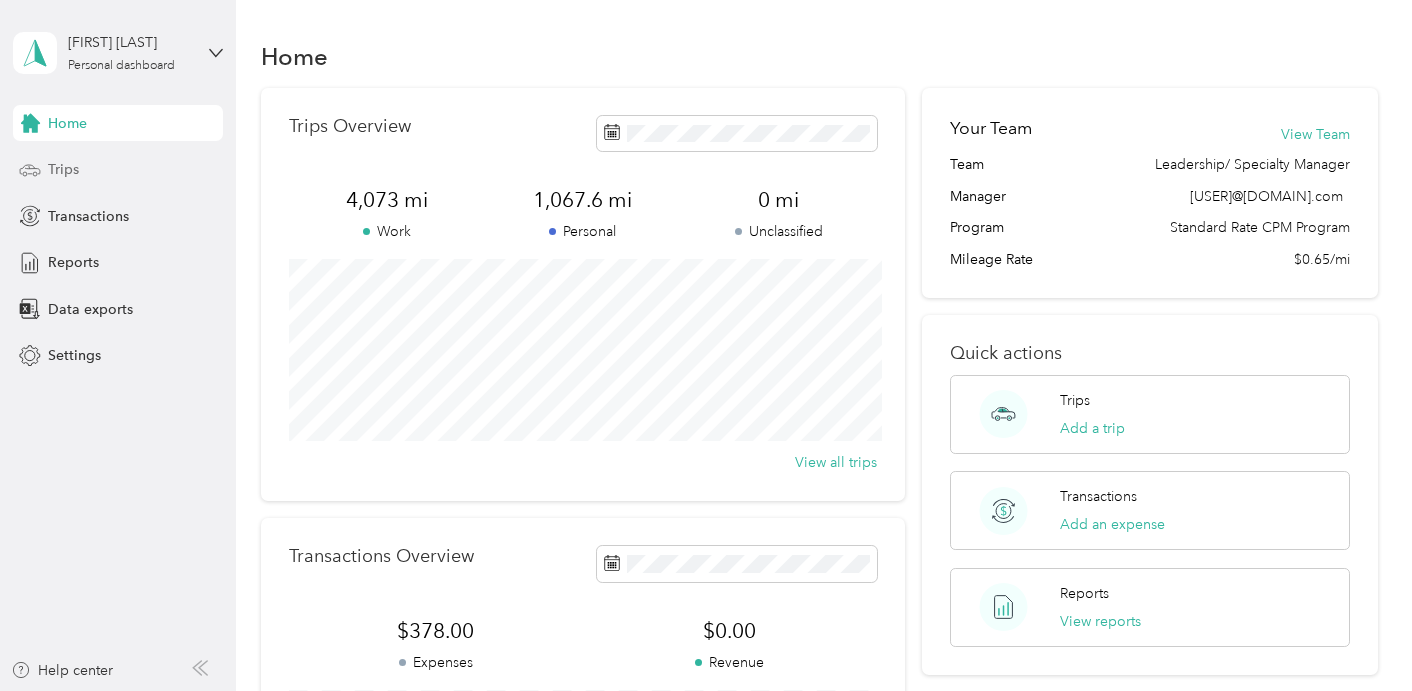 click on "Trips" at bounding box center [118, 170] 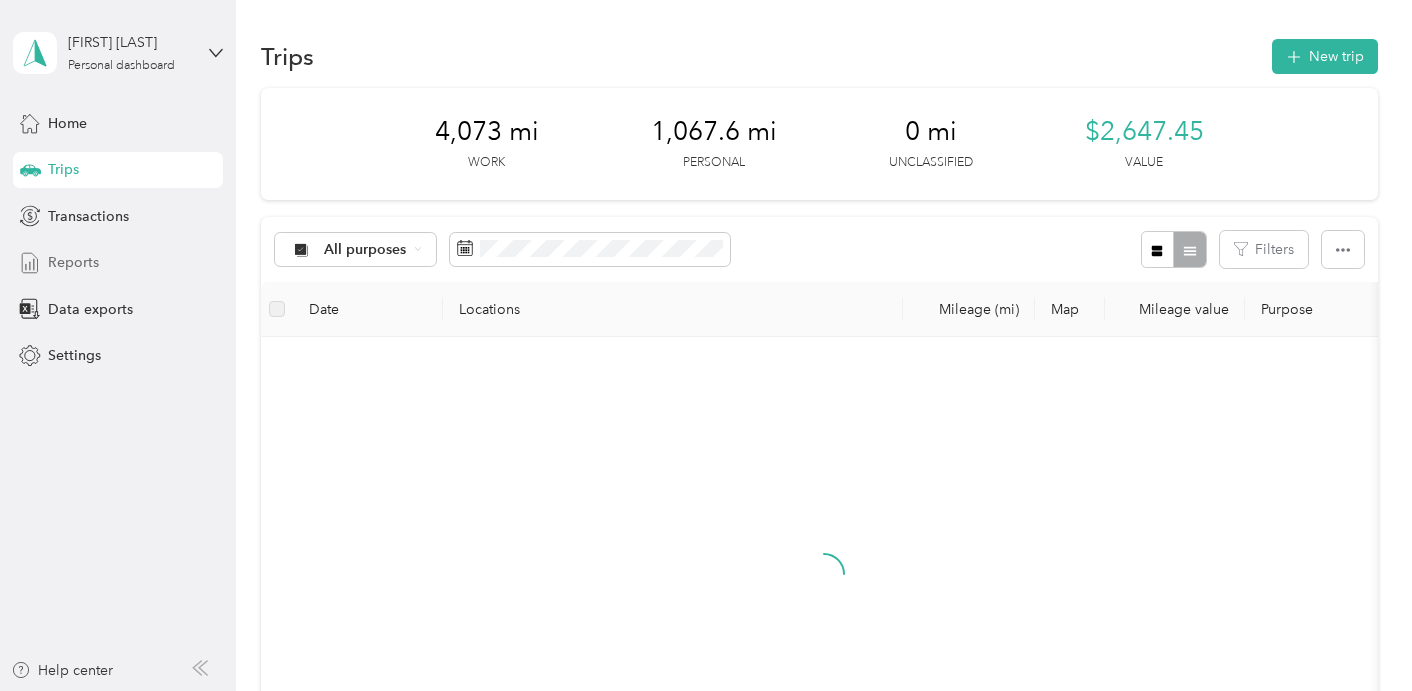 click on "Reports" at bounding box center (73, 262) 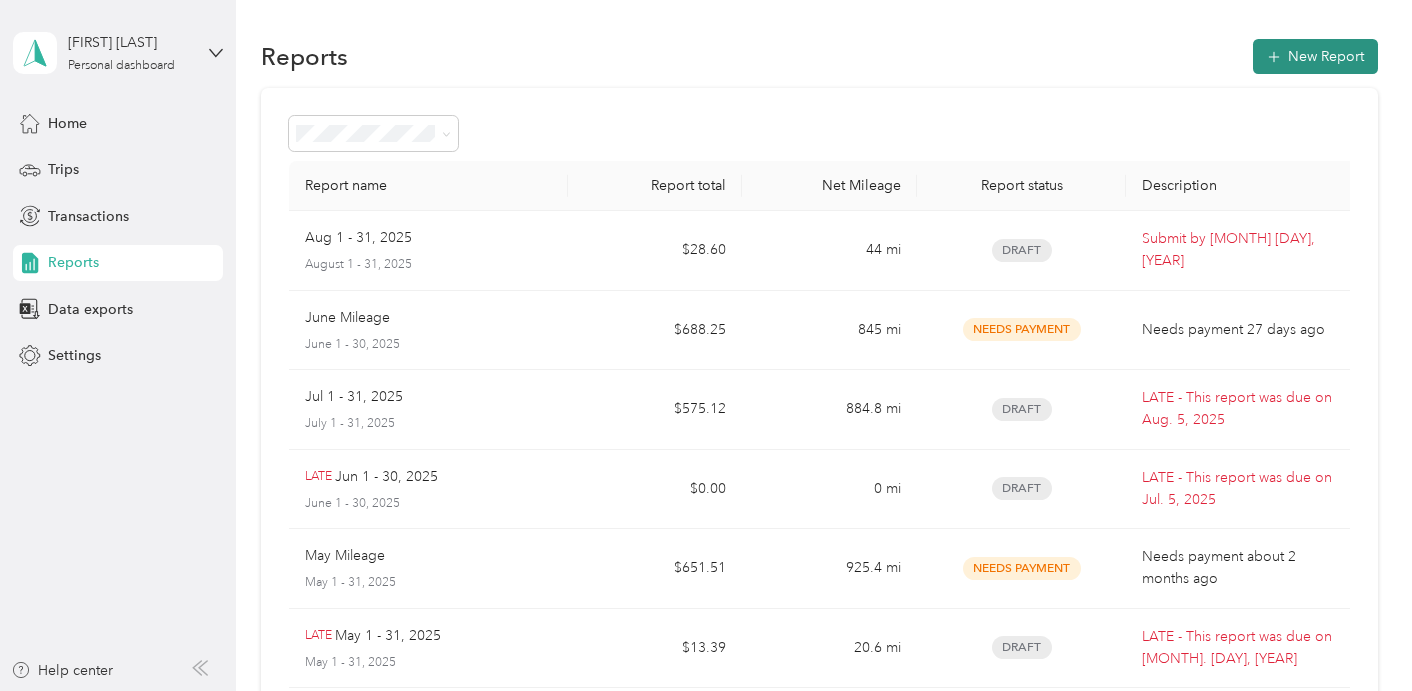 click on "New Report" at bounding box center [1315, 56] 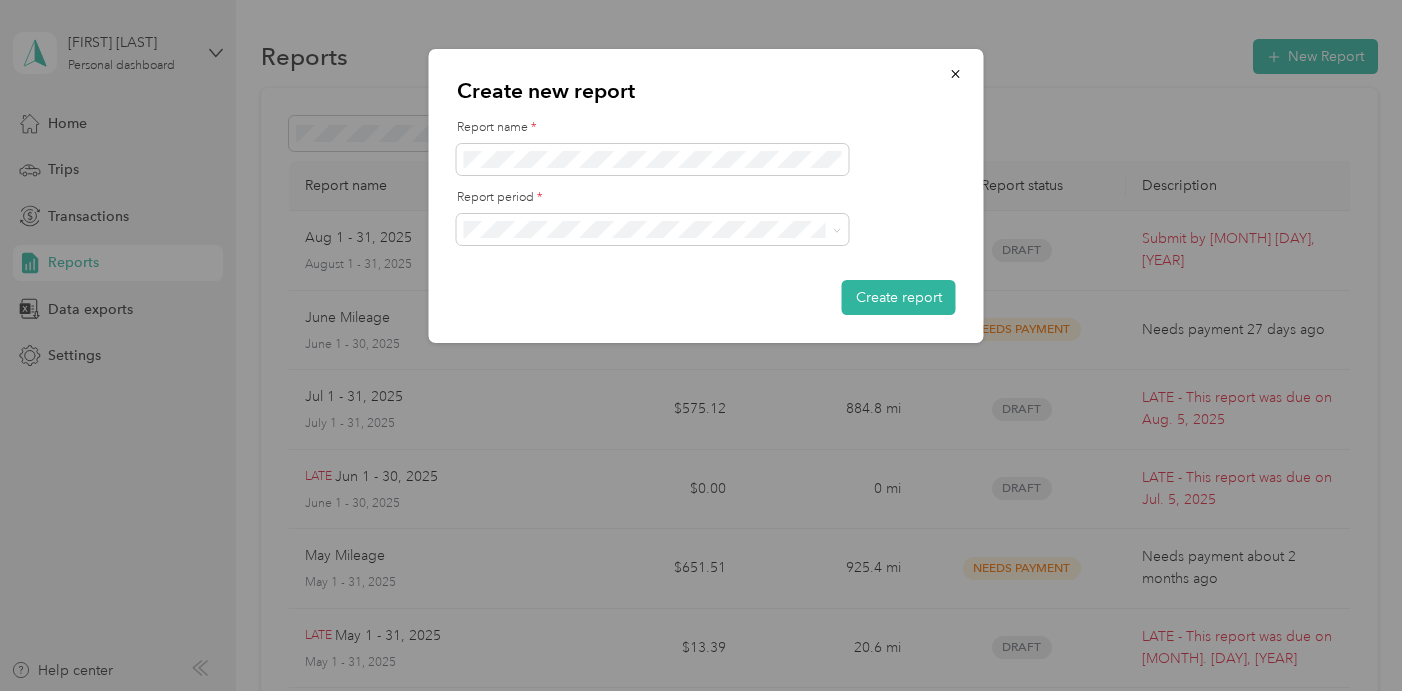 click on "Jul 1 - 31, 2025" at bounding box center (653, 298) 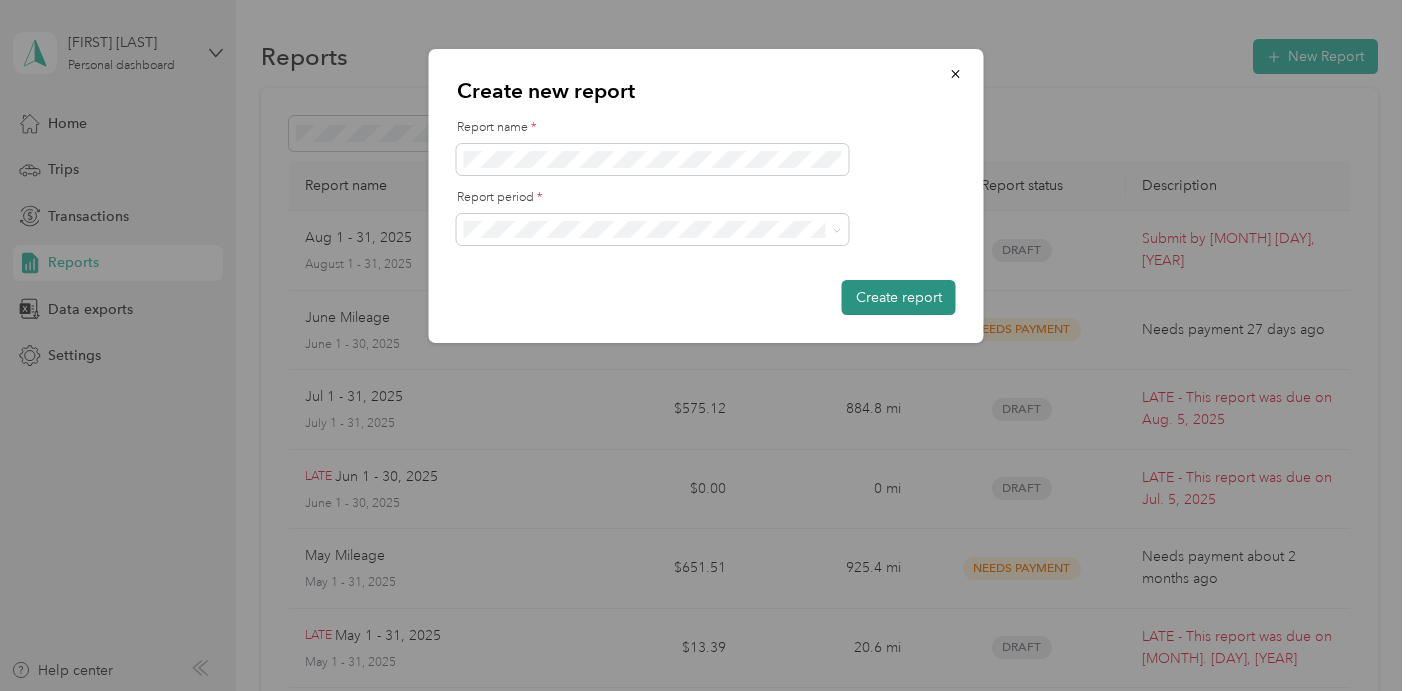 click on "Create report" at bounding box center (899, 297) 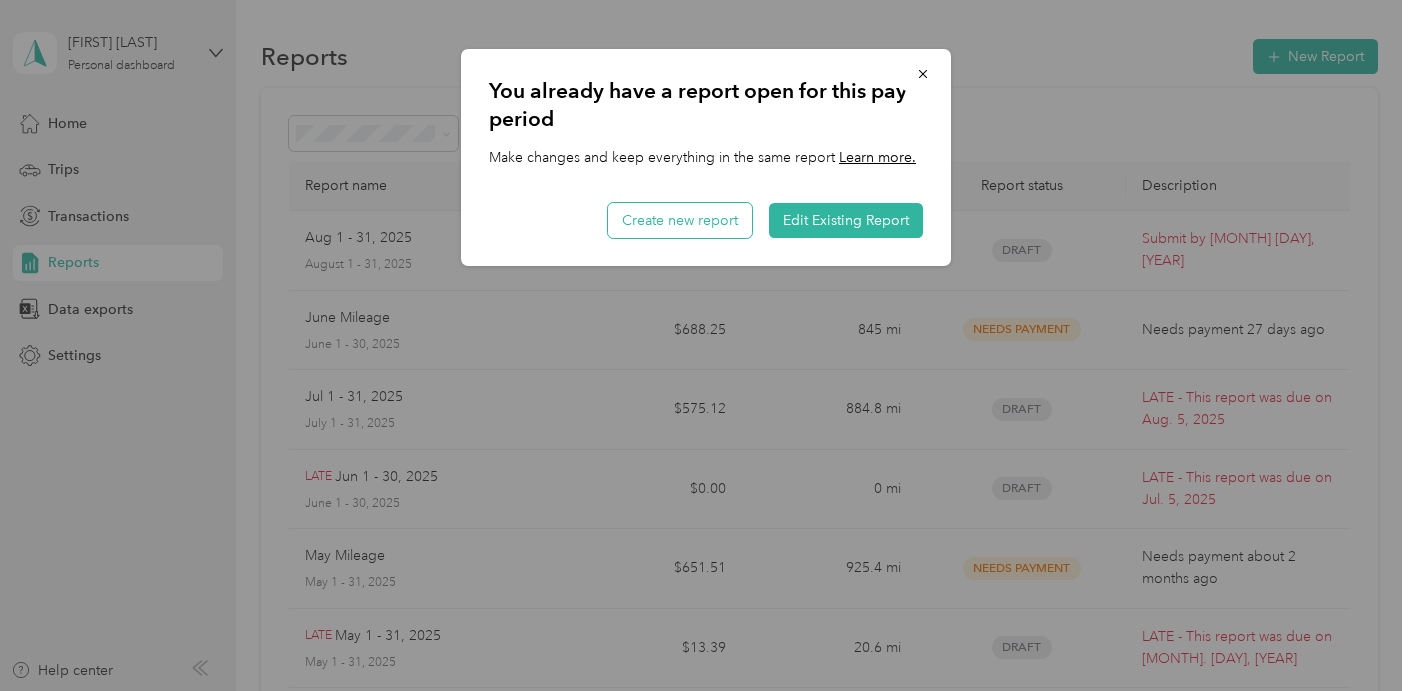 click on "Create new report" at bounding box center (680, 220) 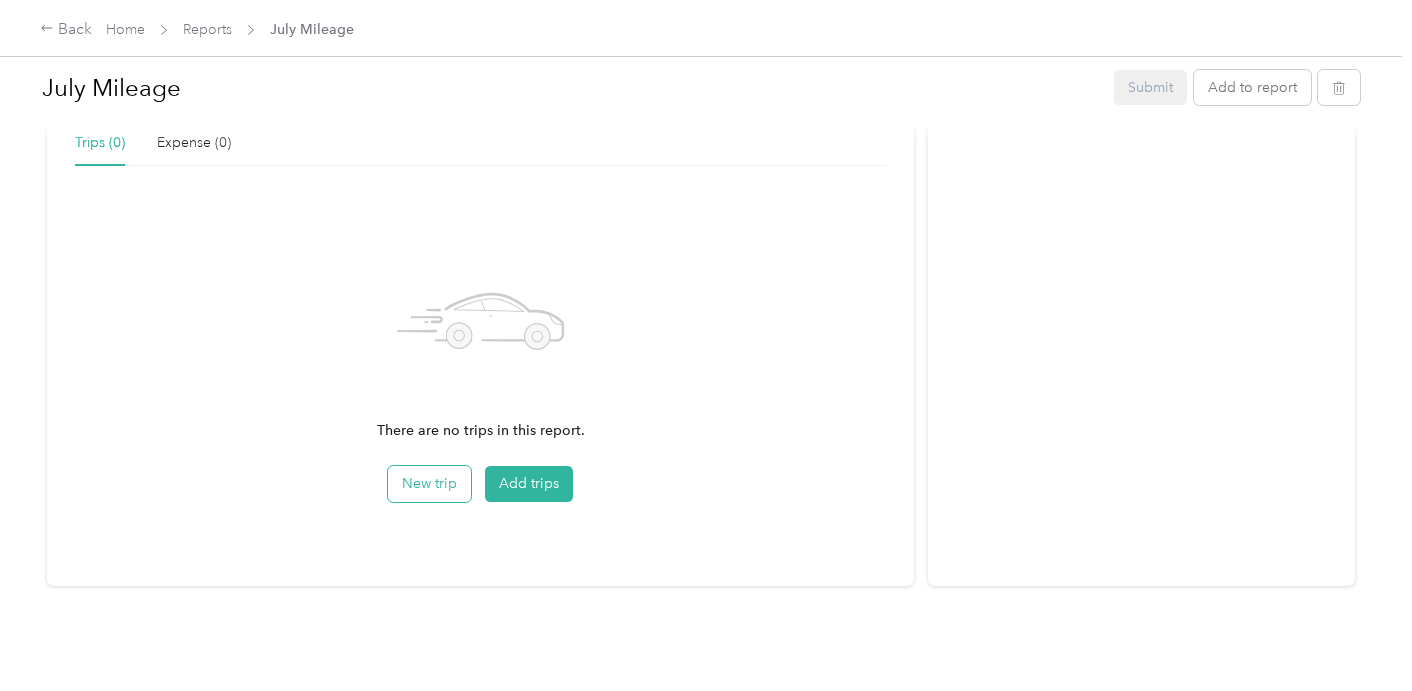 scroll, scrollTop: 0, scrollLeft: 0, axis: both 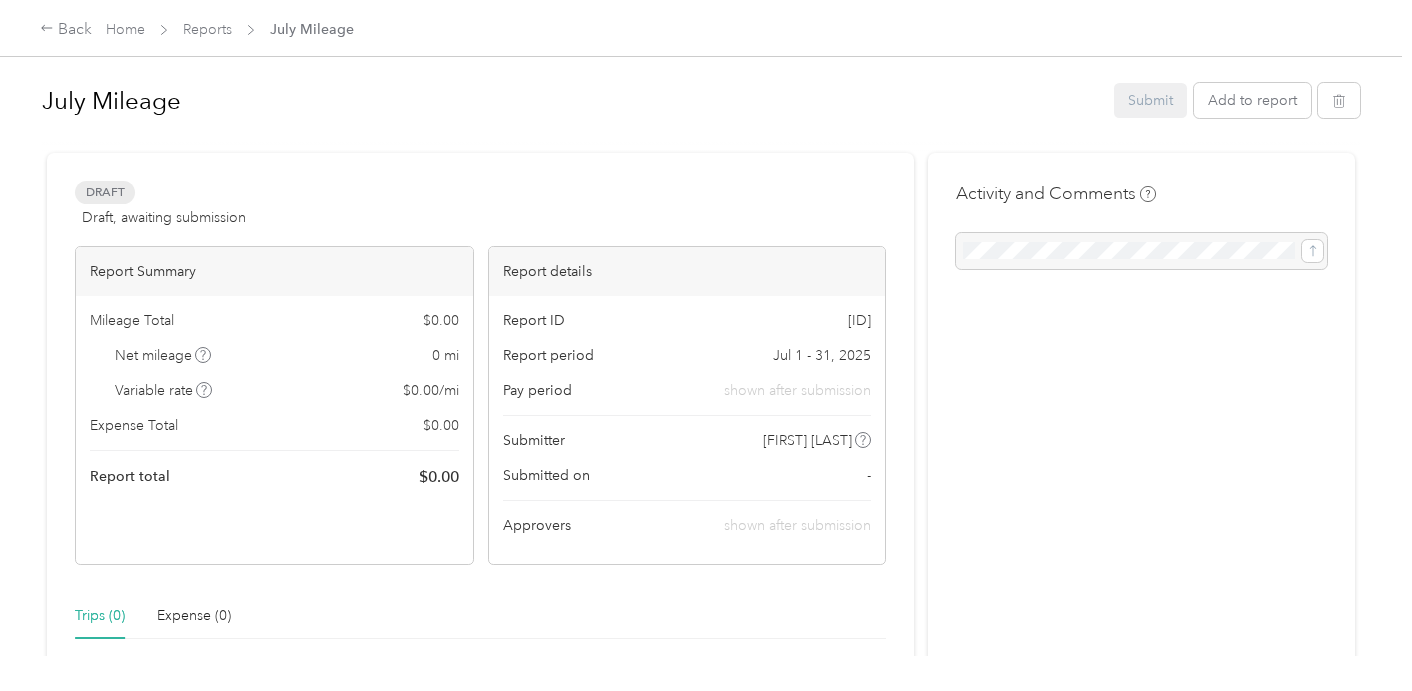 click on "Back Home Reports July Mileage" at bounding box center [706, 28] 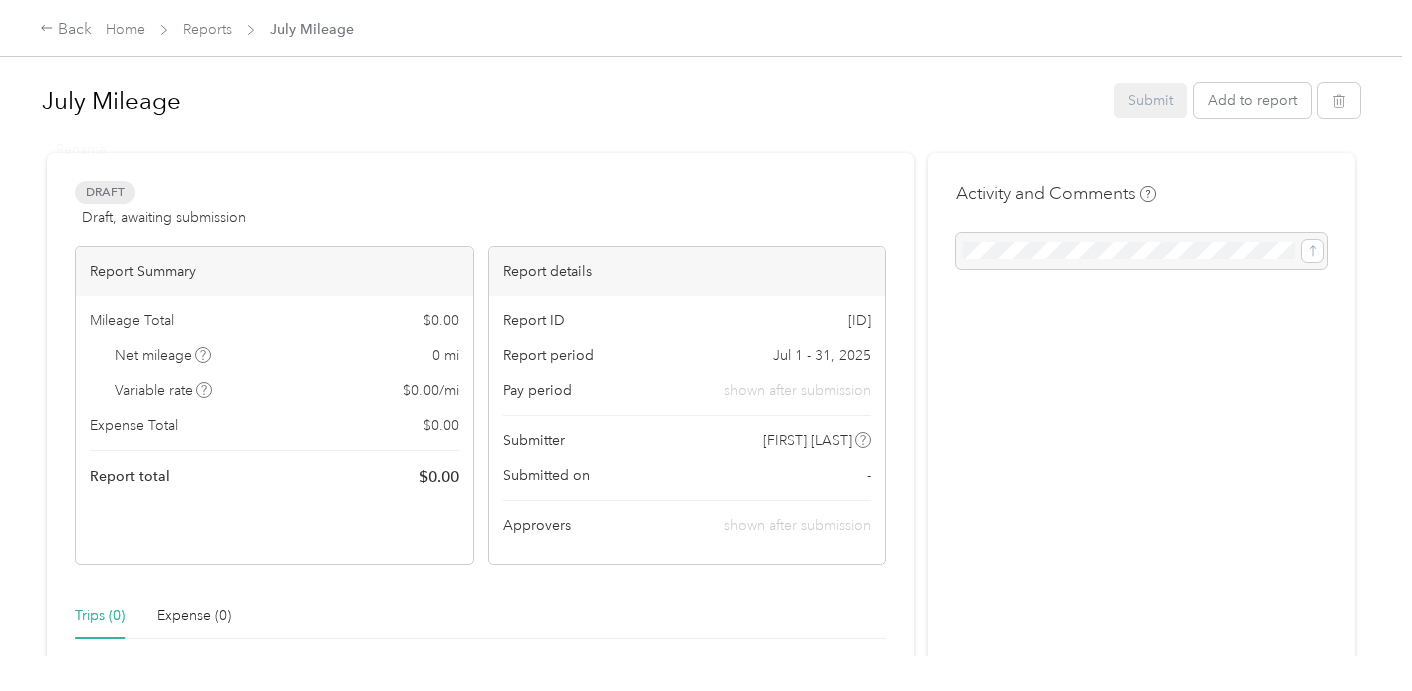 scroll, scrollTop: 473, scrollLeft: 0, axis: vertical 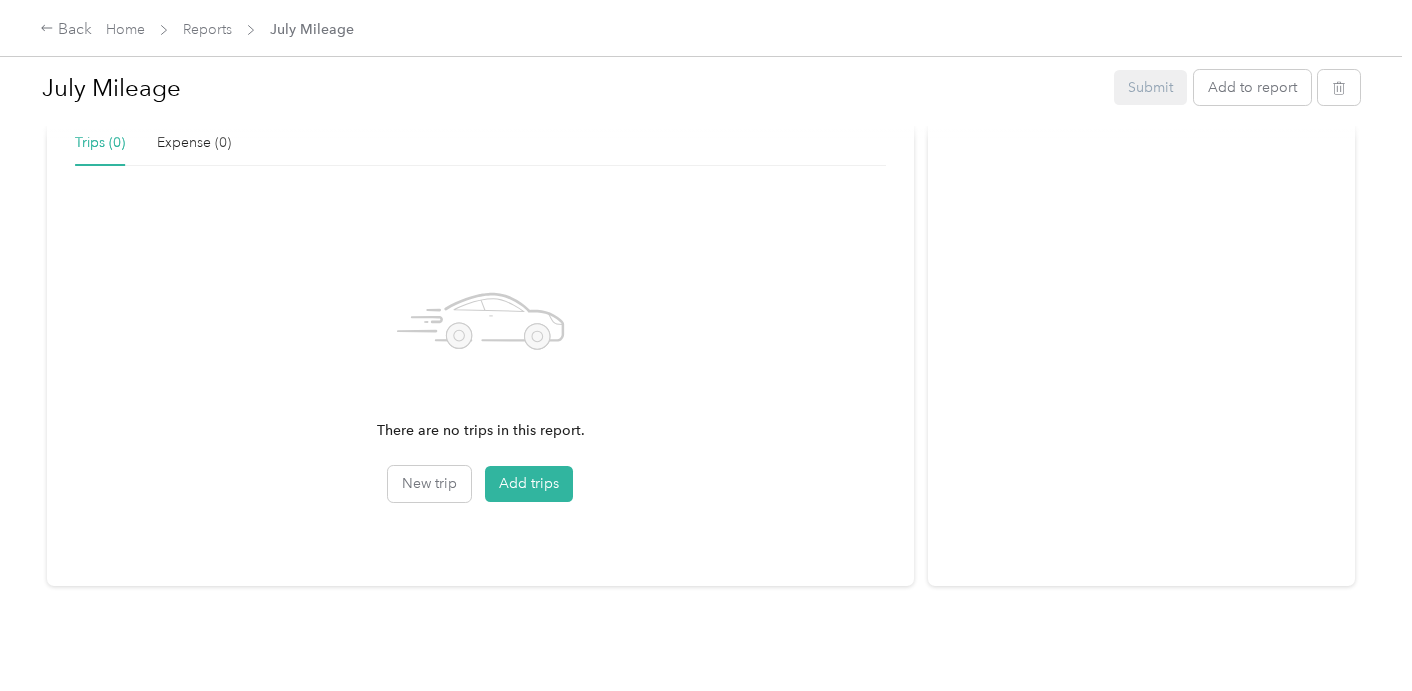 click on "There are no trips in this report. New trip Add trips" at bounding box center (480, 370) 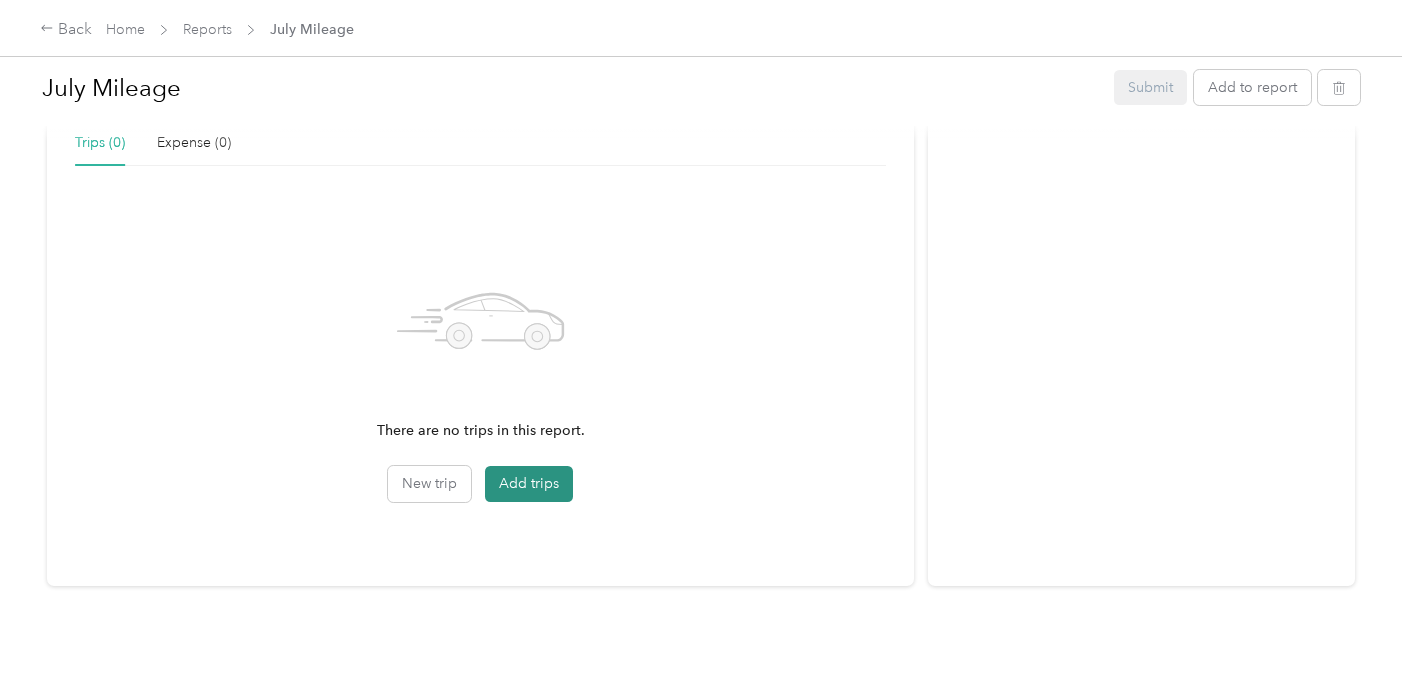 click on "Add trips" at bounding box center (529, 484) 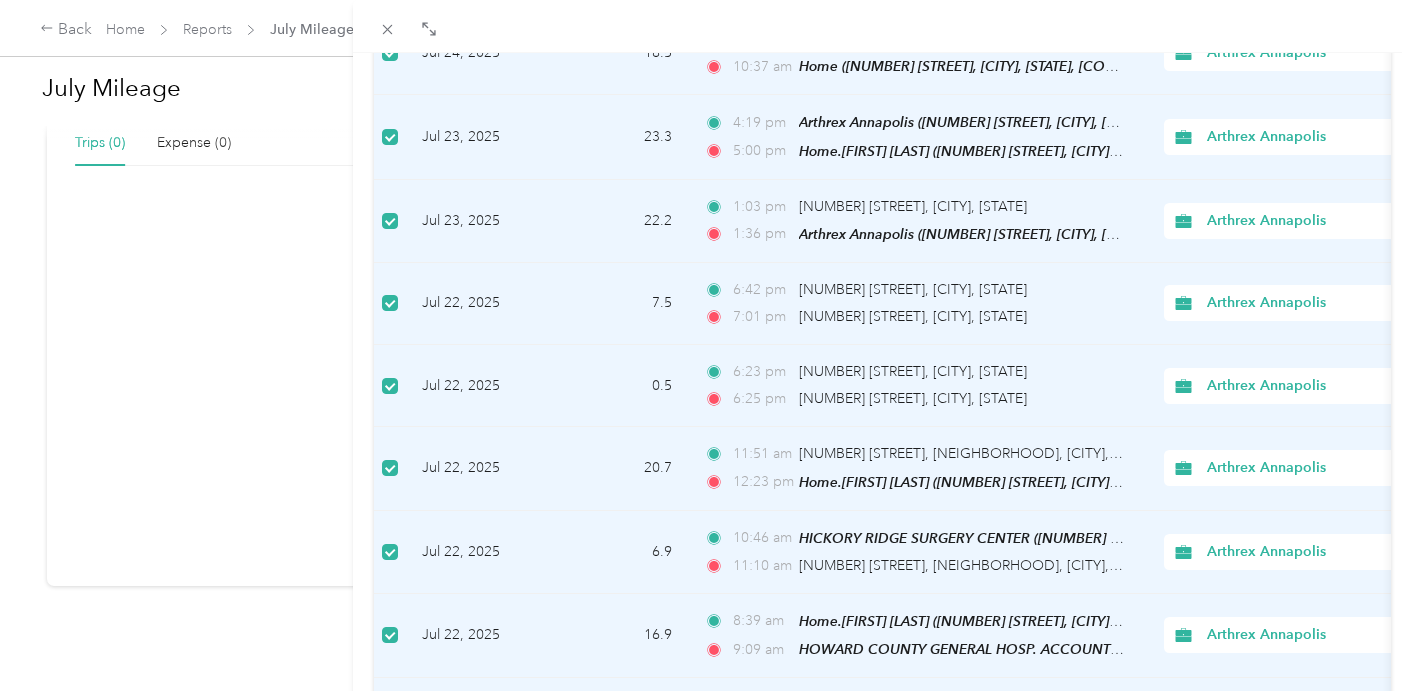 scroll, scrollTop: 1803, scrollLeft: 0, axis: vertical 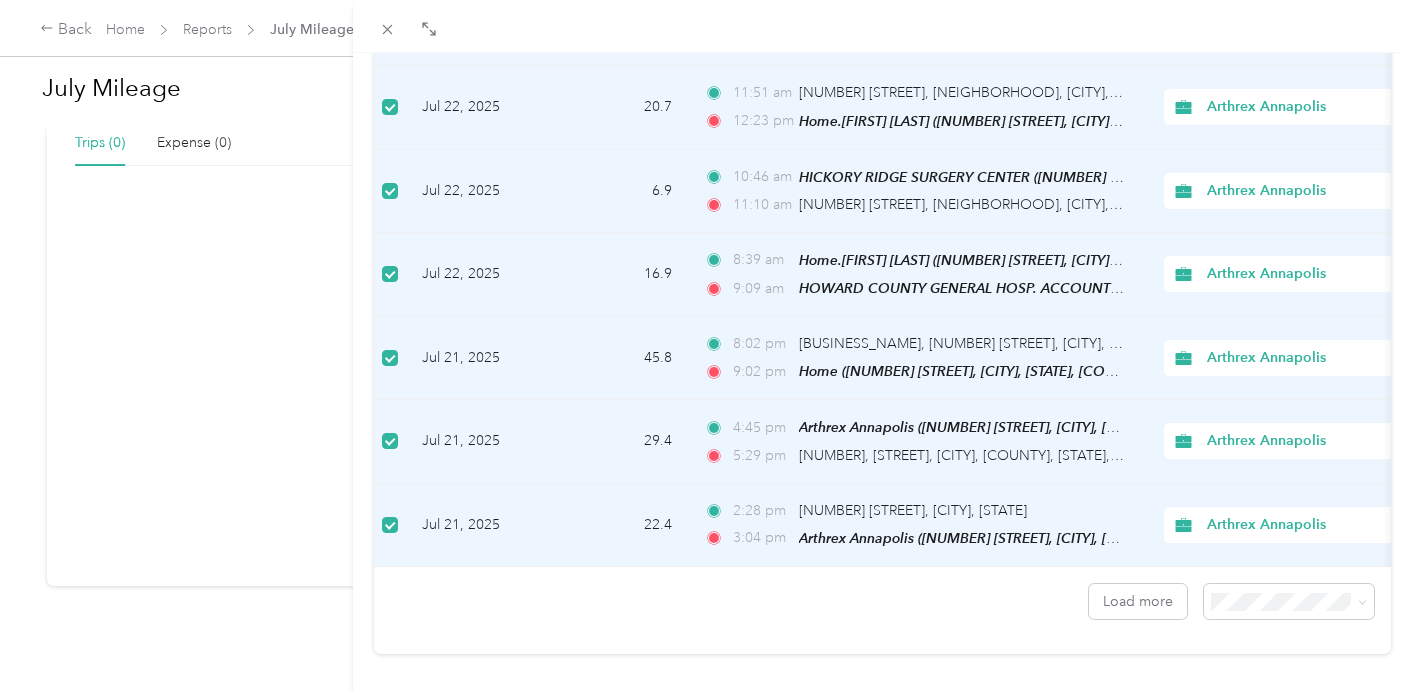 click on "100 per load" at bounding box center [1289, 541] 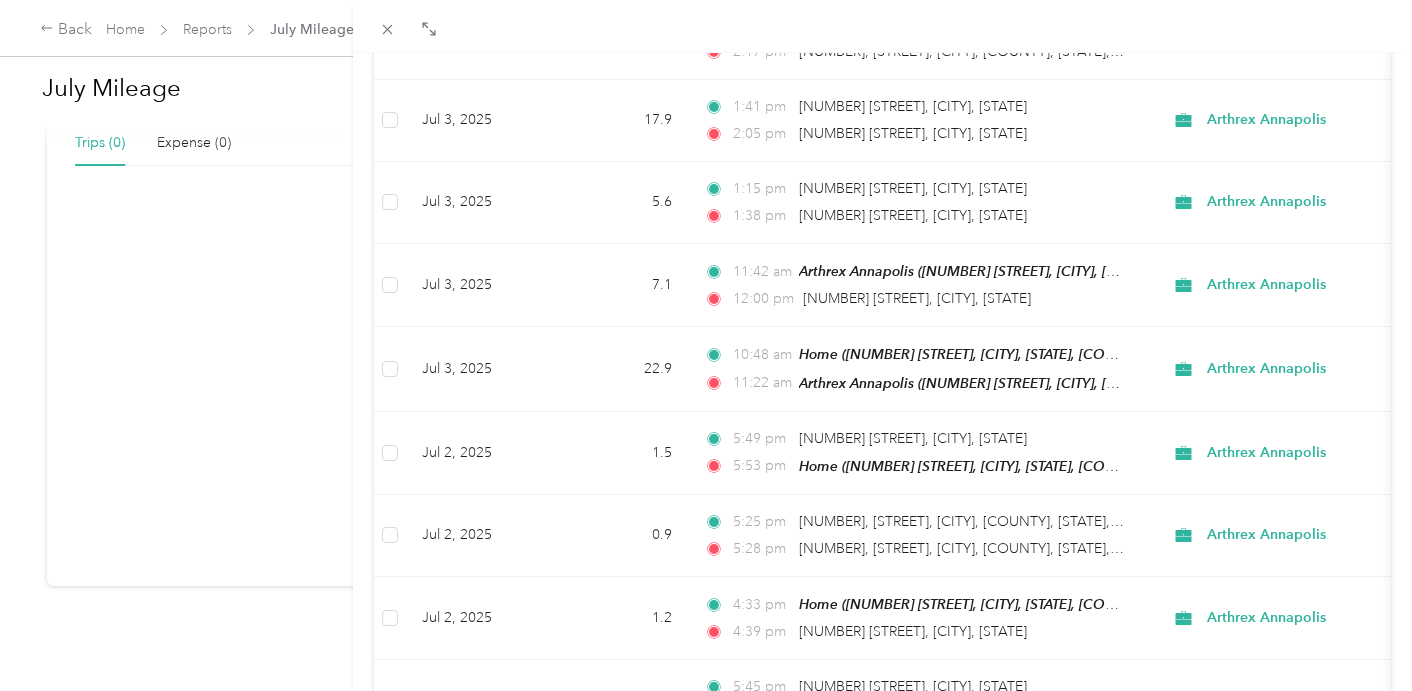 scroll, scrollTop: 5194, scrollLeft: 0, axis: vertical 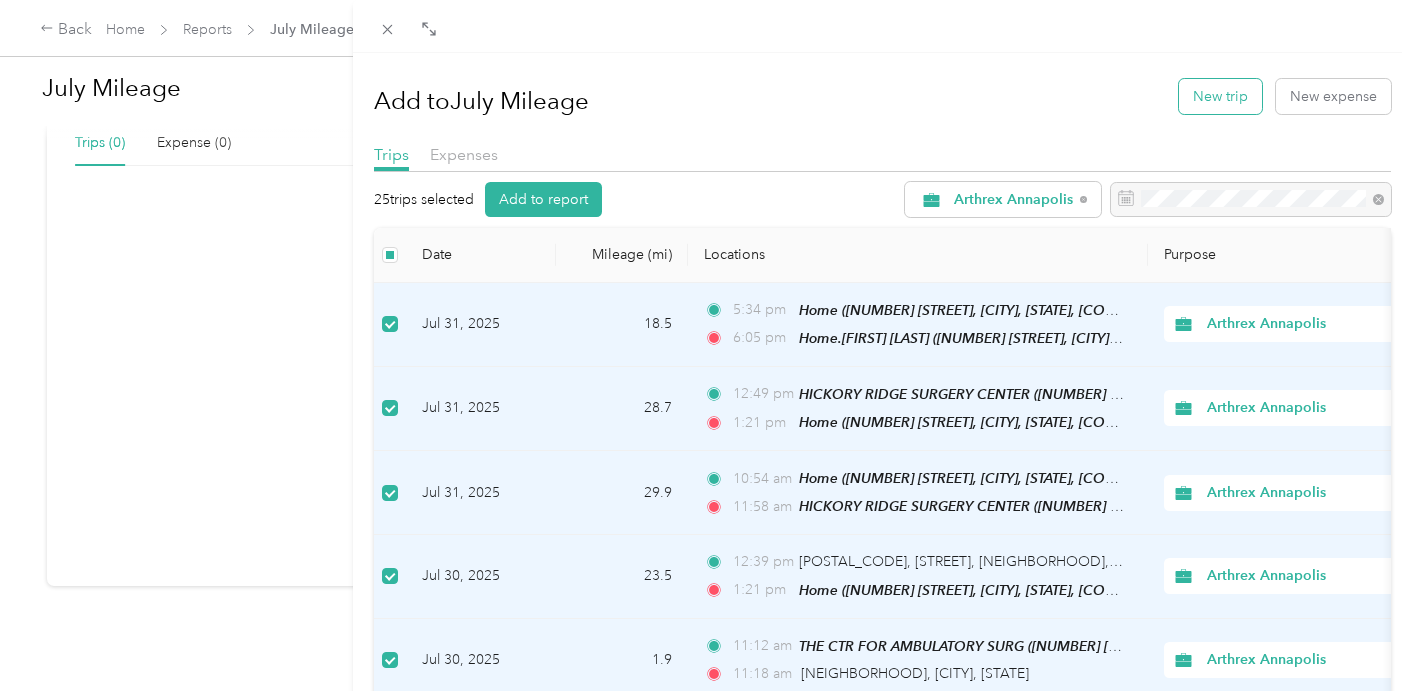 click on "New trip" at bounding box center [1220, 96] 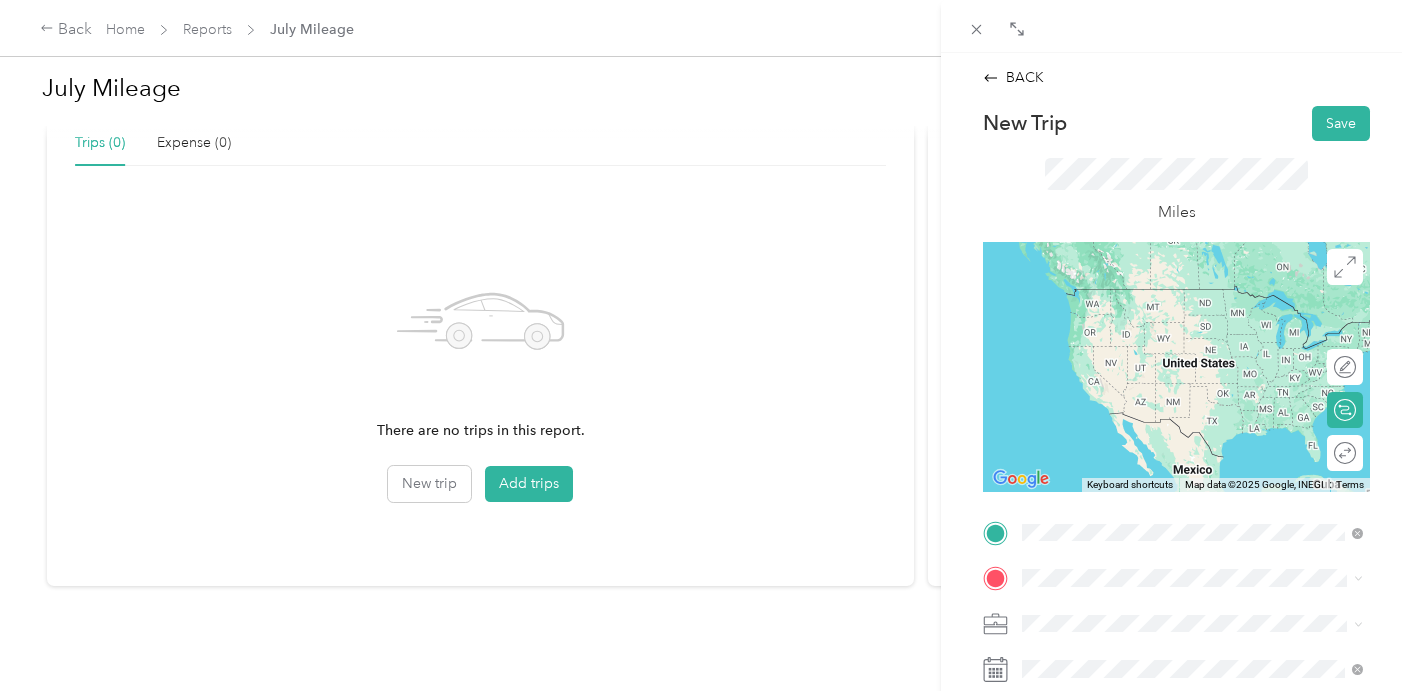 click on "[NUMBER] [STREET], [CITY], [STATE], [COUNTRY] , [CITY], [STATE]" at bounding box center (1176, 329) 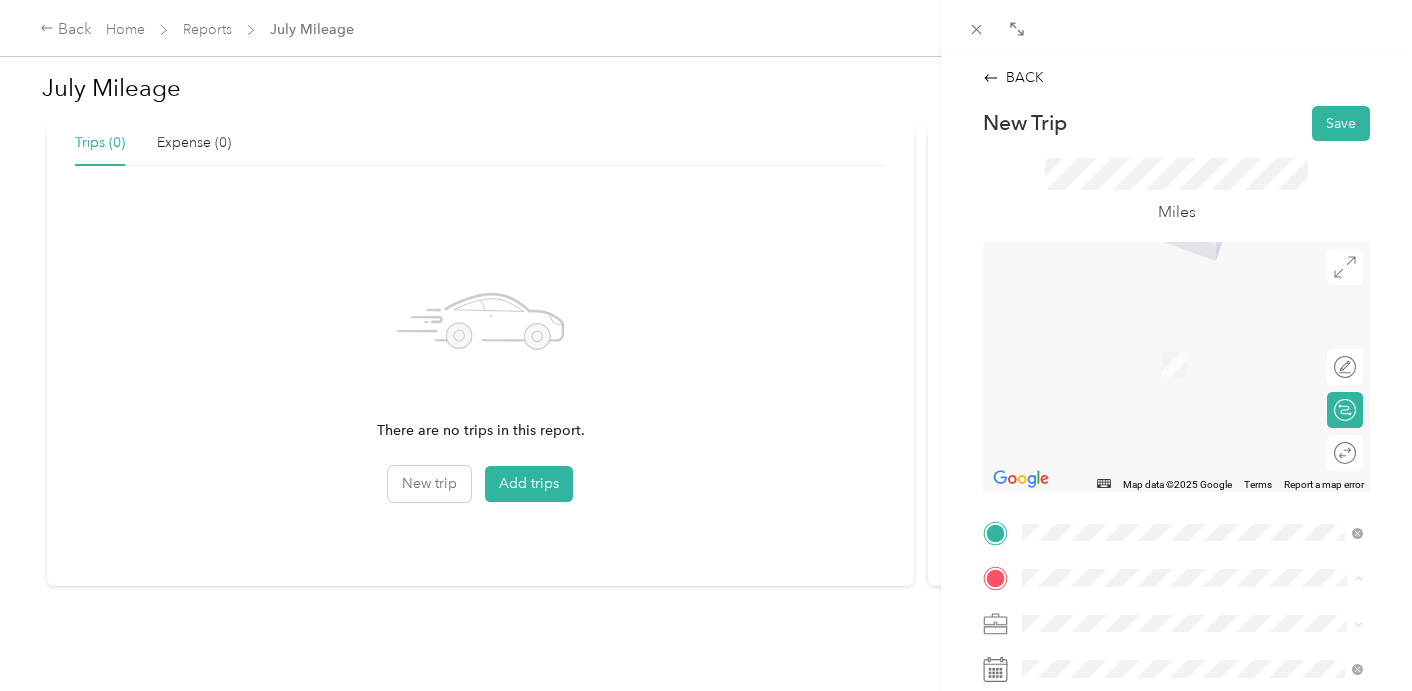 click on "TEAM Arthrex Annapolis [NUMBER] [STREET], [POSTAL_CODE], [CITY], [STATE], [COUNTRY]" at bounding box center (1208, 368) 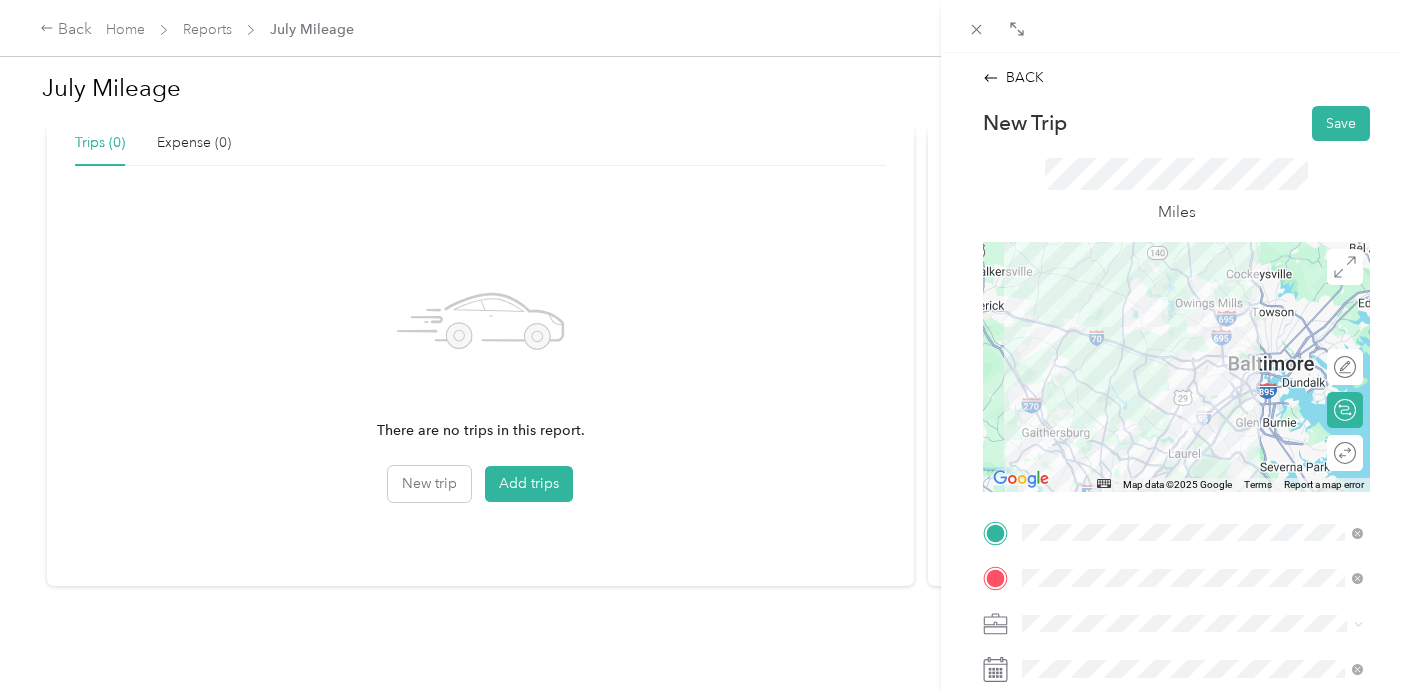 scroll, scrollTop: 98, scrollLeft: 0, axis: vertical 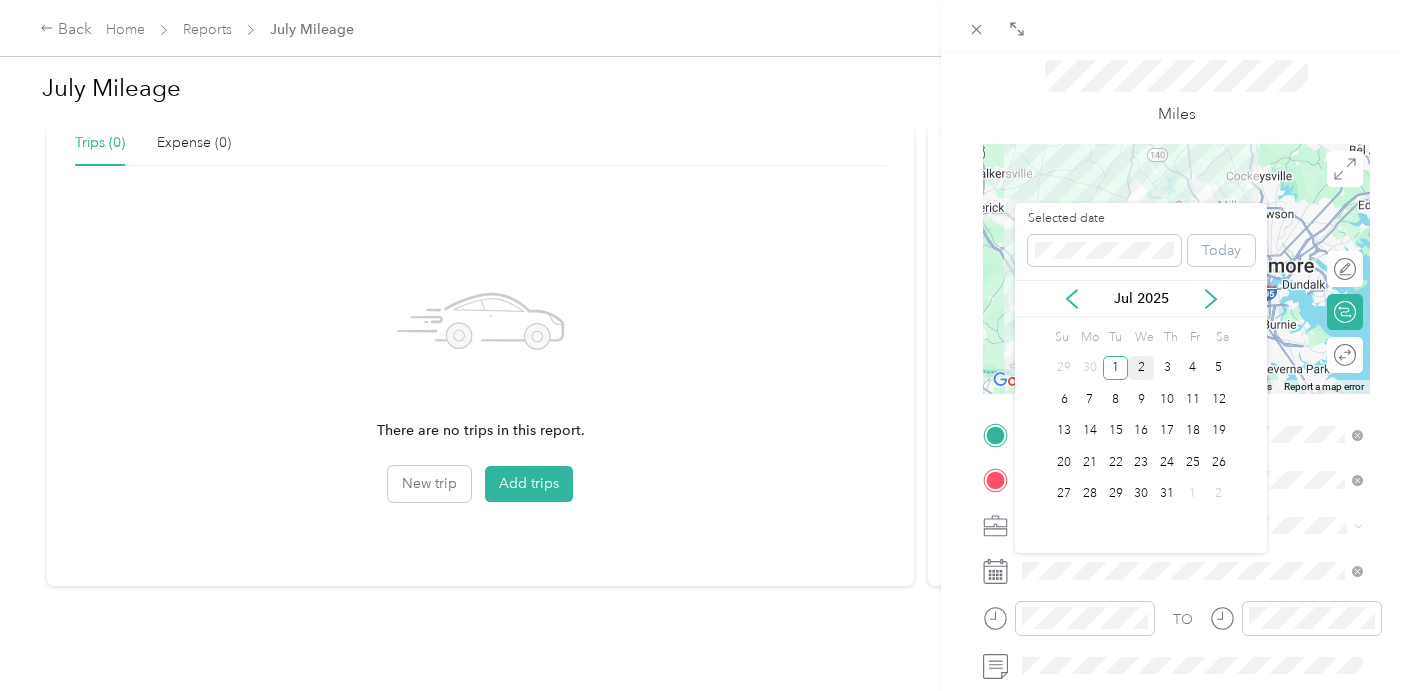 click on "2" at bounding box center (1141, 368) 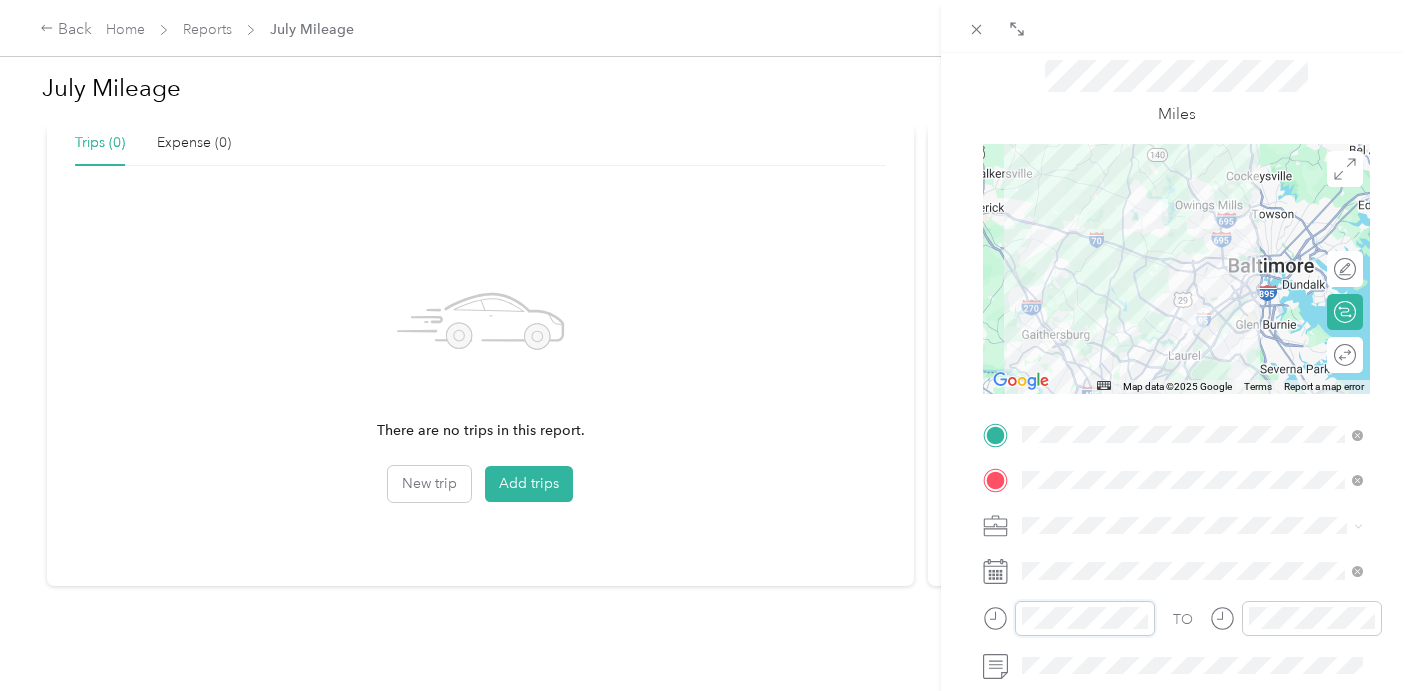scroll, scrollTop: 1398, scrollLeft: 0, axis: vertical 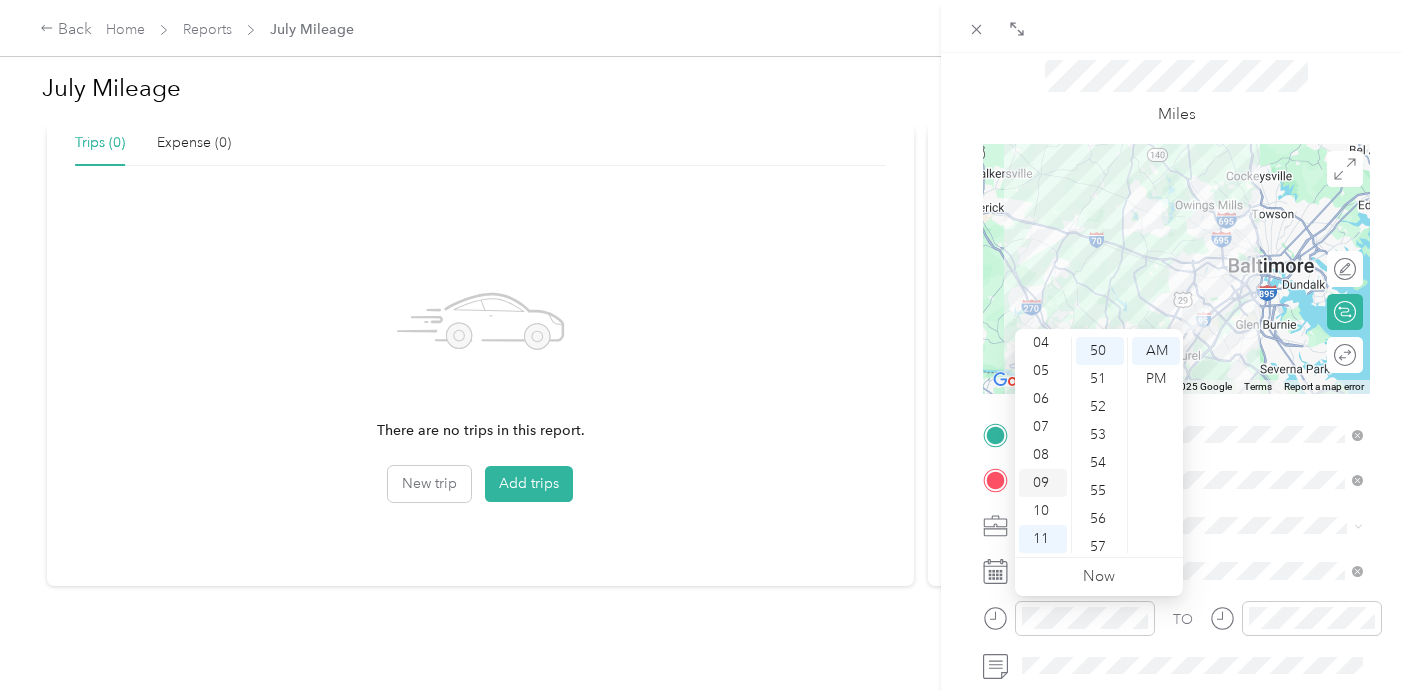 click on "09" at bounding box center [1043, 483] 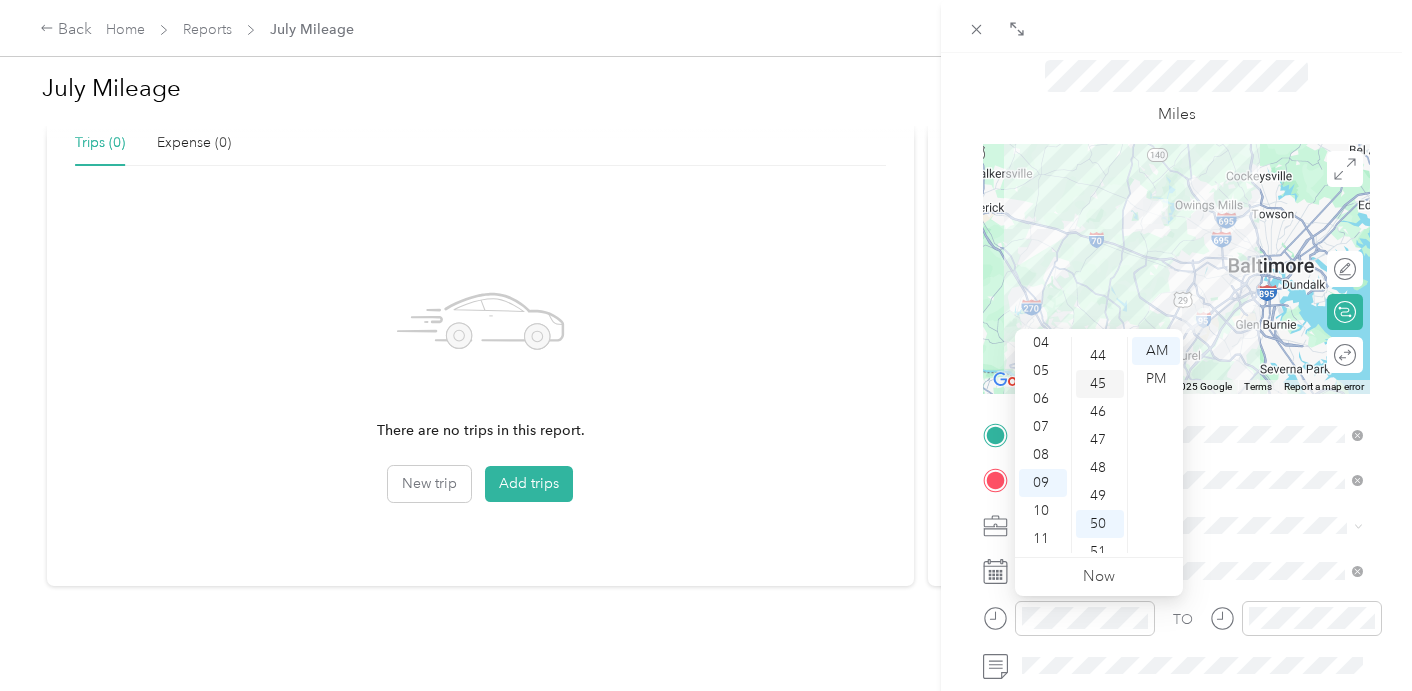scroll, scrollTop: 1226, scrollLeft: 0, axis: vertical 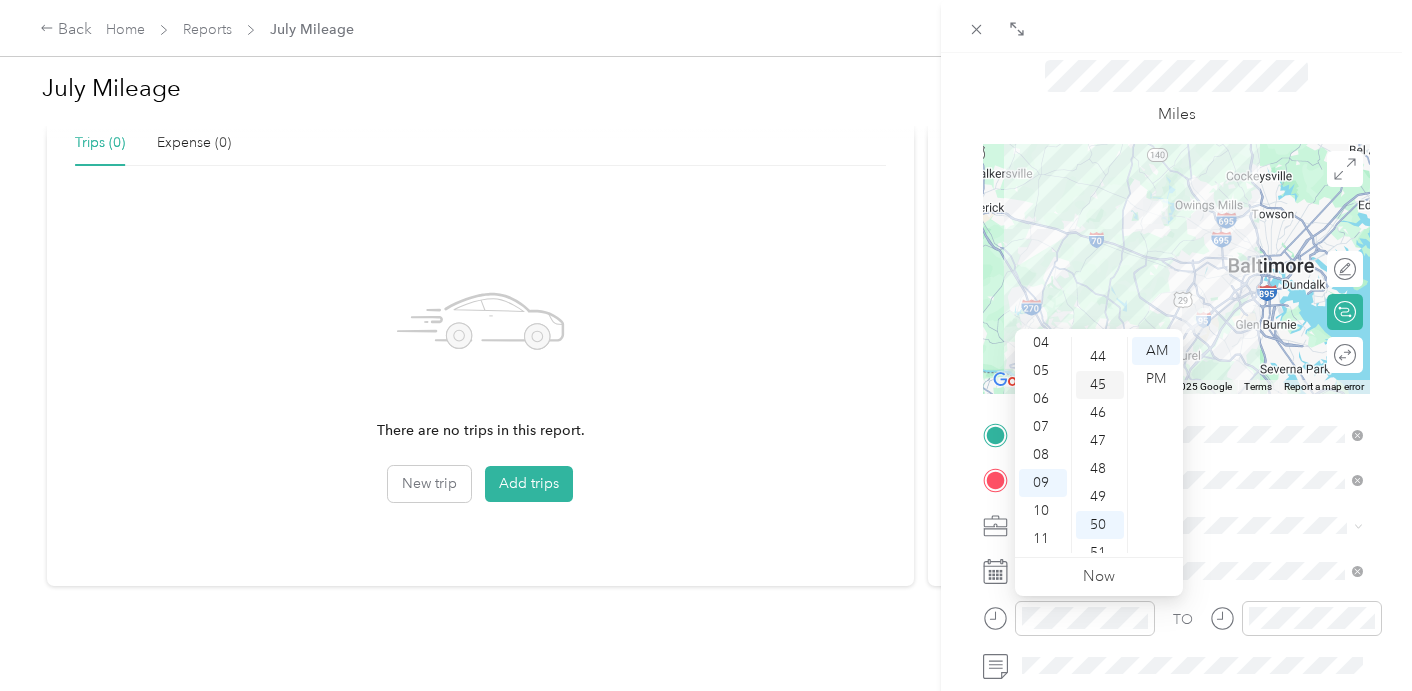 click on "45" at bounding box center (1100, 385) 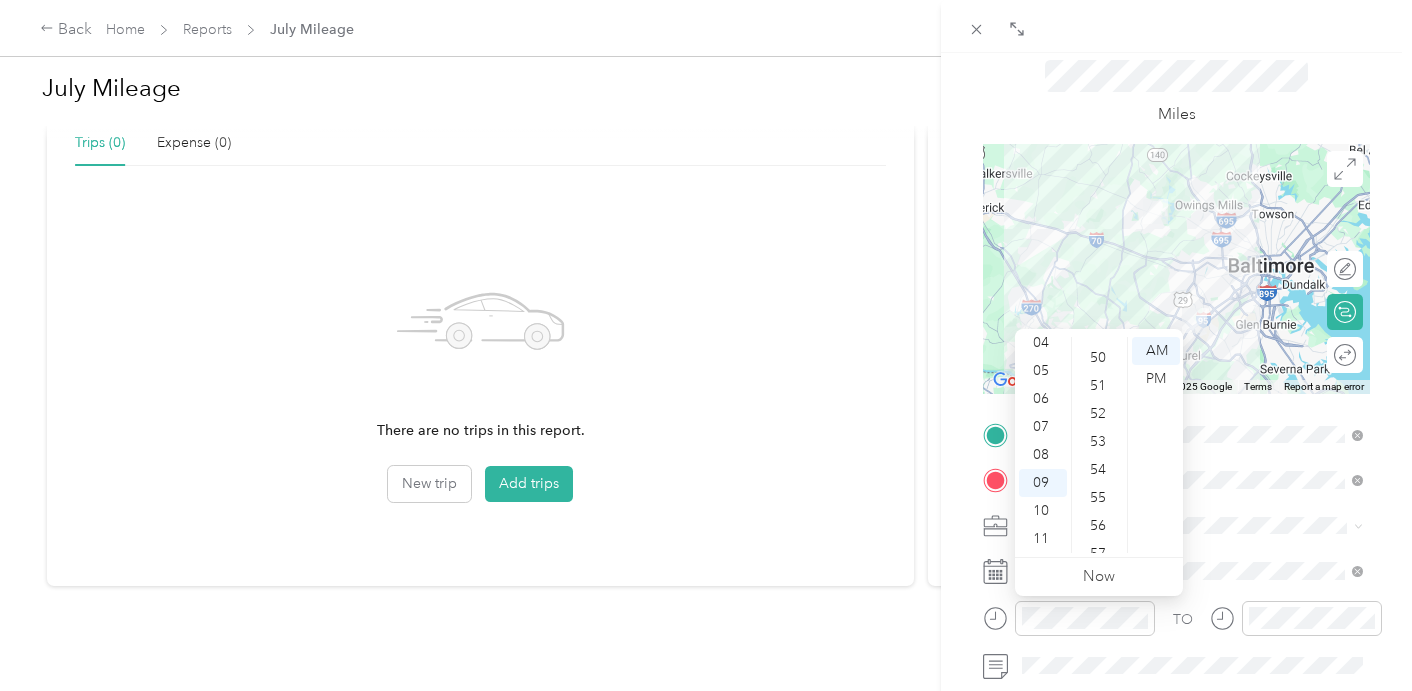 scroll, scrollTop: 1392, scrollLeft: 0, axis: vertical 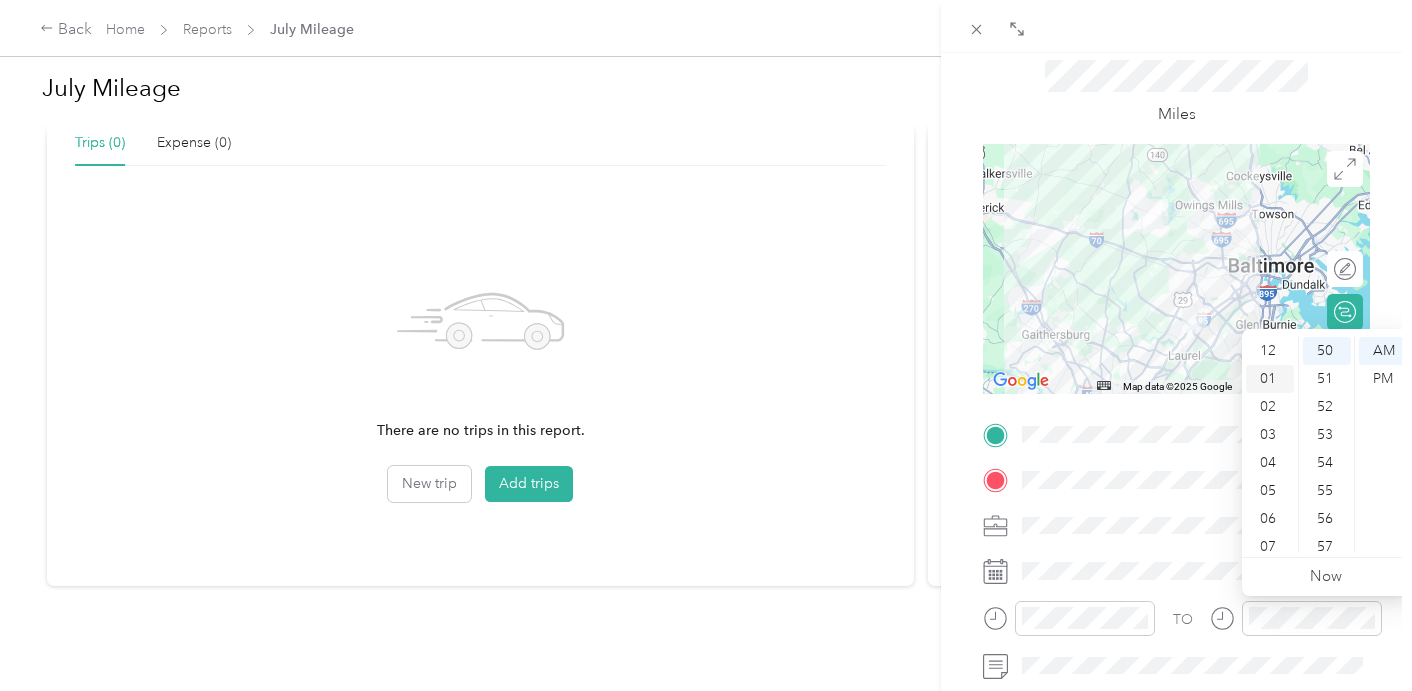 click on "01" at bounding box center (1270, 379) 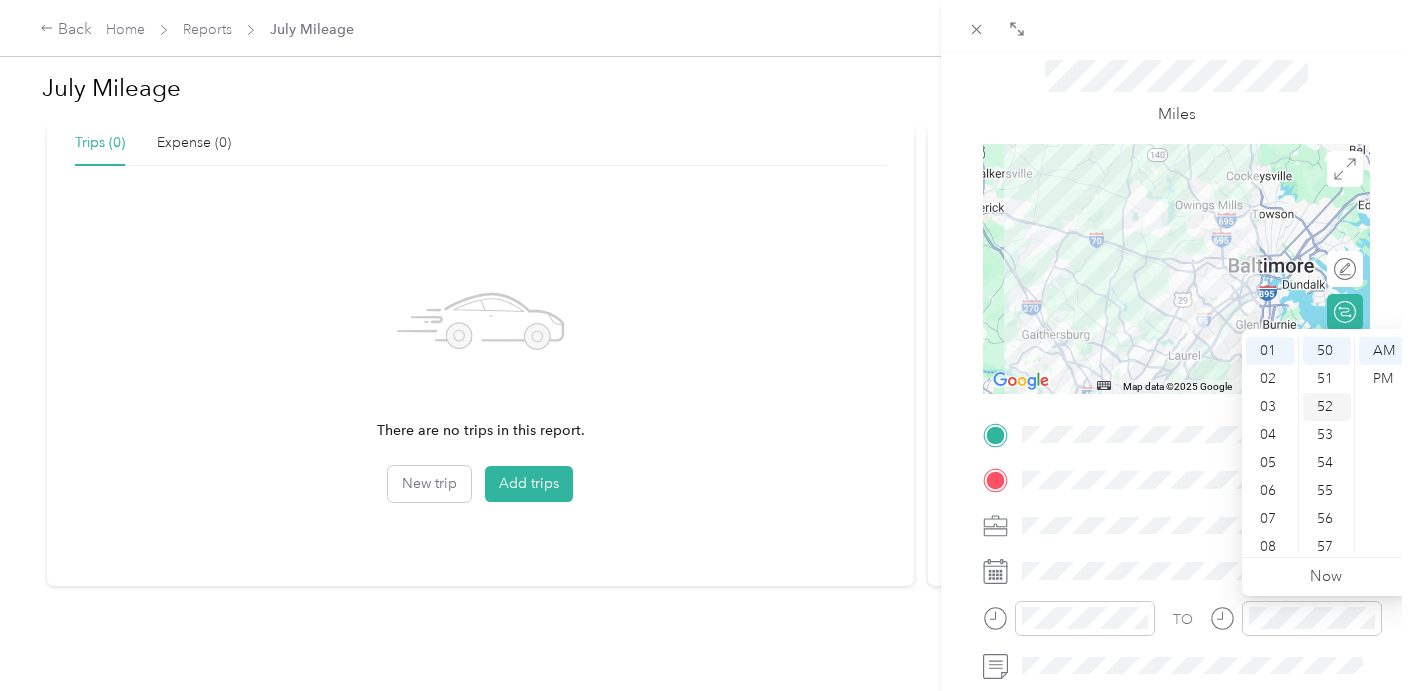 scroll, scrollTop: 28, scrollLeft: 0, axis: vertical 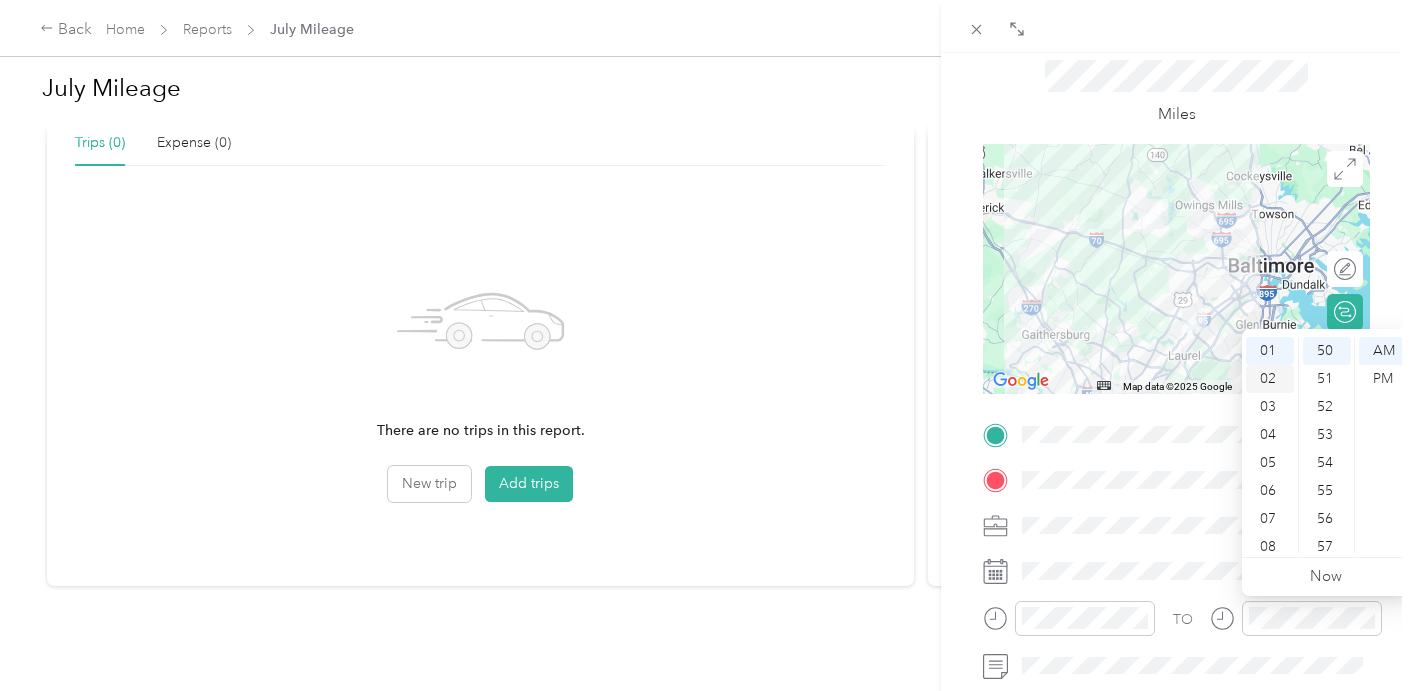 click on "02" at bounding box center (1270, 379) 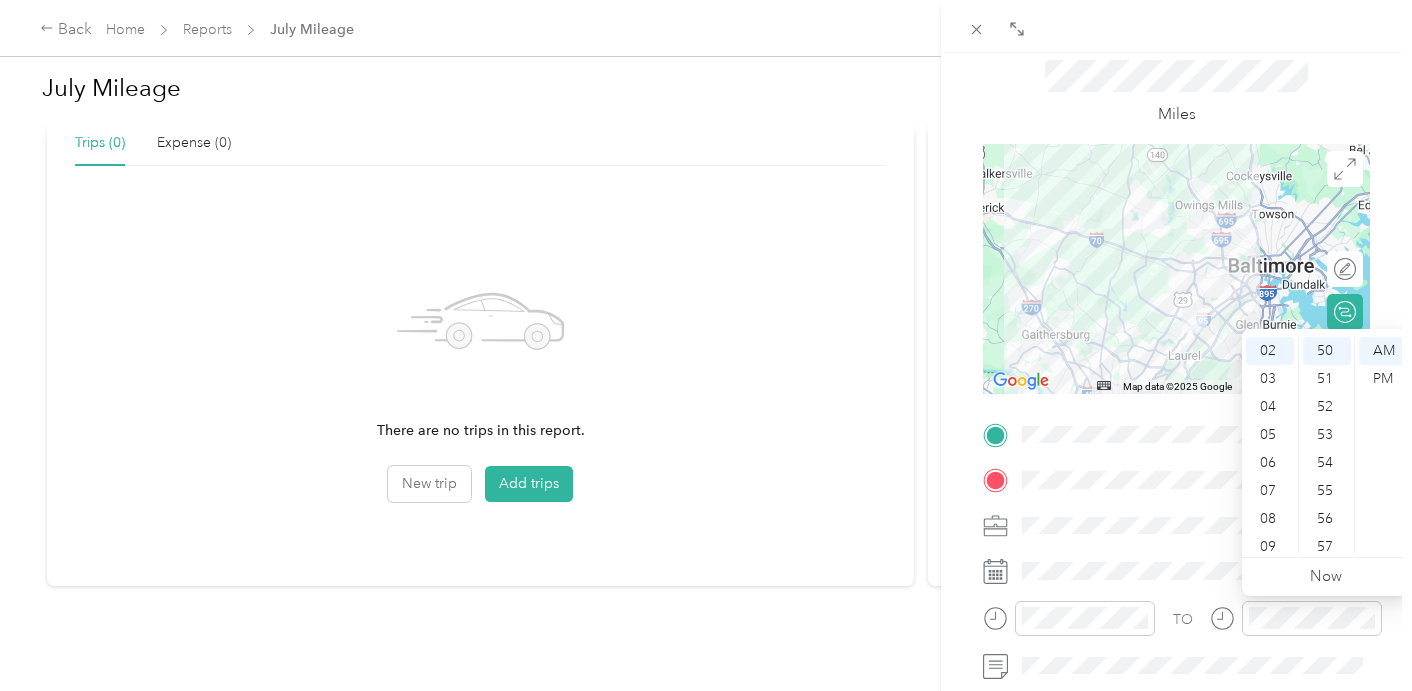 scroll, scrollTop: 56, scrollLeft: 0, axis: vertical 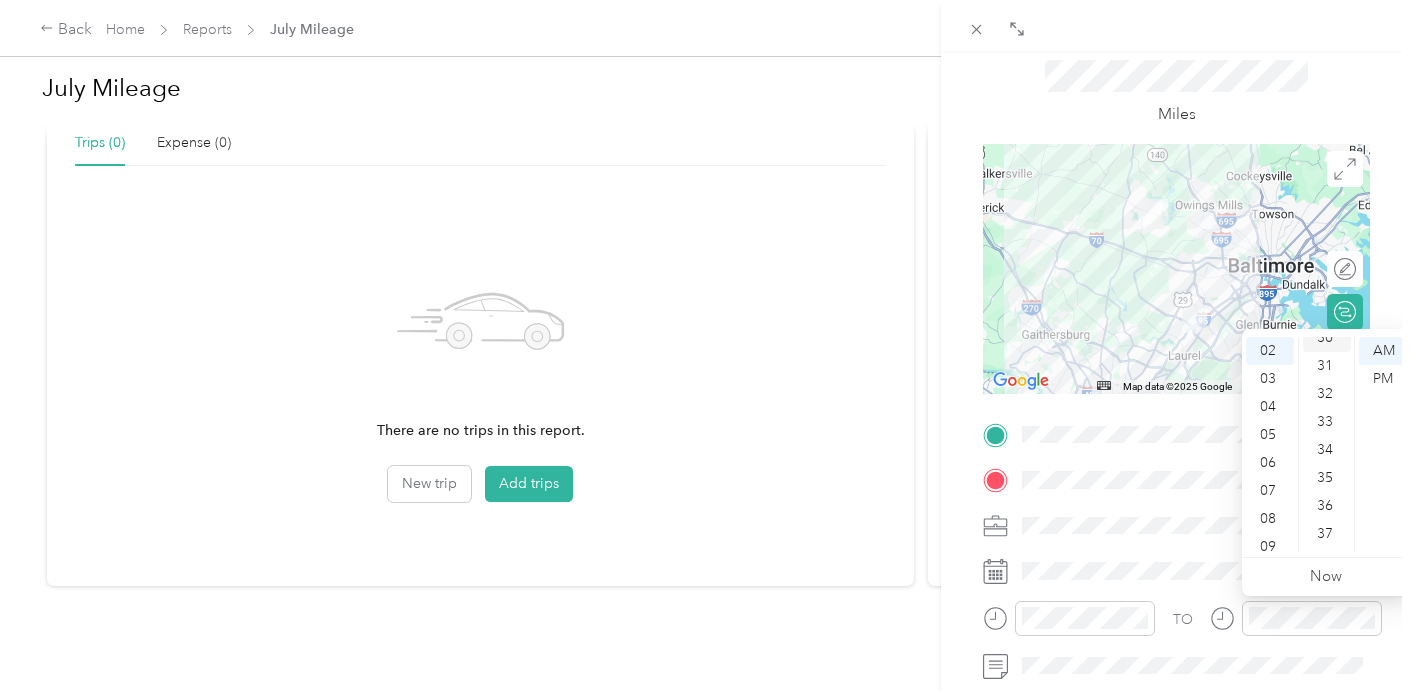 click on "30" at bounding box center [1327, 338] 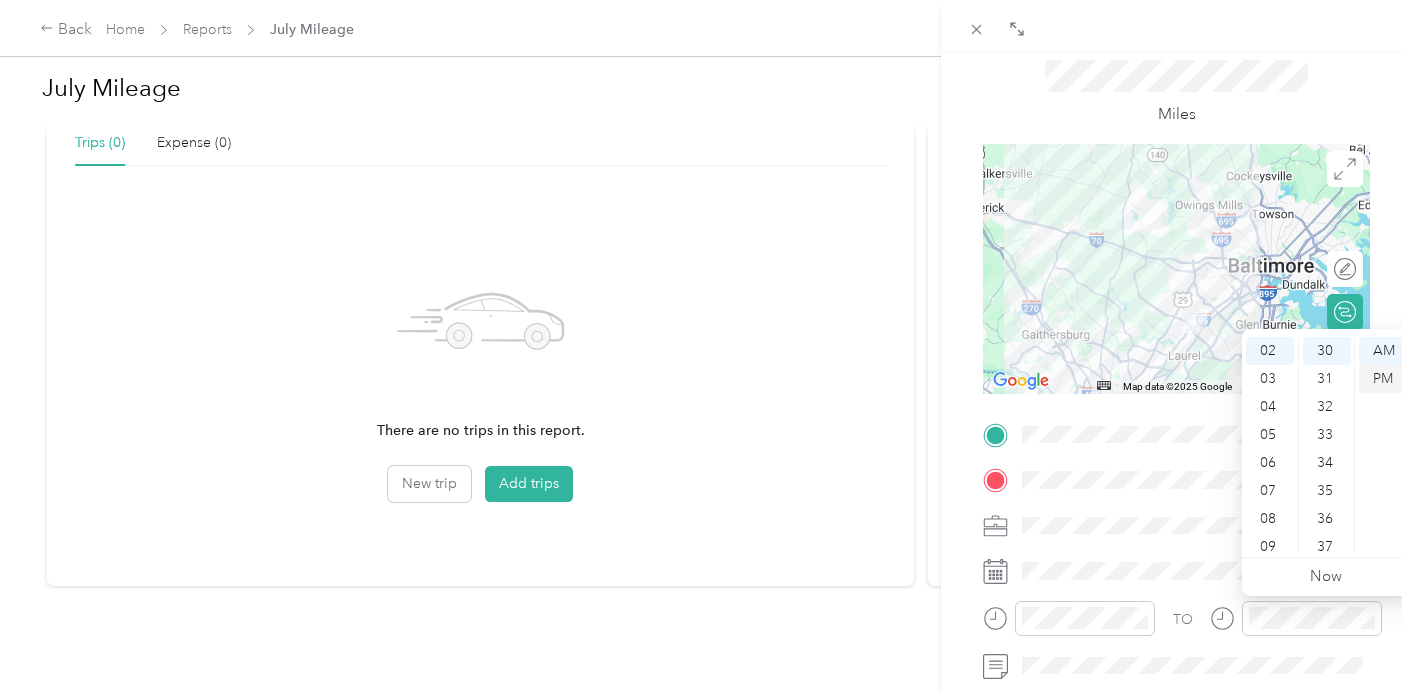 click on "PM" at bounding box center (1383, 379) 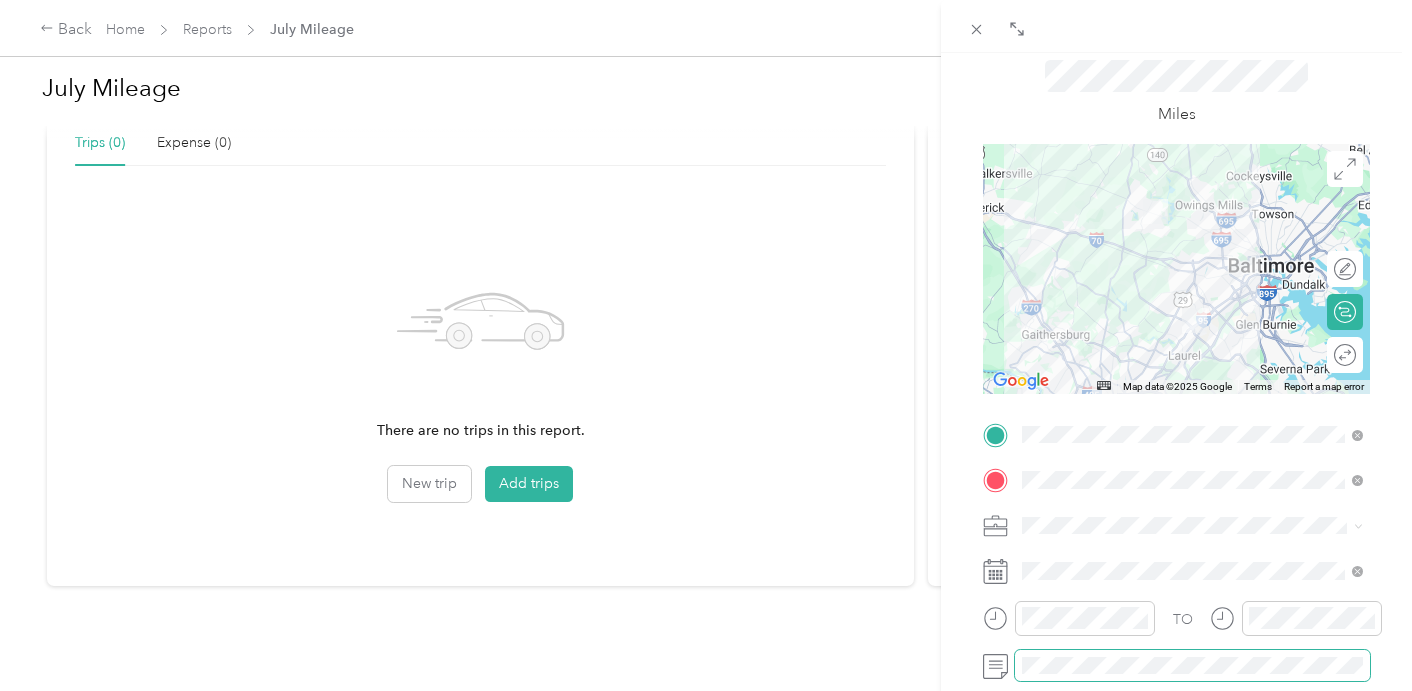 click at bounding box center [1192, 666] 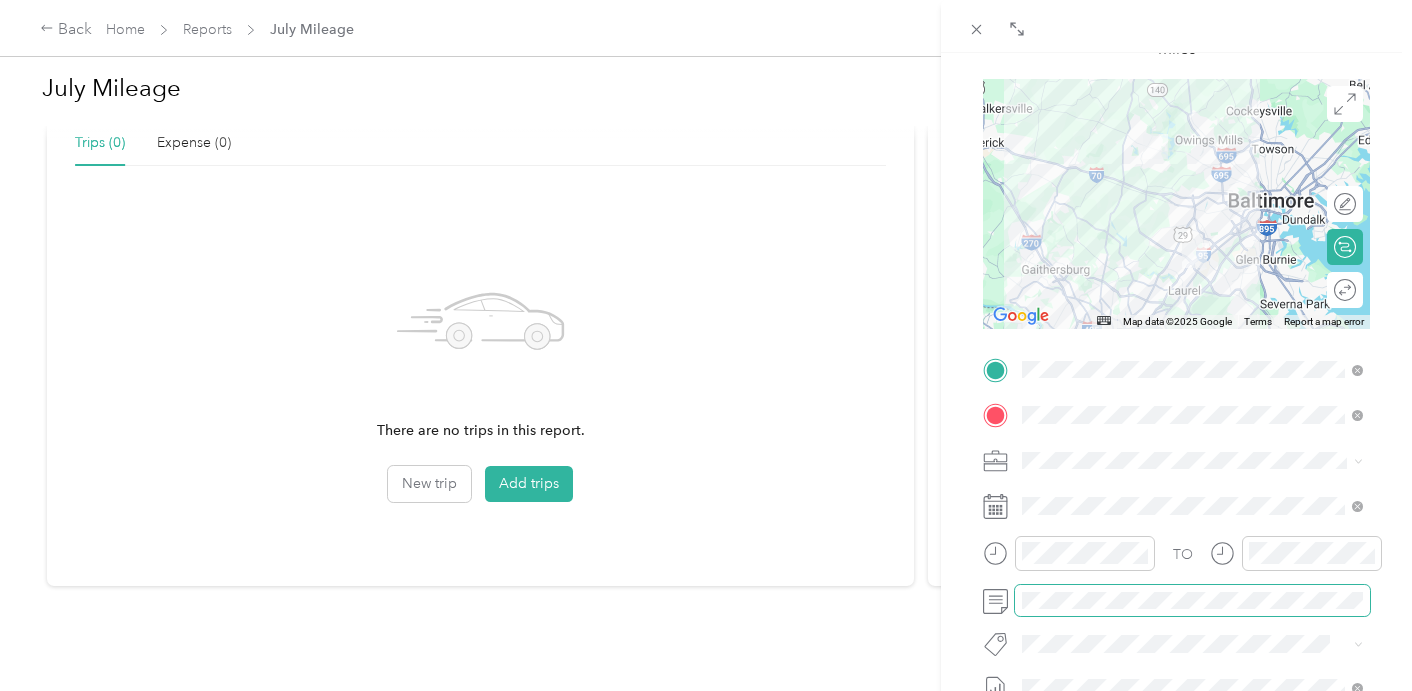 scroll, scrollTop: 0, scrollLeft: 0, axis: both 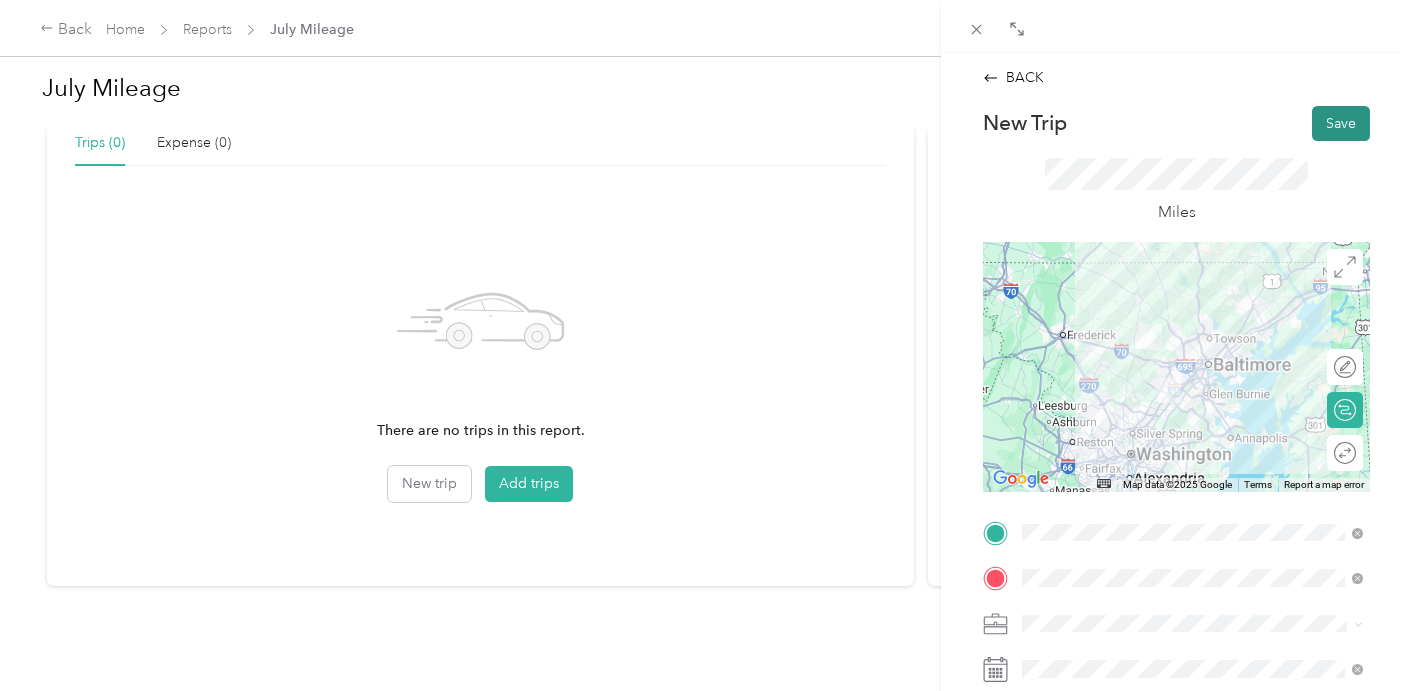 click on "Save" at bounding box center [1341, 123] 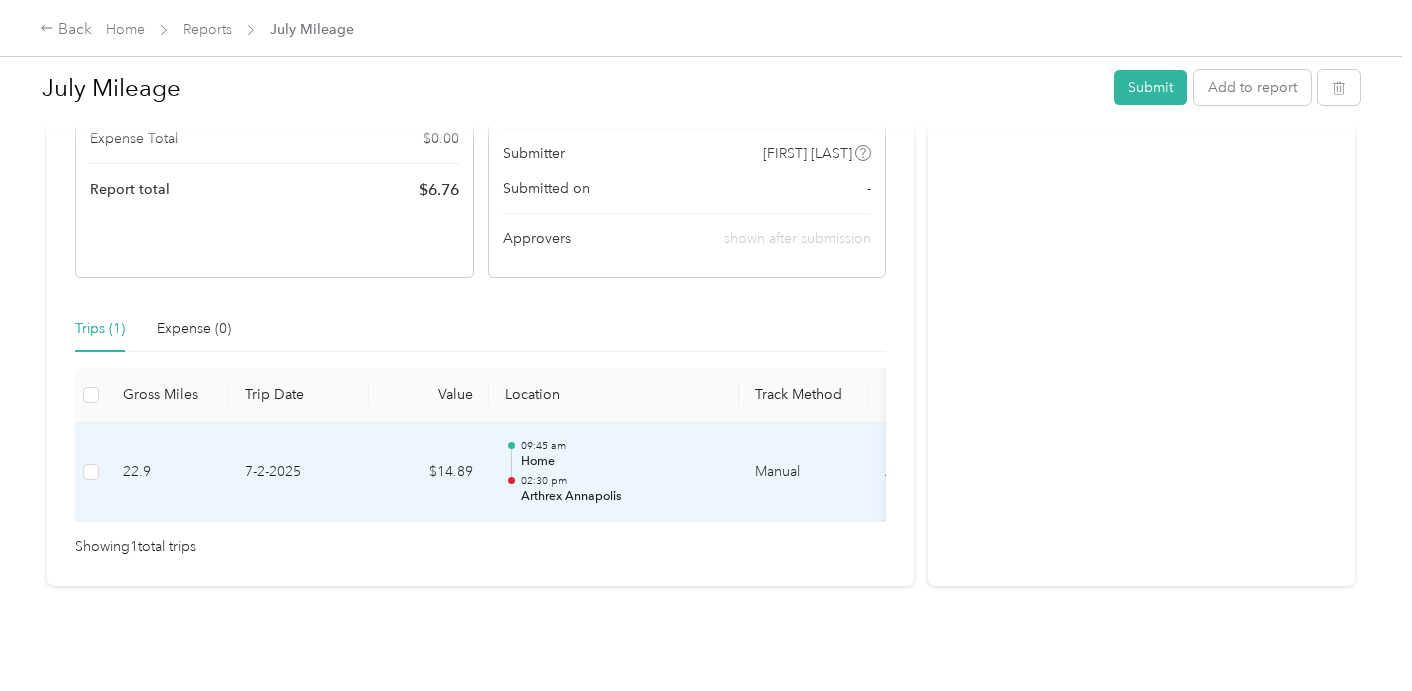 scroll, scrollTop: 0, scrollLeft: 0, axis: both 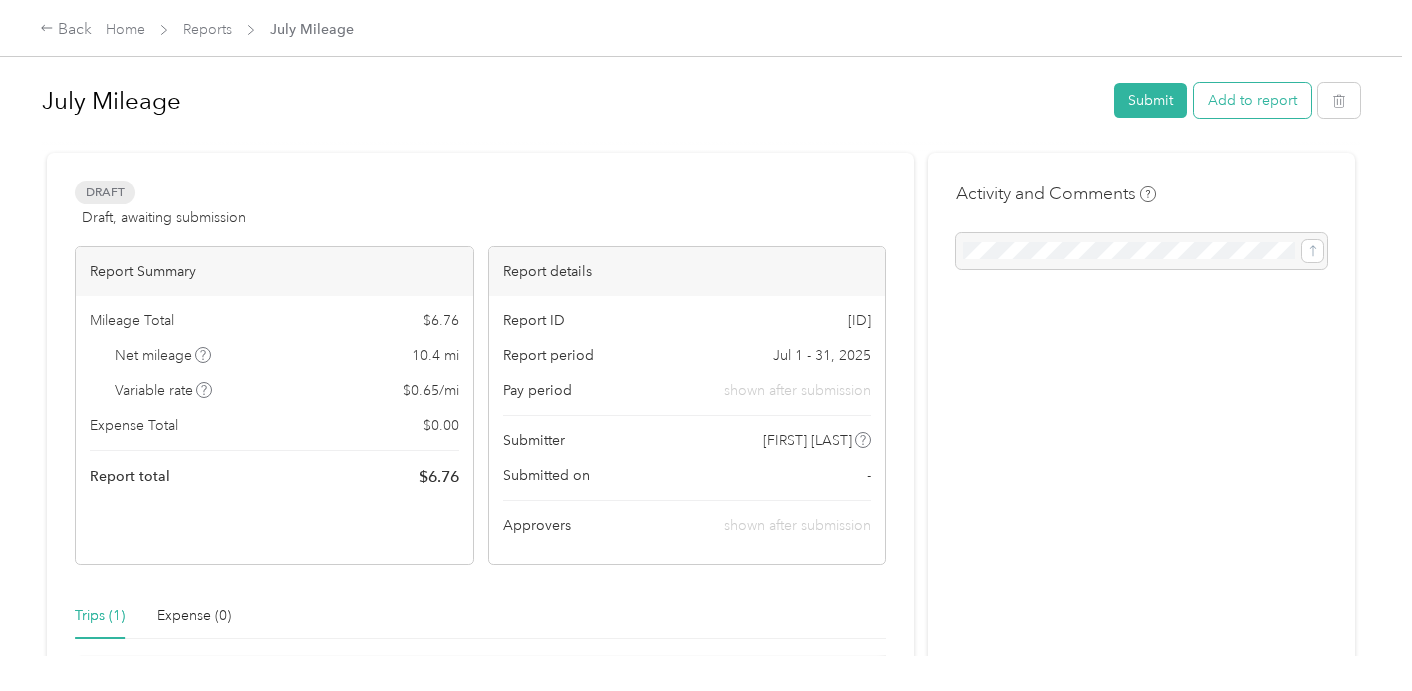 click on "Add to report" at bounding box center [1252, 100] 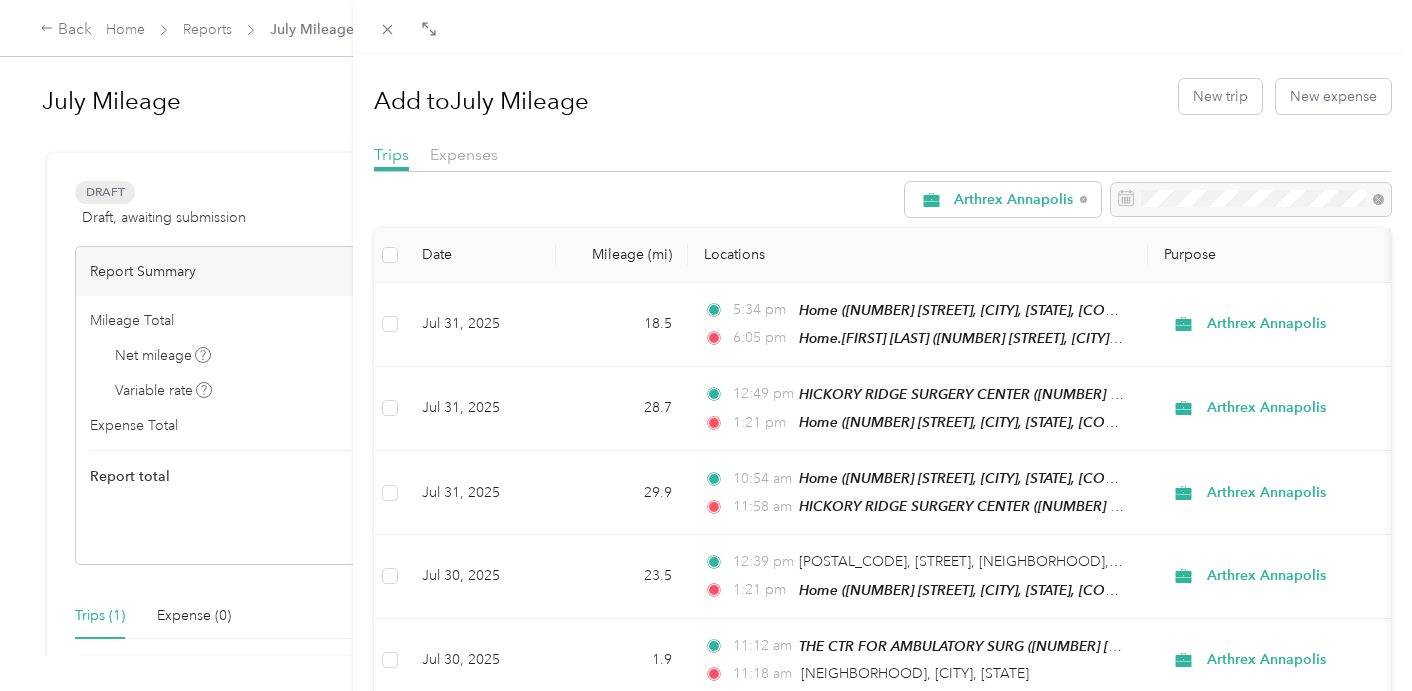 click on "Add to  July Mileage  New trip New expense Trips Expenses Arthrex Annapolis Date Mileage (mi) Locations Purpose           Jul 31, 2025 18.5 5:34 pm Home ([NUMBER] [STREET], [CITY], [STATE], [COUNTRY] , [CITY], [STATE]) Arthrex Annapolis Jul 31, 2025 28.7 12:49 pm HICKORY RIDGE SURGERY CENTER ([NUMBER] [STREET], [CITY], [STATE]) 1:21 pm Home ([NUMBER] [STREET], [CITY], [STATE], [COUNTRY] , [CITY], [STATE]) Arthrex Annapolis Jul 31, 2025 29.9 10:54 am Home ([NUMBER] [STREET], [CITY], [STATE], [COUNTRY] , [CITY], [STATE]) 11:58 am HICKORY RIDGE SURGERY CENTER ([NUMBER] [STREET], [CITY], [STATE]) Arthrex Annapolis Jul 30, 2025 23.5 12:39 pm [NUMBER], [STREET], [NEIGHBORHOOD], [CITY], [COUNTY], [STATE], [POSTAL_CODE], [COUNTRY] 1:21 pm Home ([NUMBER] [STREET], [CITY], [STATE], [COUNTRY] , [CITY], [STATE]) Arthrex Annapolis Jul 30, 2025 1.9 11:12 am THE CTR FOR AMBULATORY SURG ([NUMBER] [STREET], [CITY], [STATE]) 11:18 am 16.9" at bounding box center (706, 345) 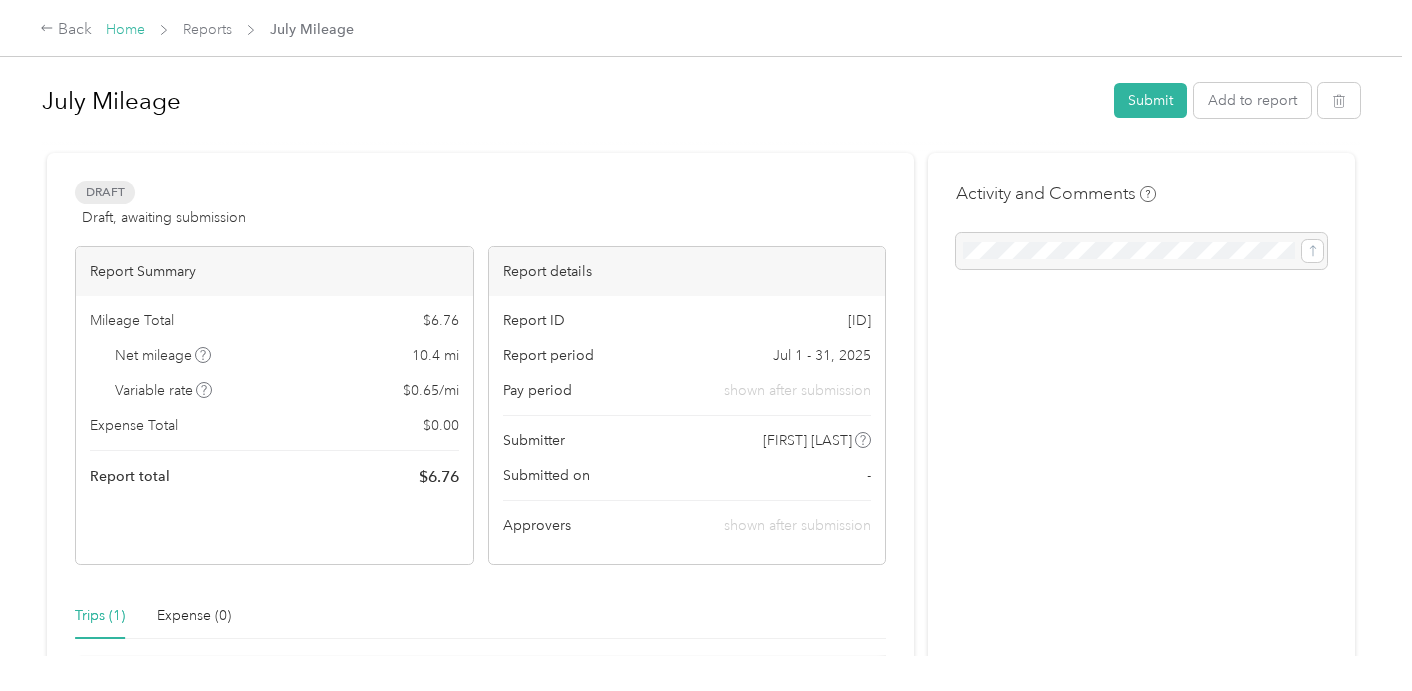 click on "Home" at bounding box center (125, 29) 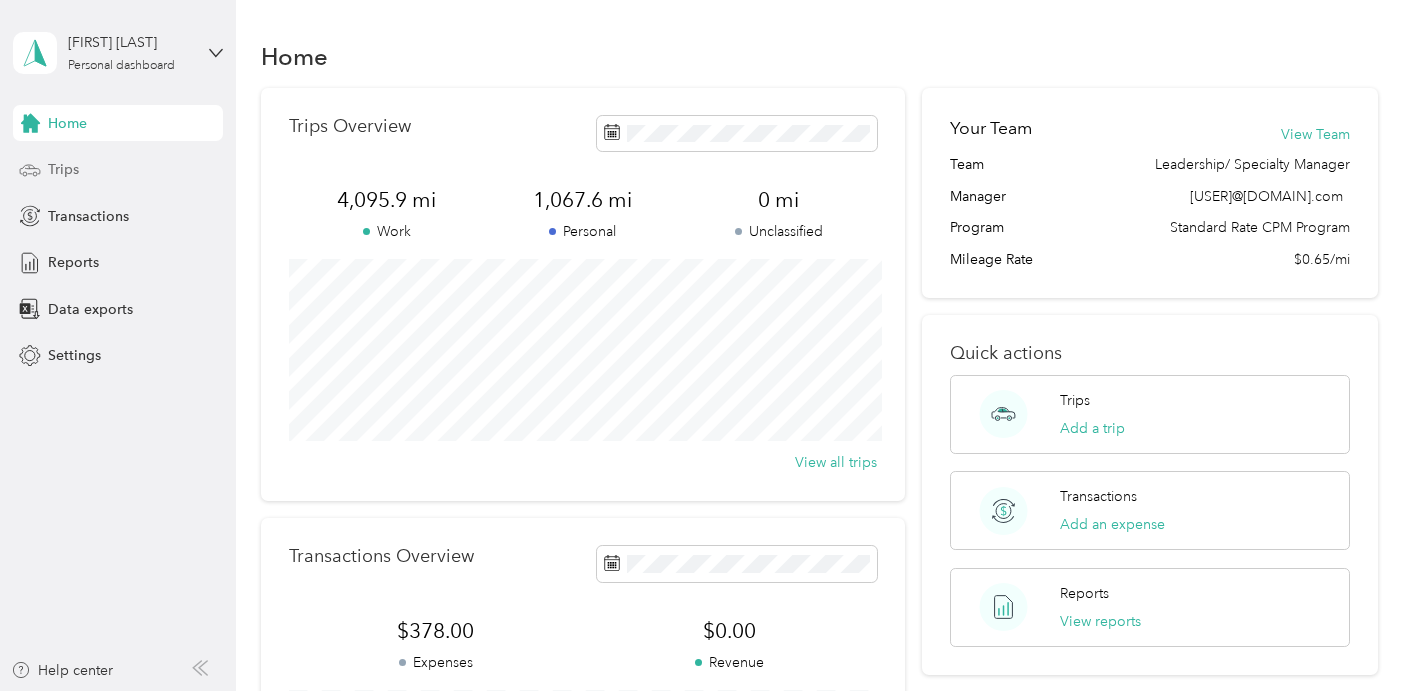 click on "Trips" at bounding box center [63, 169] 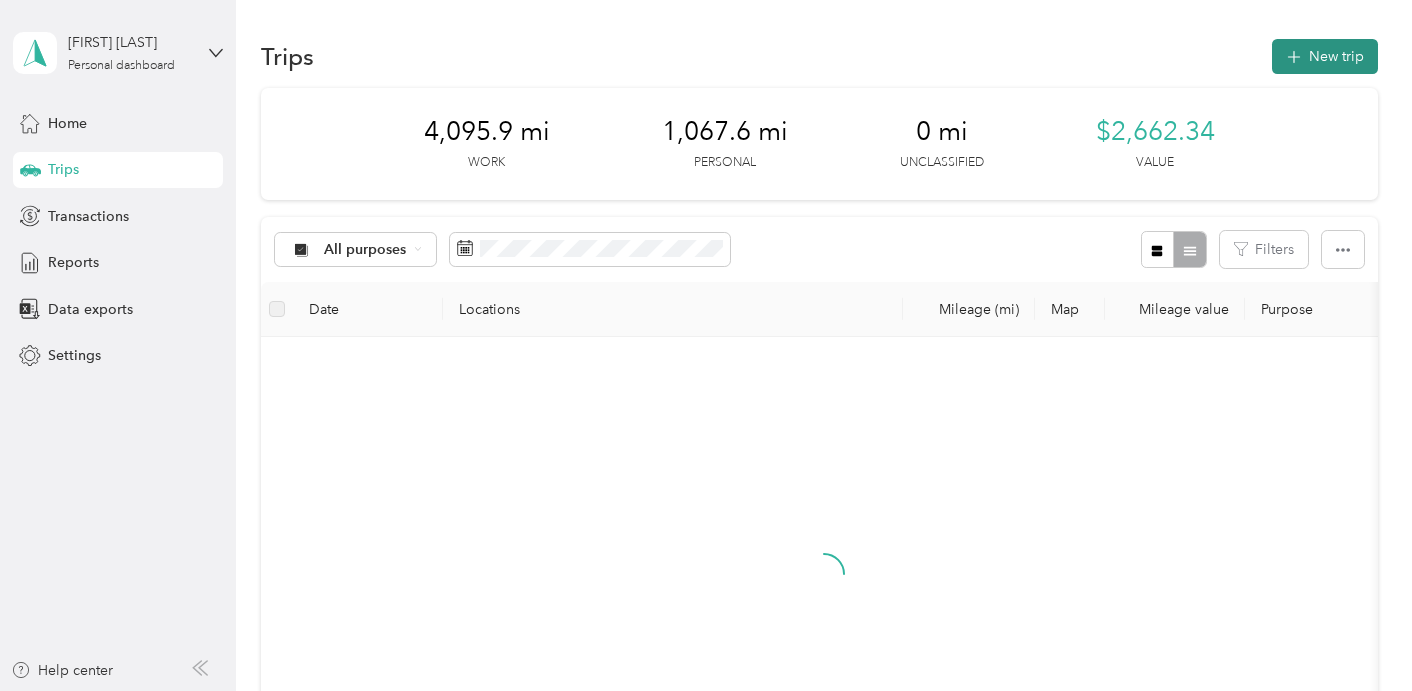 click on "New trip" at bounding box center (1325, 56) 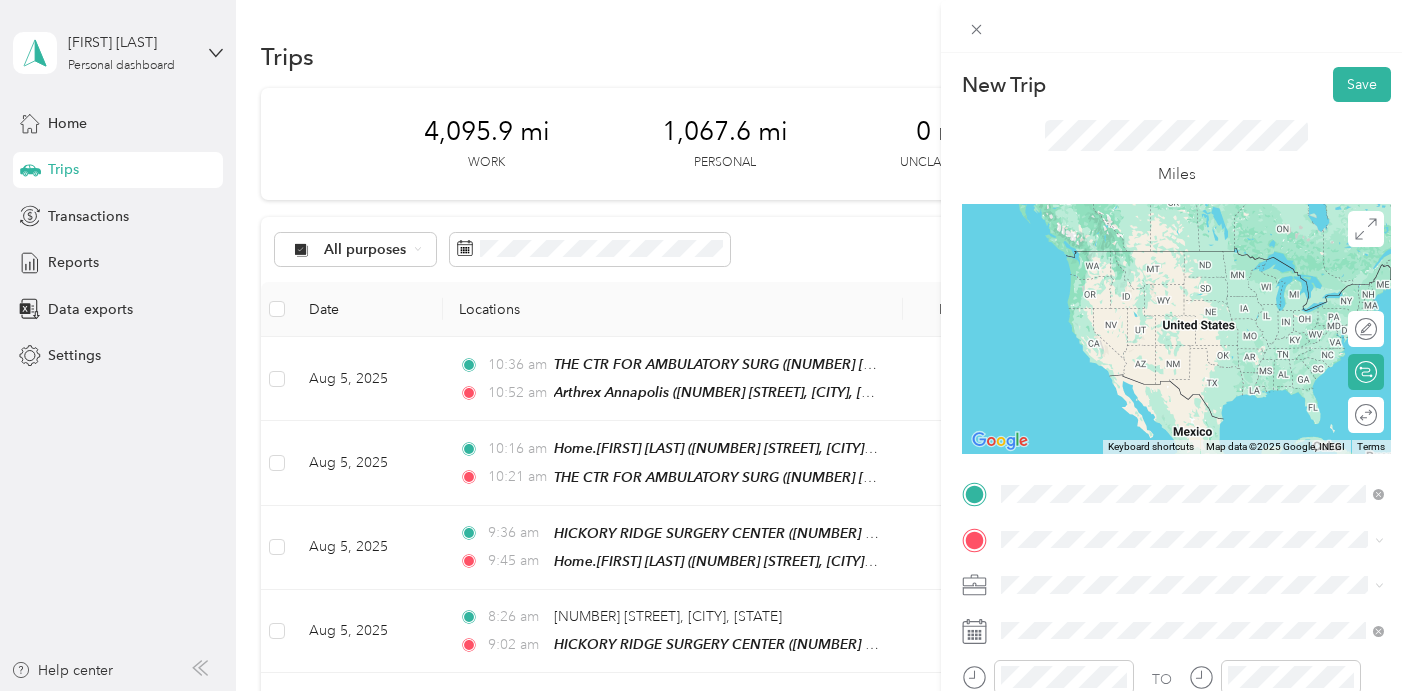 click on "TEAM Arthrex Annapolis [NUMBER] [STREET], [POSTAL_CODE], [CITY], [STATE], [COUNTRY]" at bounding box center (1208, 284) 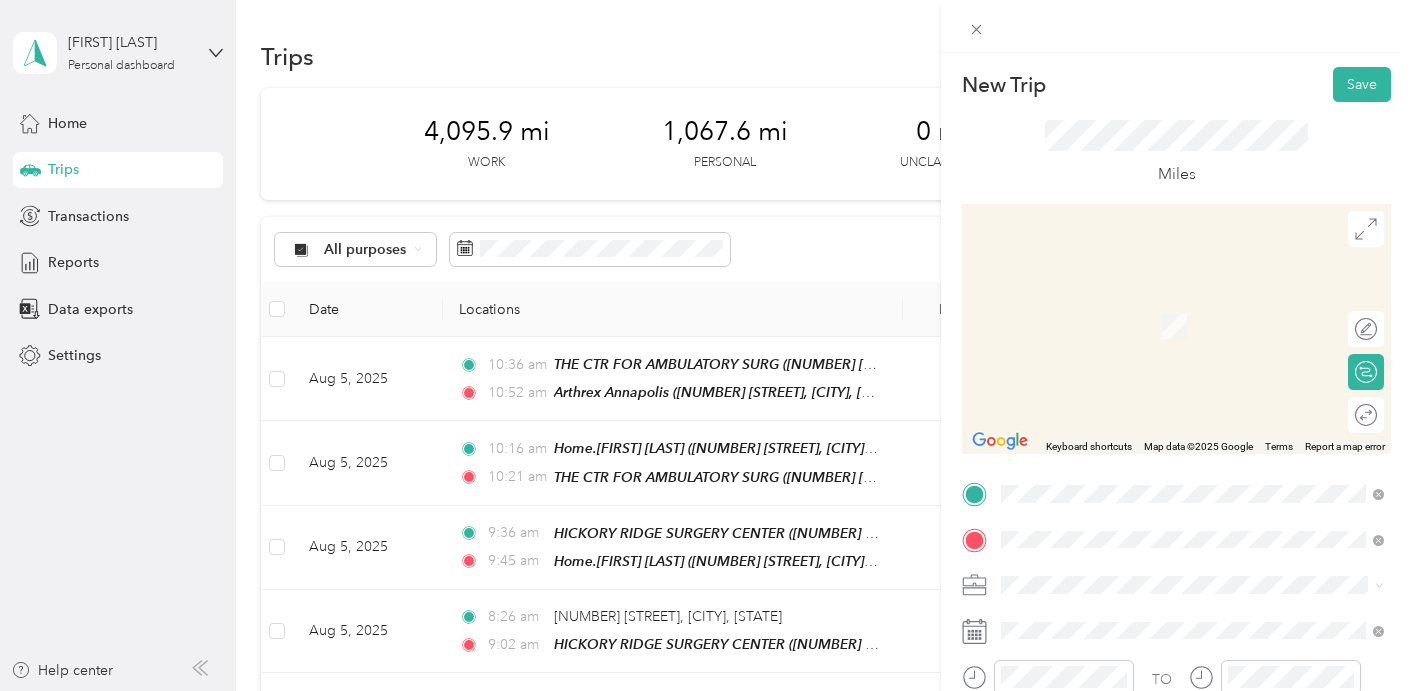 click on "[NUMBER] [STREET], [CITY], [STATE], [COUNTRY] , [CITY], [STATE]" at bounding box center (1198, 336) 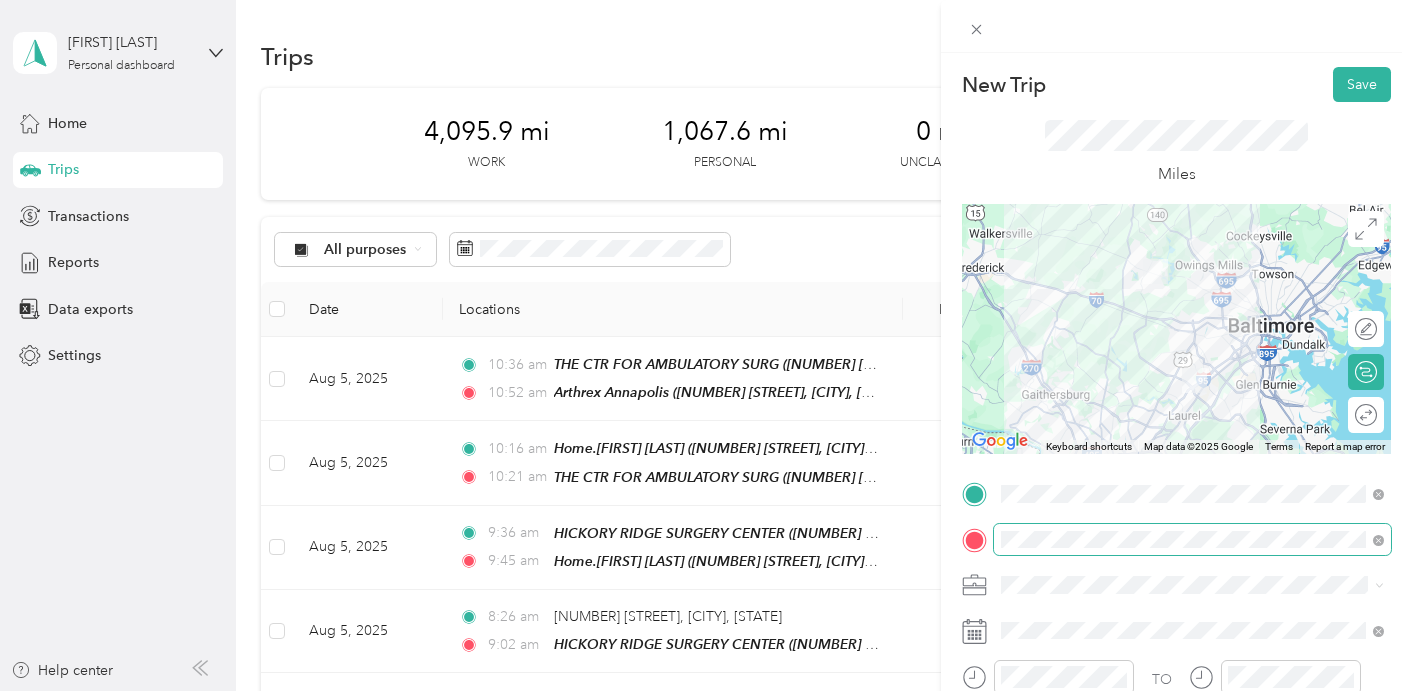 scroll, scrollTop: 0, scrollLeft: 8, axis: horizontal 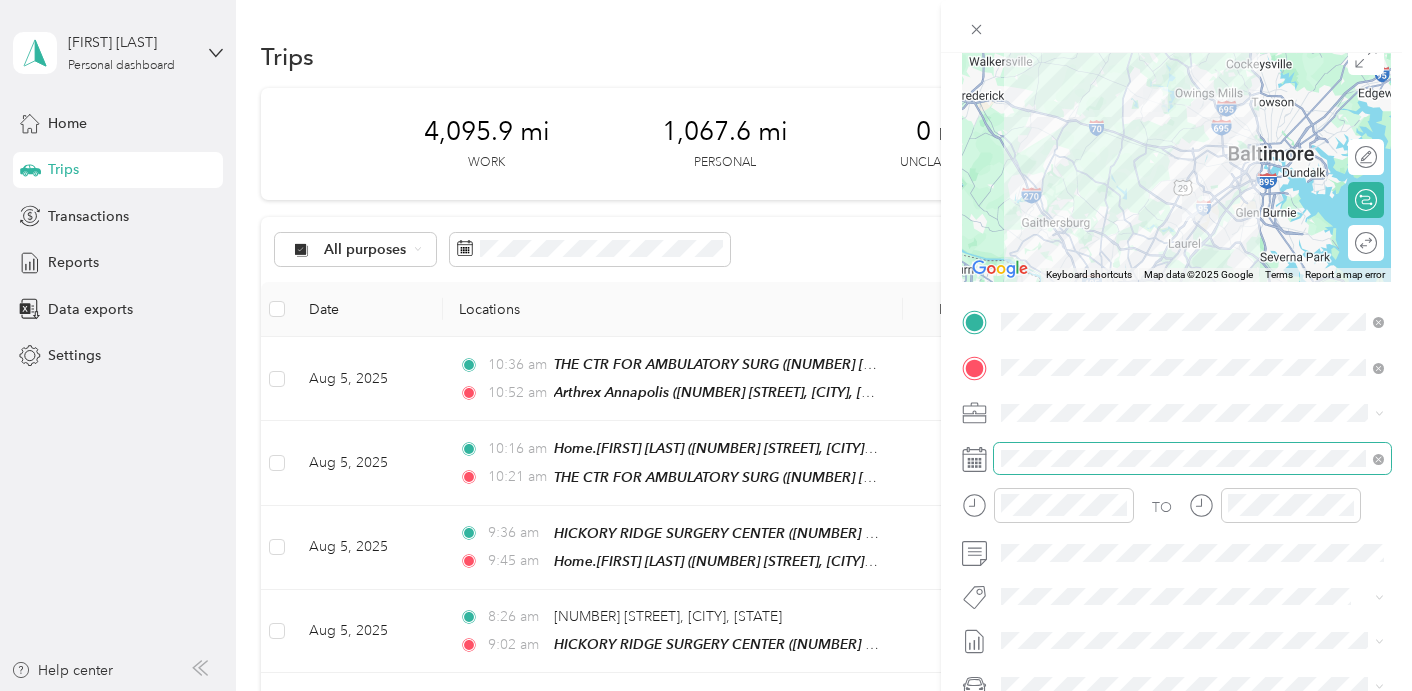 click at bounding box center [1192, 459] 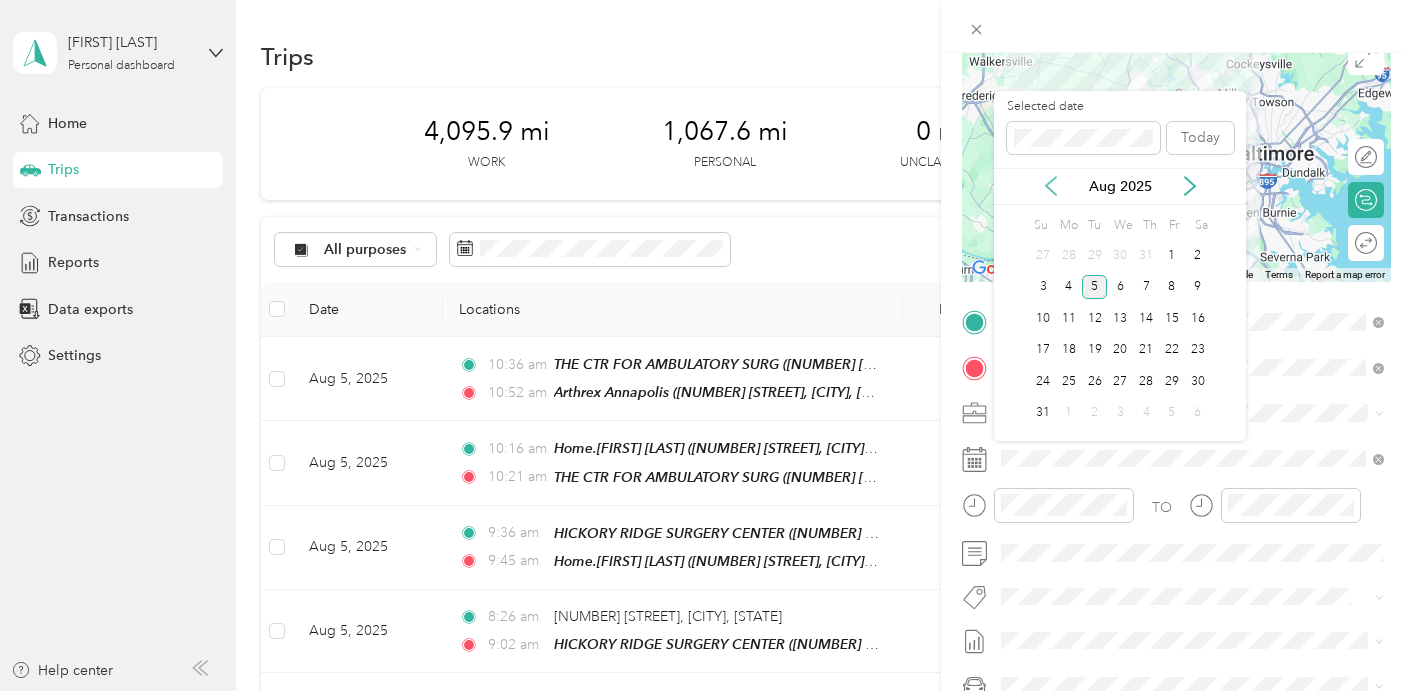 click 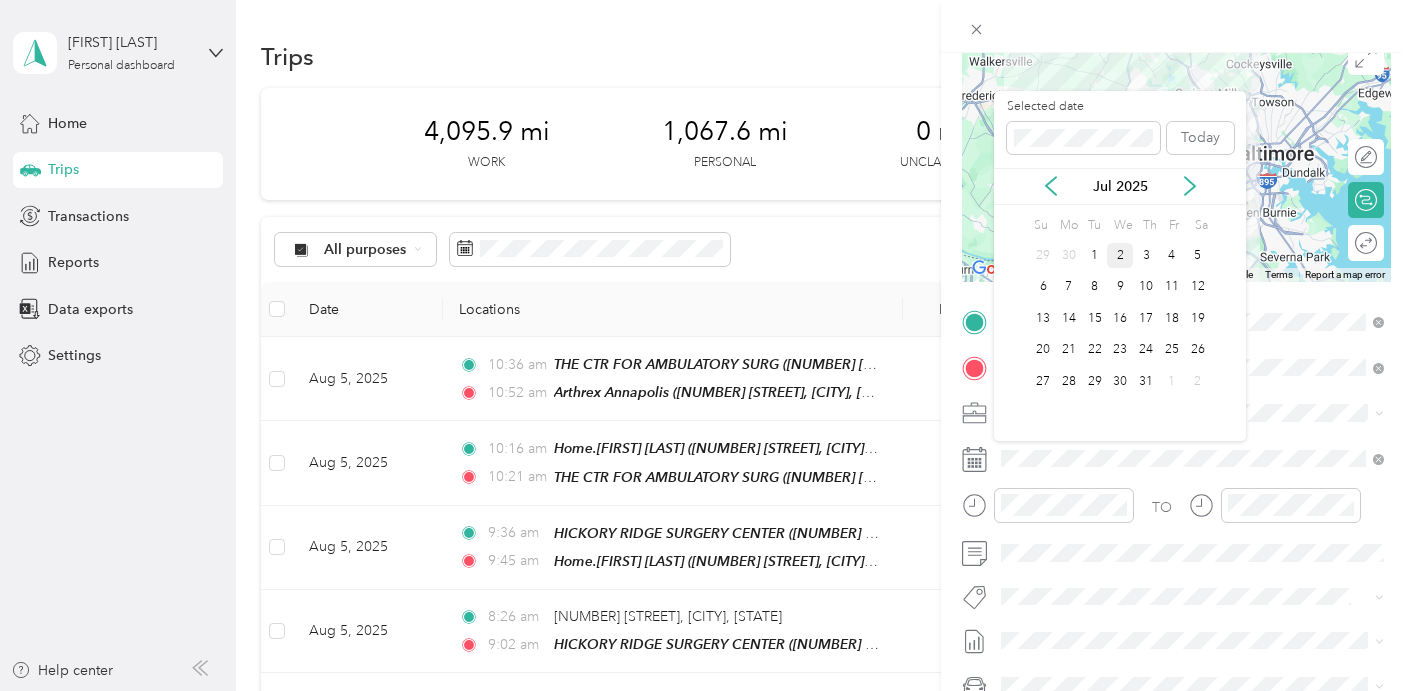 click on "2" at bounding box center [1120, 255] 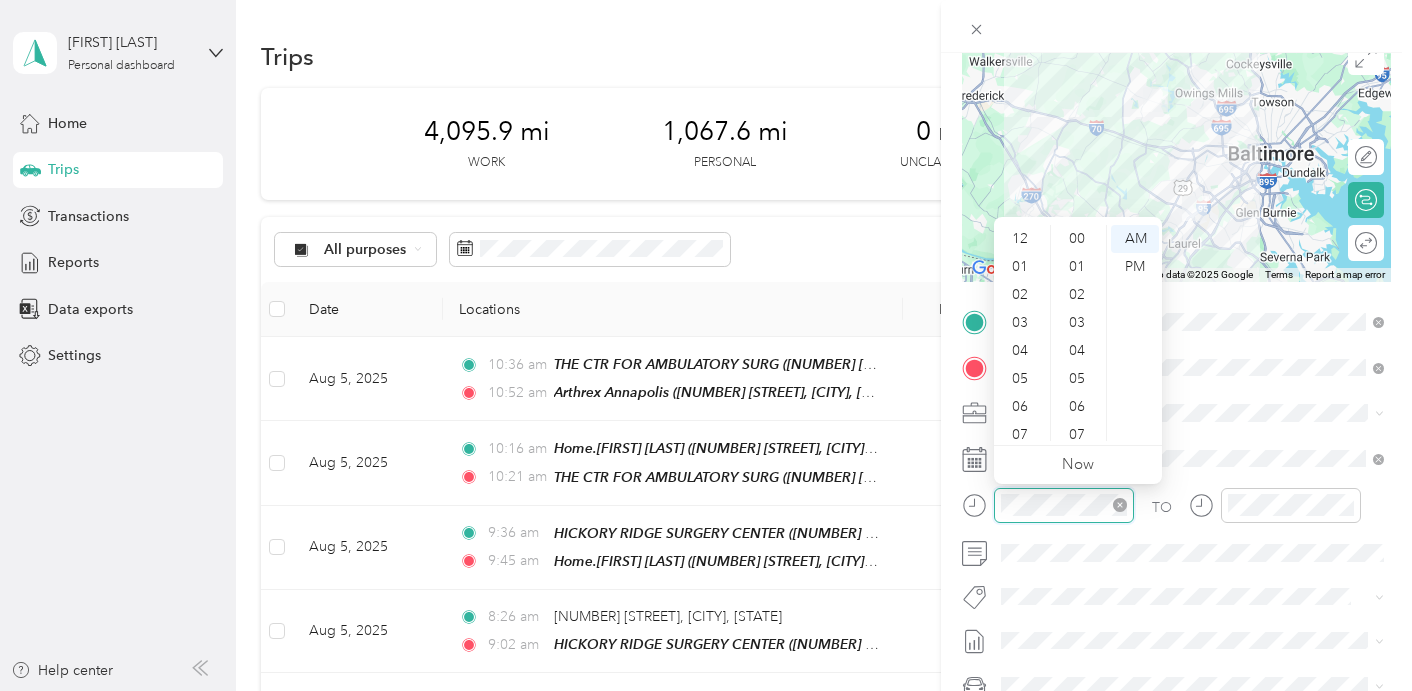 scroll, scrollTop: 1428, scrollLeft: 0, axis: vertical 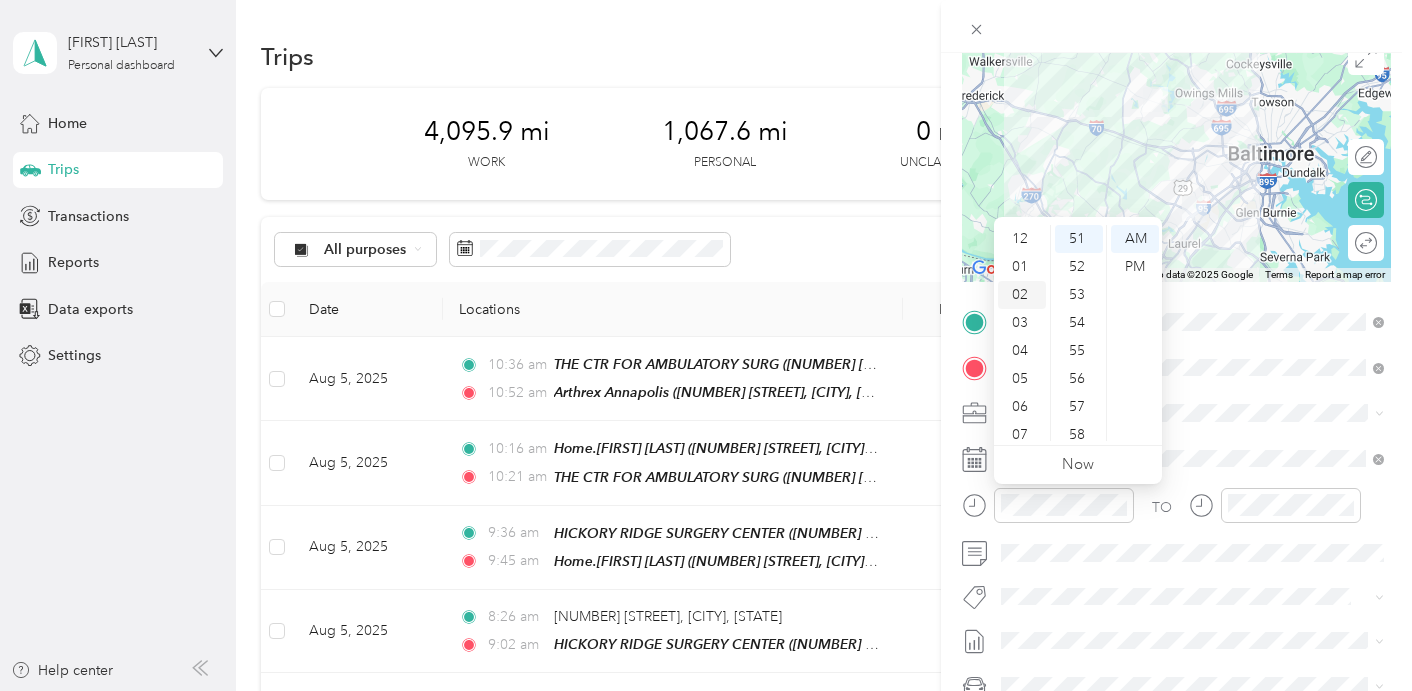 click on "02" at bounding box center [1022, 295] 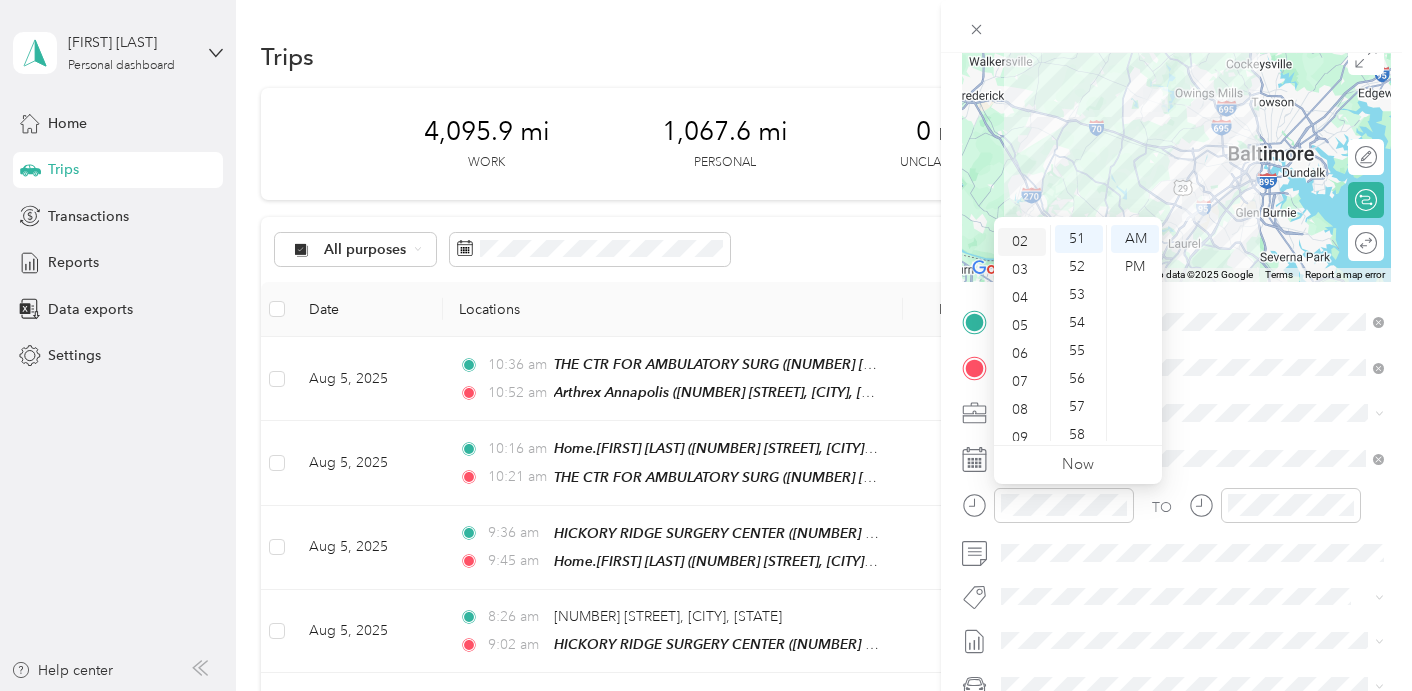 scroll, scrollTop: 56, scrollLeft: 0, axis: vertical 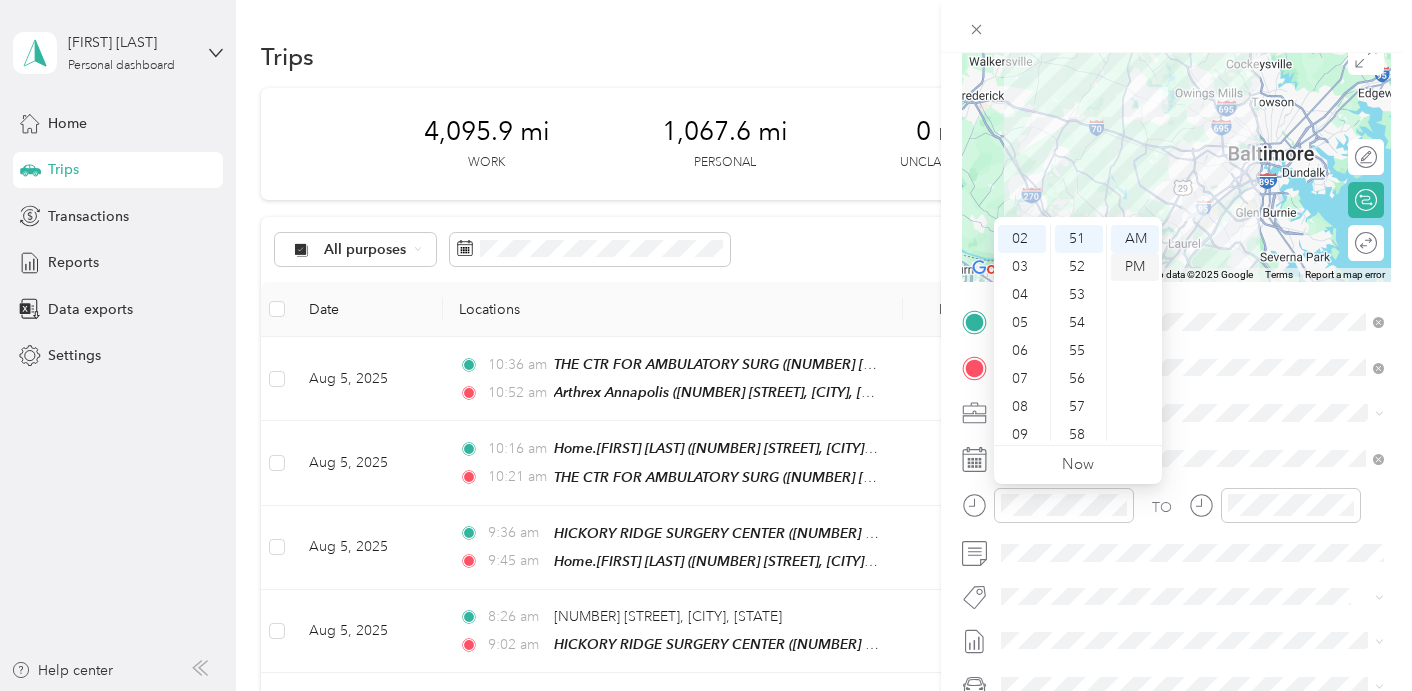 click on "PM" at bounding box center (1135, 267) 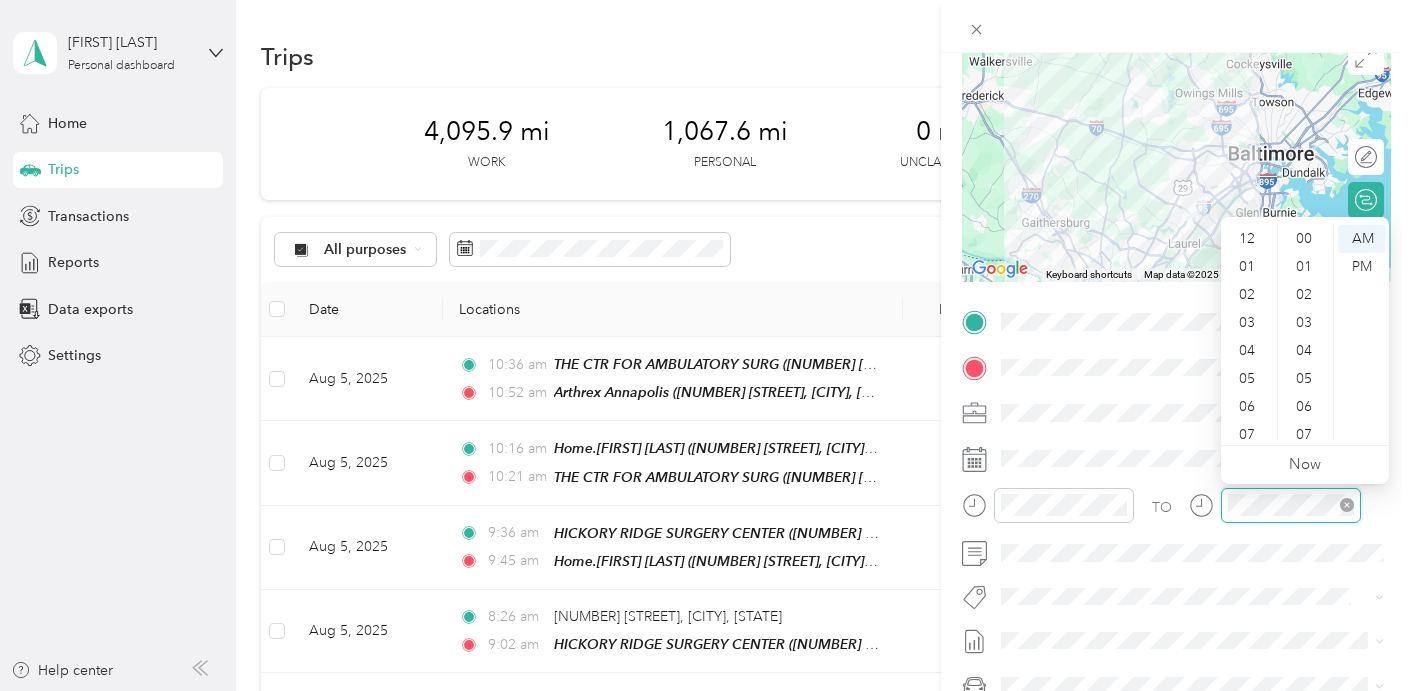 scroll, scrollTop: 1428, scrollLeft: 0, axis: vertical 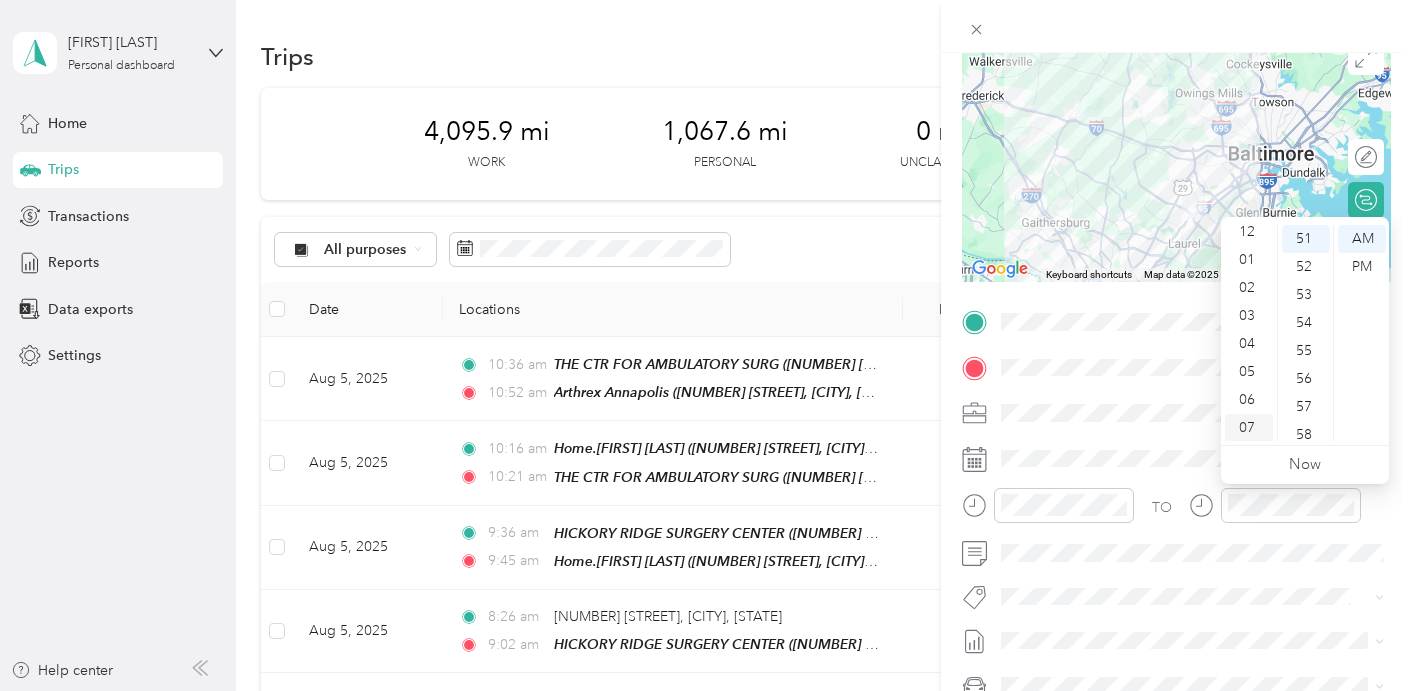 click on "03" at bounding box center [1249, 316] 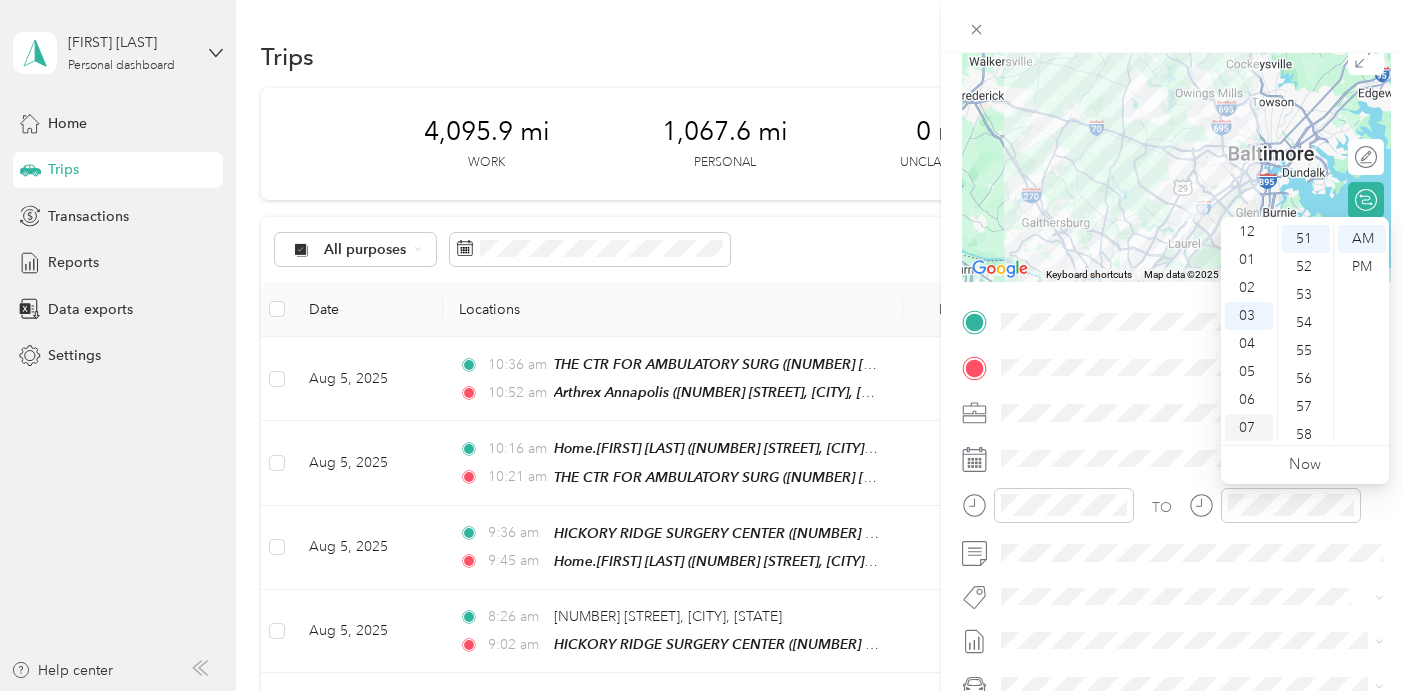 scroll, scrollTop: 84, scrollLeft: 0, axis: vertical 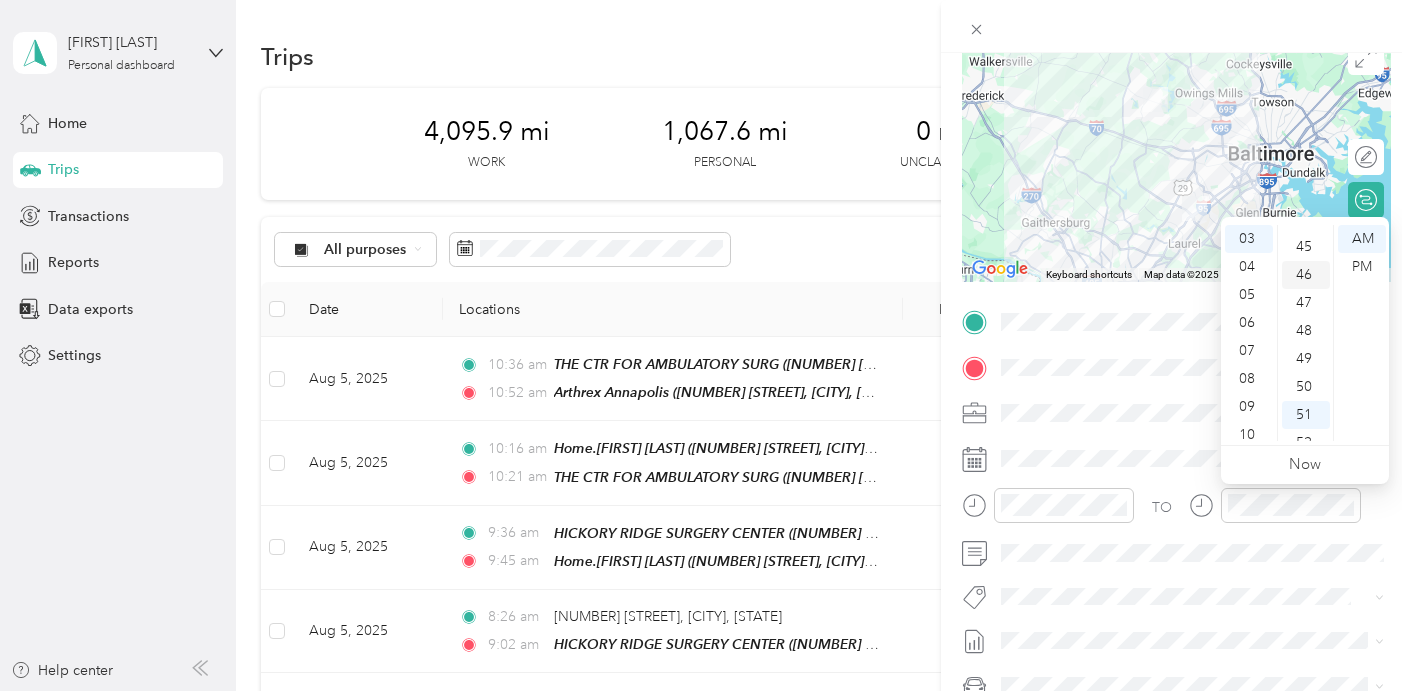 click on "46" at bounding box center [1306, 275] 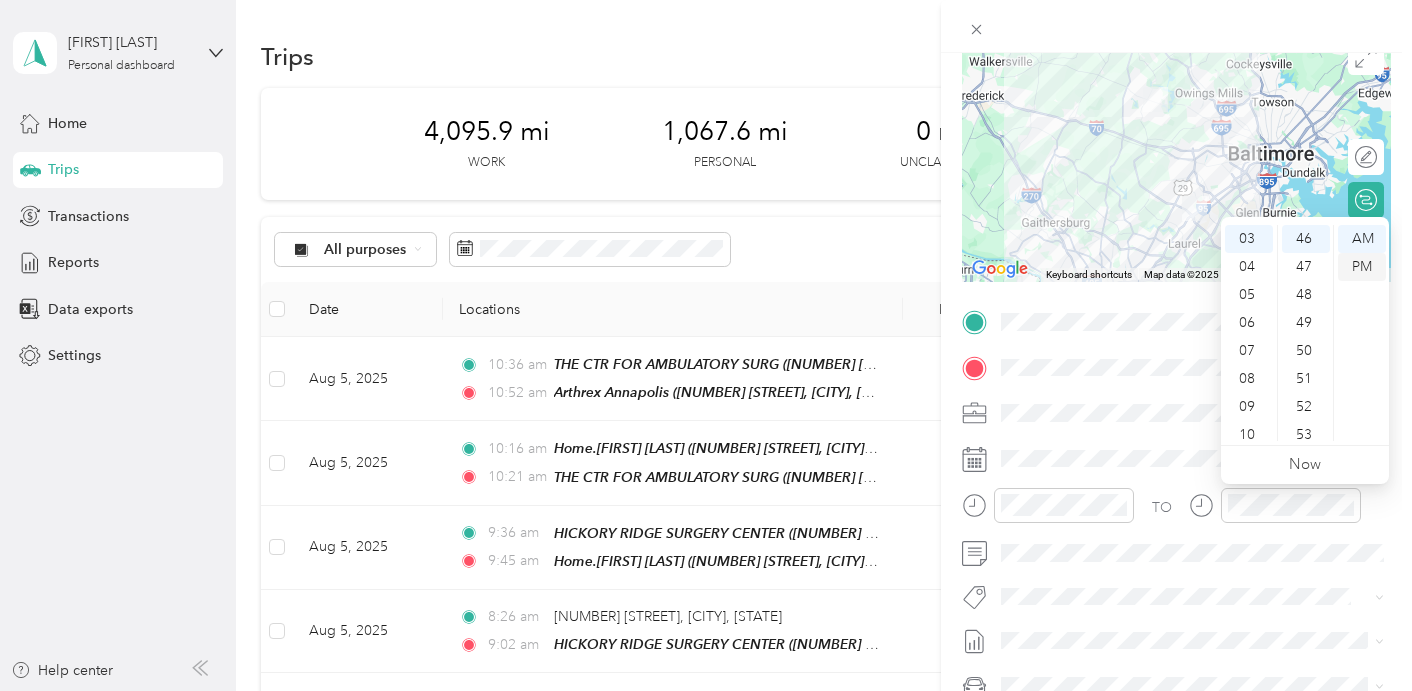click on "PM" at bounding box center (1362, 267) 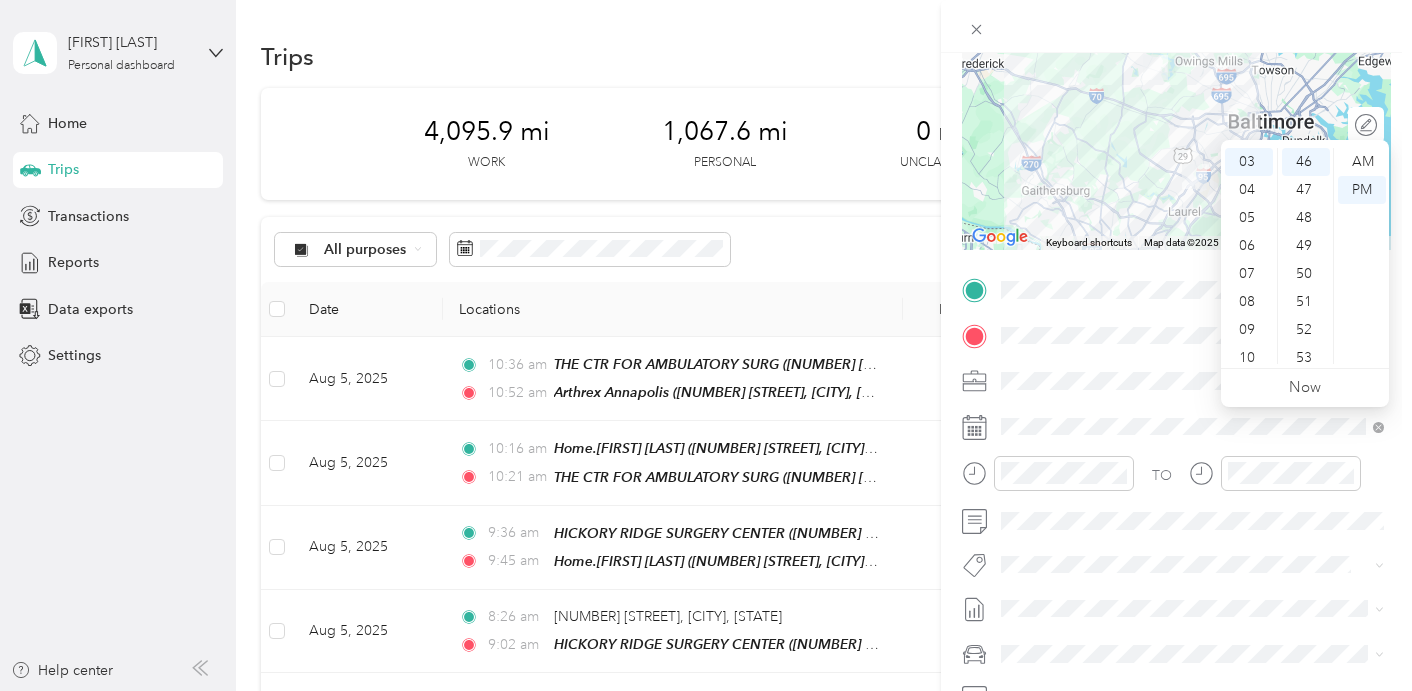 scroll, scrollTop: 0, scrollLeft: 0, axis: both 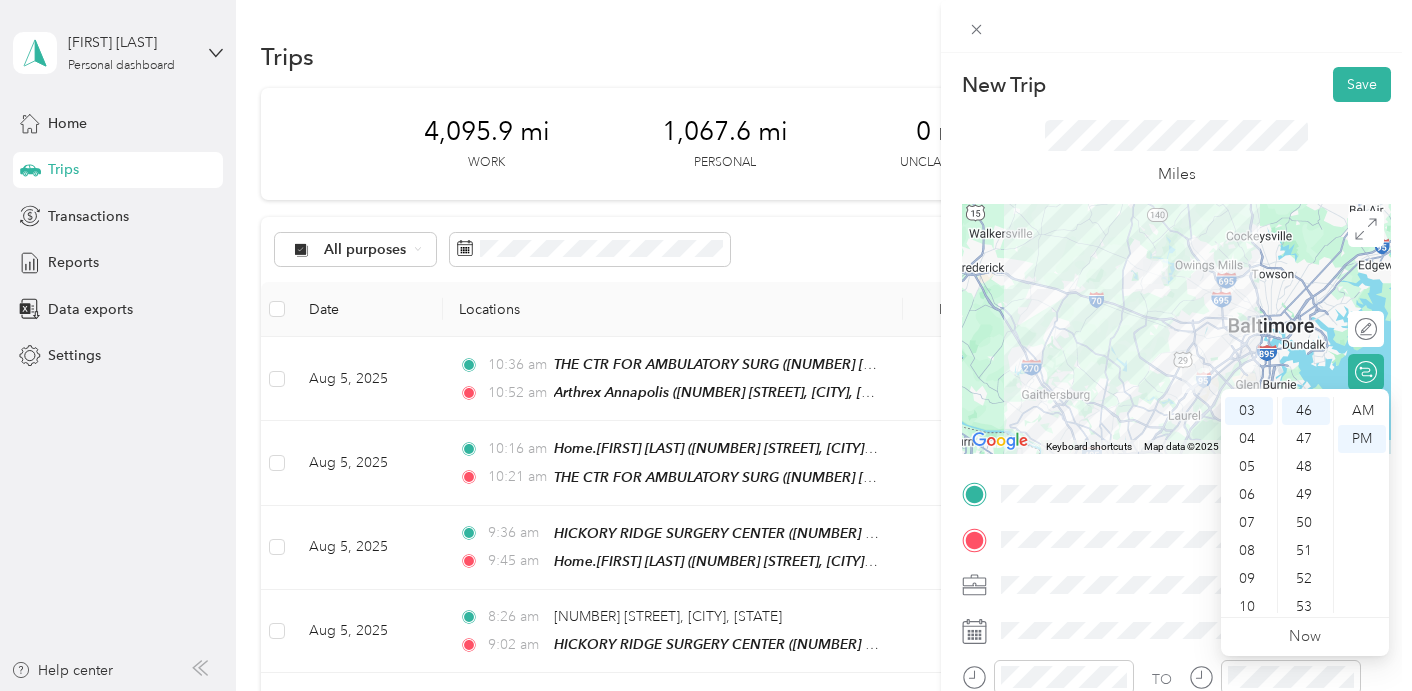 click on "New Trip Save This trip cannot be edited because it is either under review, approved, or paid. Contact your Team Manager to edit it. Miles ← Move left → Move right ↑ Move up ↓ Move down + Zoom in - Zoom out Home Jump left by 75% End Jump right by 75% Page Up Jump up by 75% Page Down Jump down by 75% Keyboard shortcuts Map Data Map data ©2025 Google Map data ©2025 Google 10 km  Click to toggle between metric and imperial units Terms Report a map error Edit route Calculate route Round trip TO Add photo" at bounding box center [1176, 398] 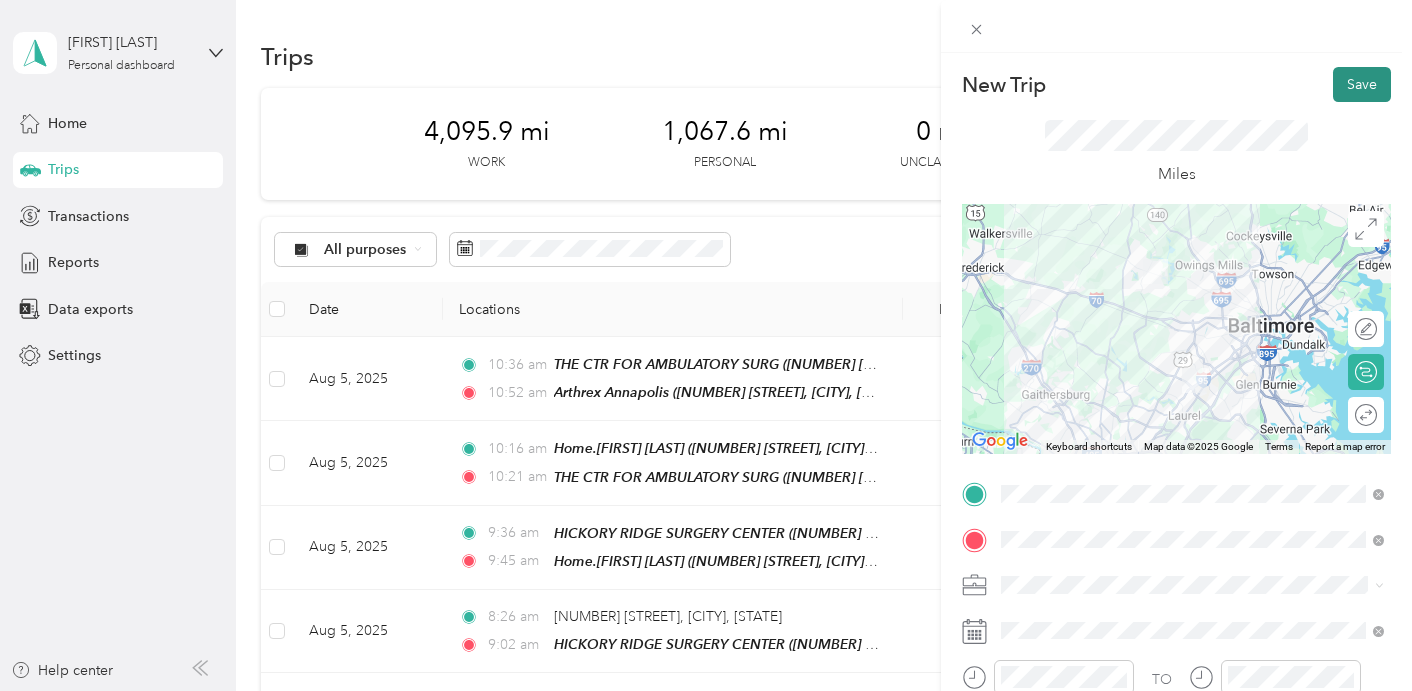click on "Save" at bounding box center (1362, 84) 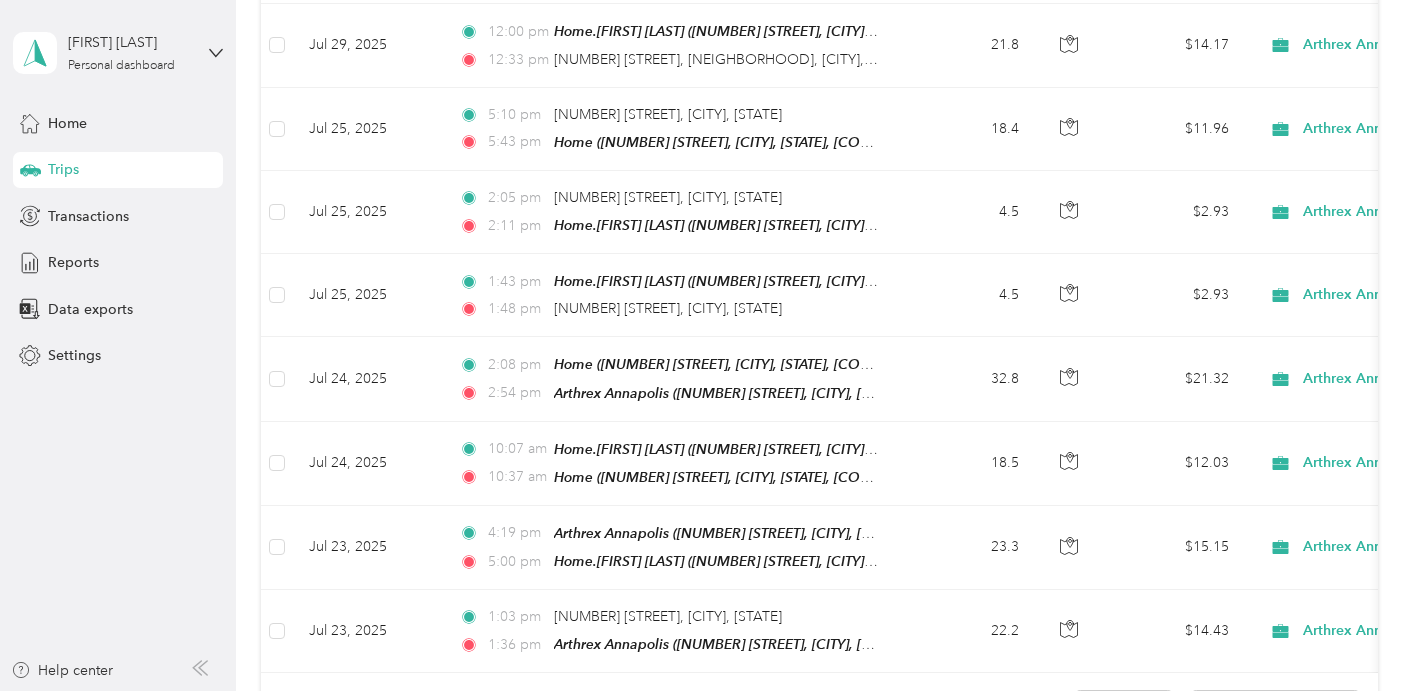 scroll, scrollTop: 2067, scrollLeft: 0, axis: vertical 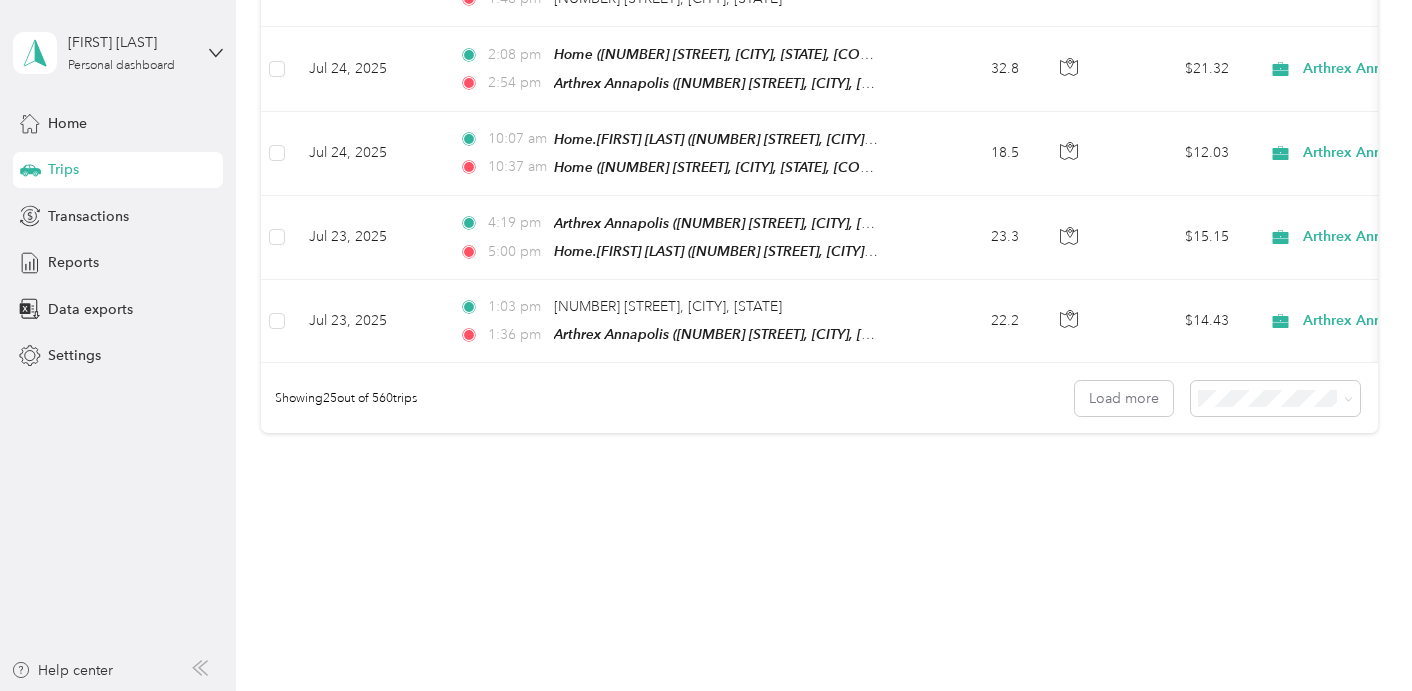 click on "100 per load" at bounding box center (1256, 485) 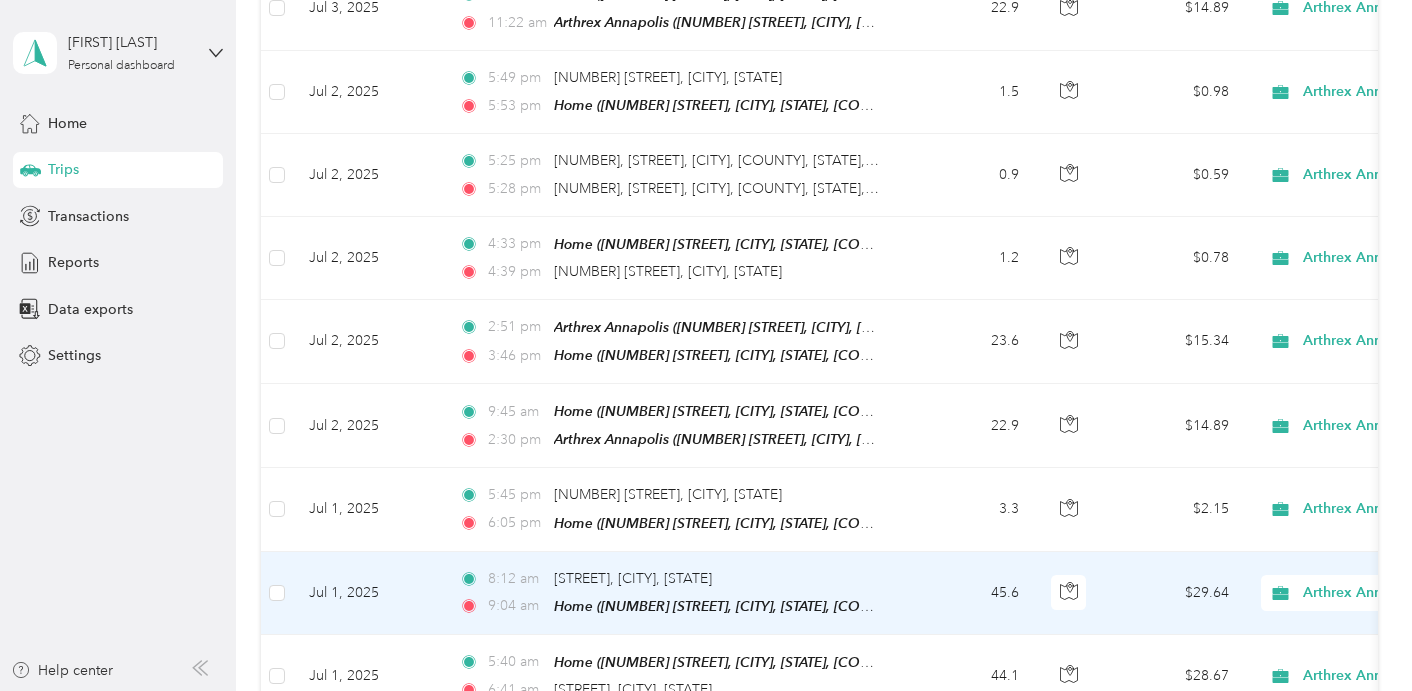 scroll, scrollTop: 5956, scrollLeft: 0, axis: vertical 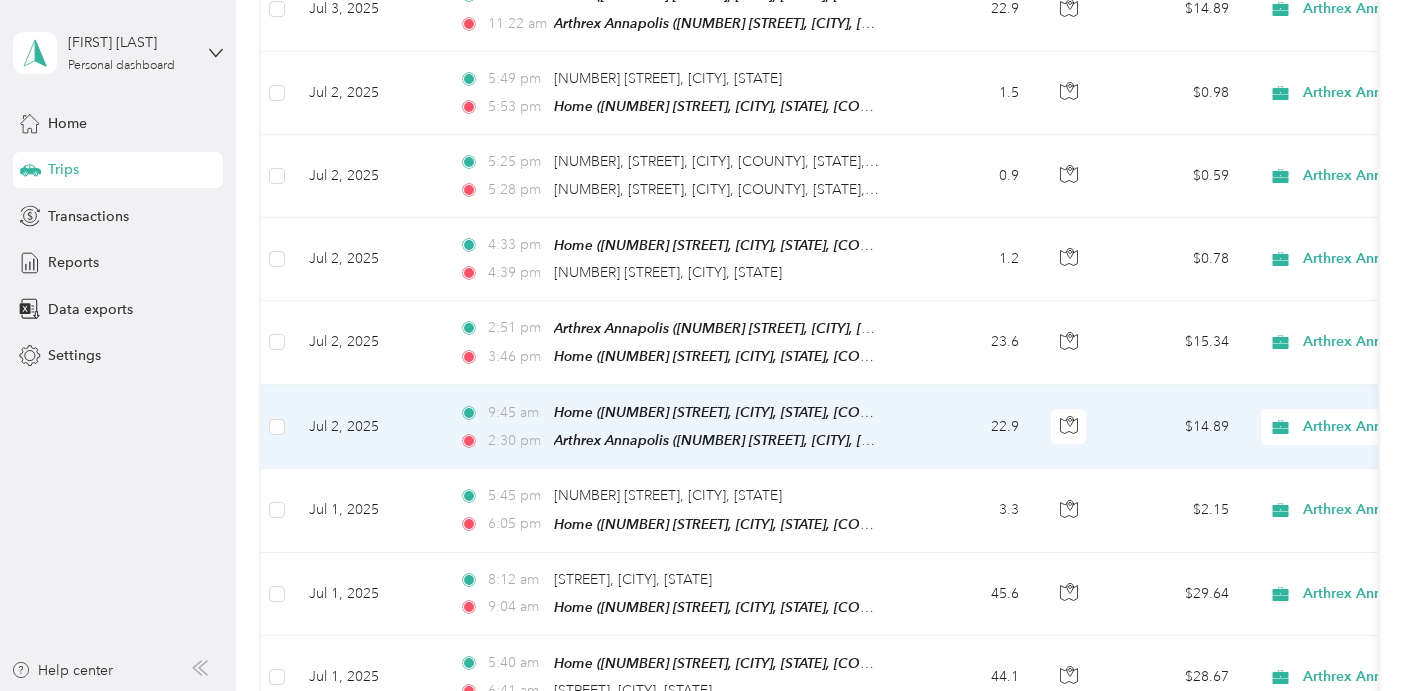 click on "[TIME] Home ([NUMBER] [STREET], [CITY], [STATE], [COUNTRY] , [CITY], [STATE]) [TIME] Arthrex Annapolis ([NUMBER] [STREET], [CITY], [STATE])" at bounding box center (673, 427) 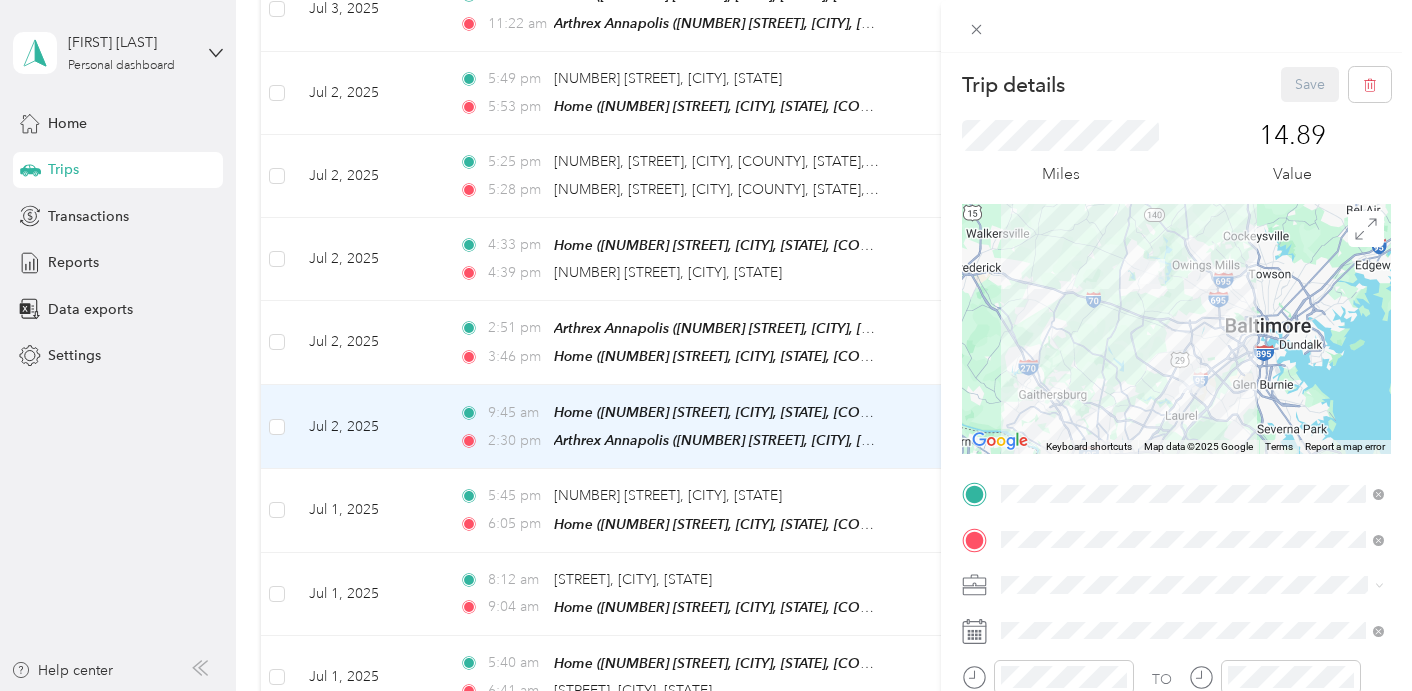 scroll, scrollTop: 95, scrollLeft: 0, axis: vertical 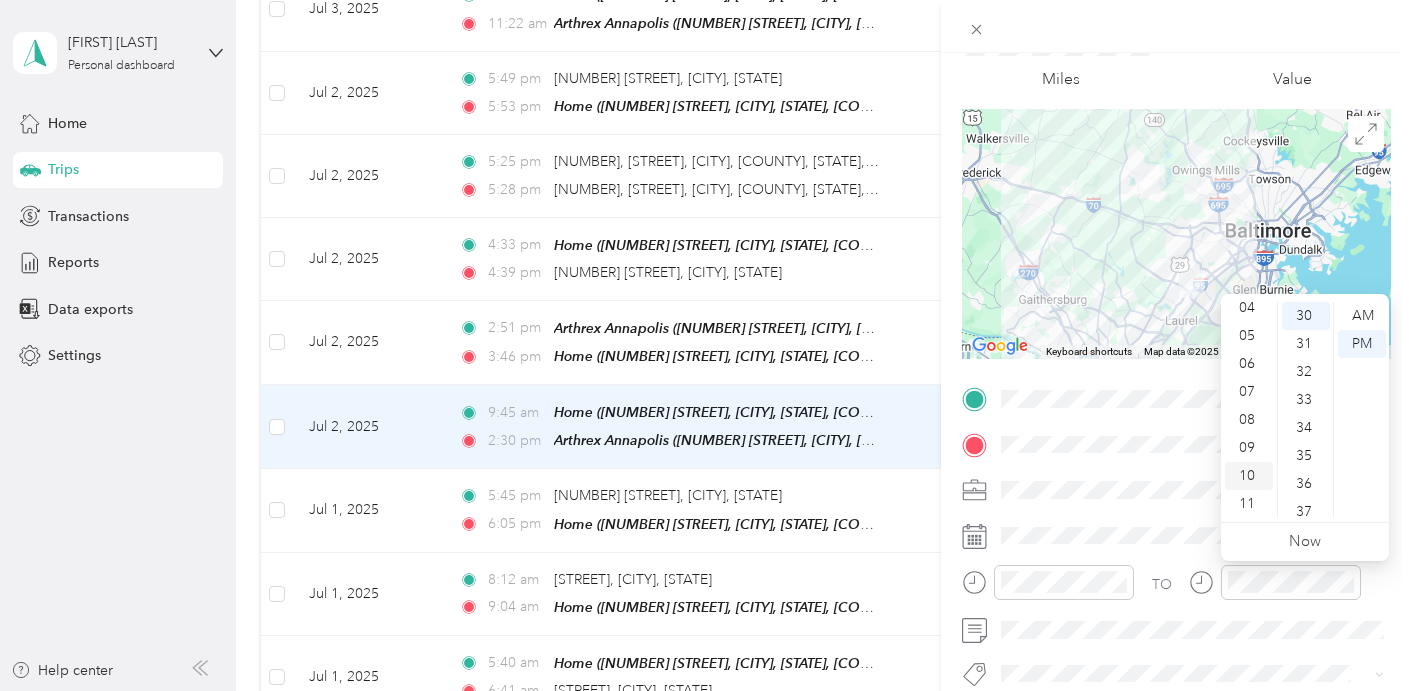 click on "10" at bounding box center (1249, 476) 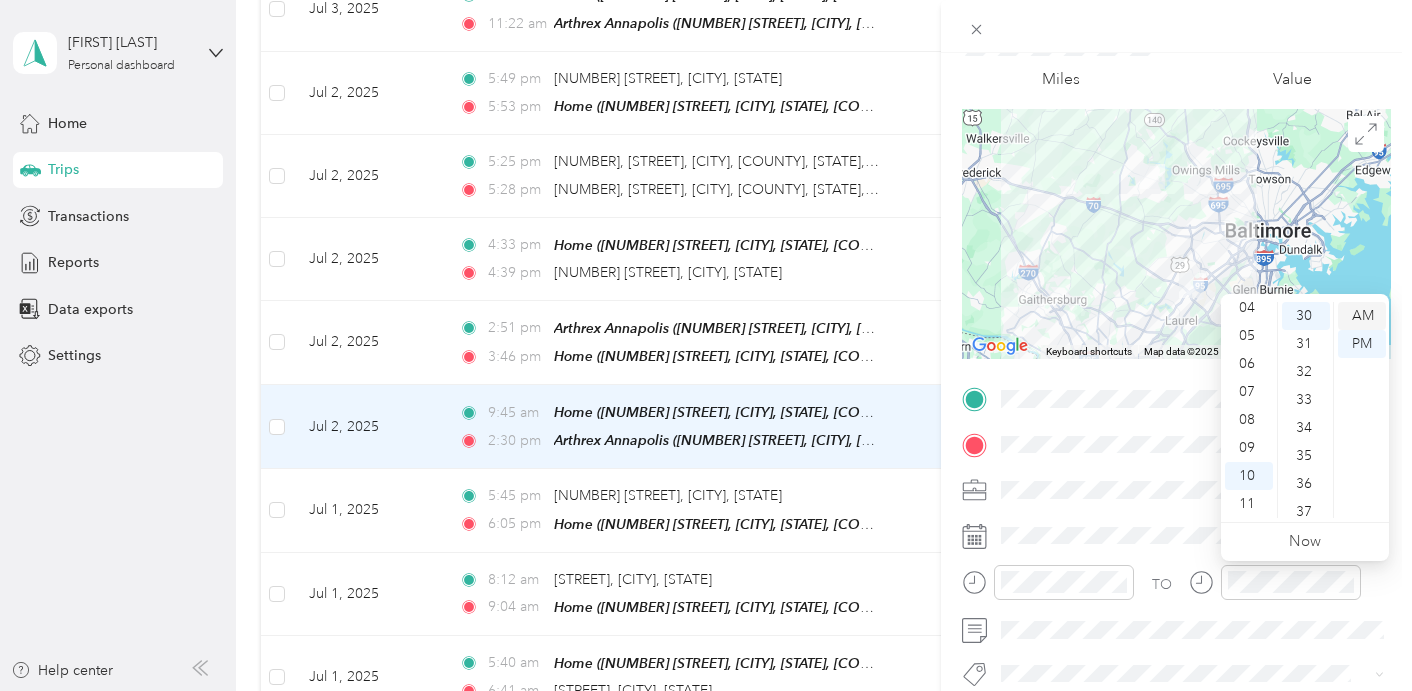 click on "AM" at bounding box center (1362, 316) 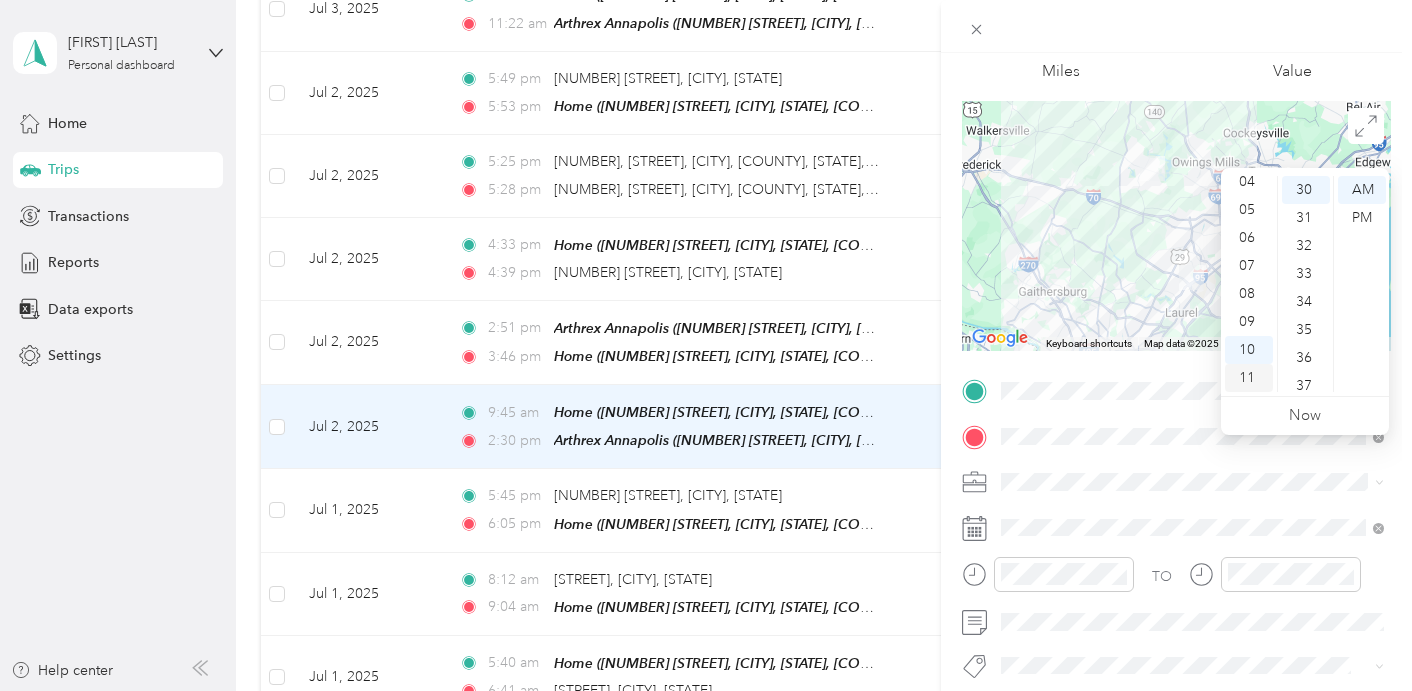 scroll, scrollTop: 18, scrollLeft: 0, axis: vertical 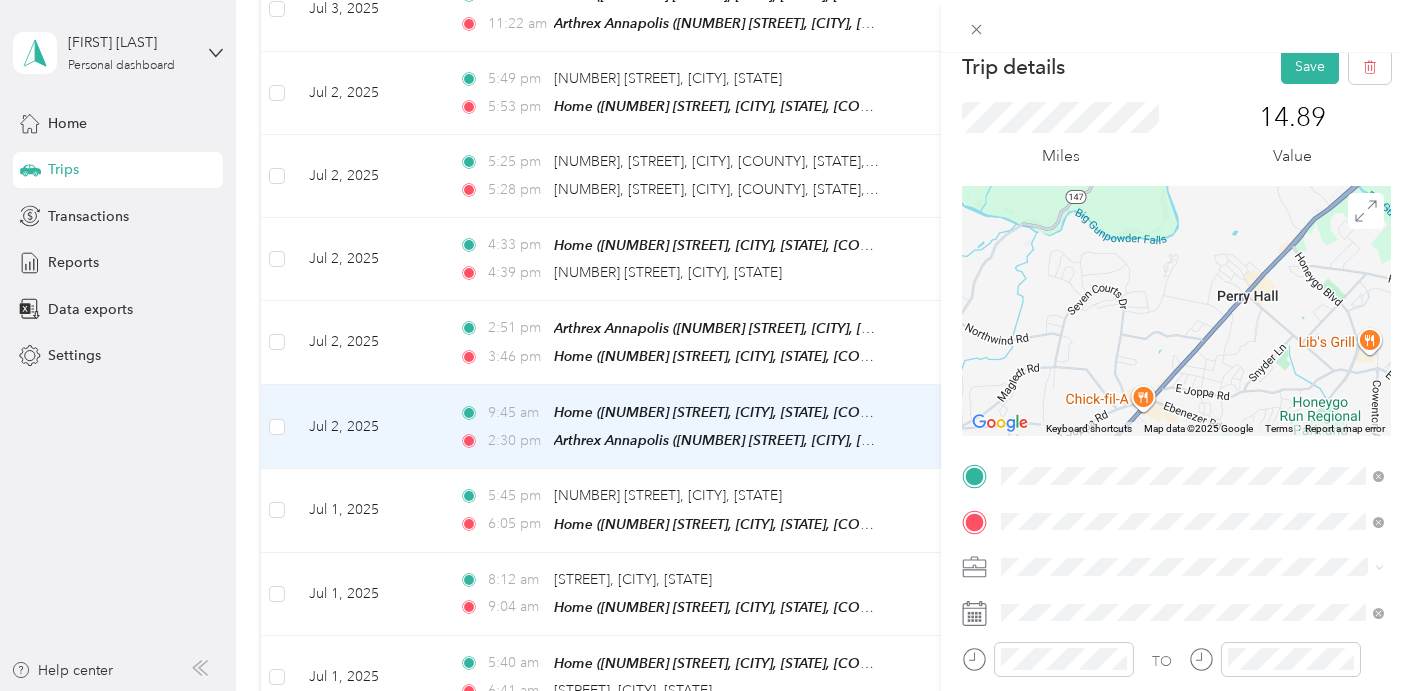 click on "Miles 14.89 Value" at bounding box center (1176, 135) 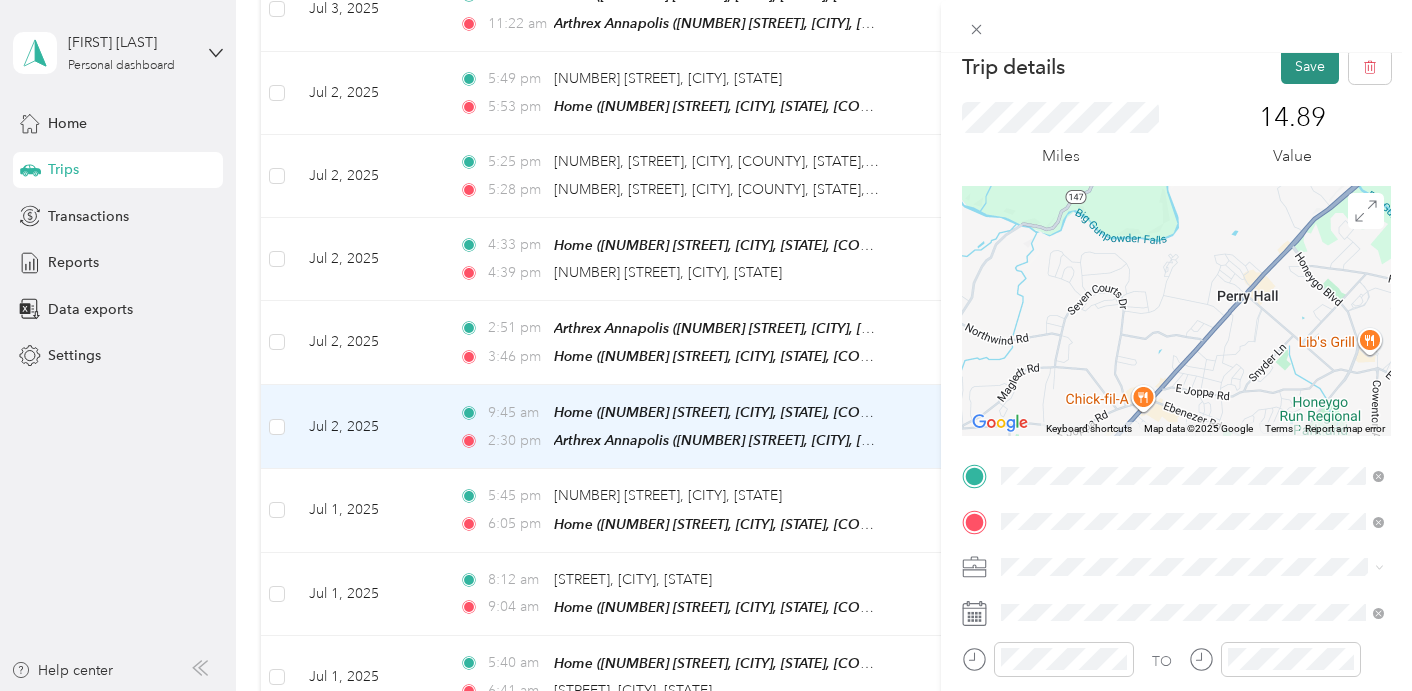 click on "Save" at bounding box center [1310, 66] 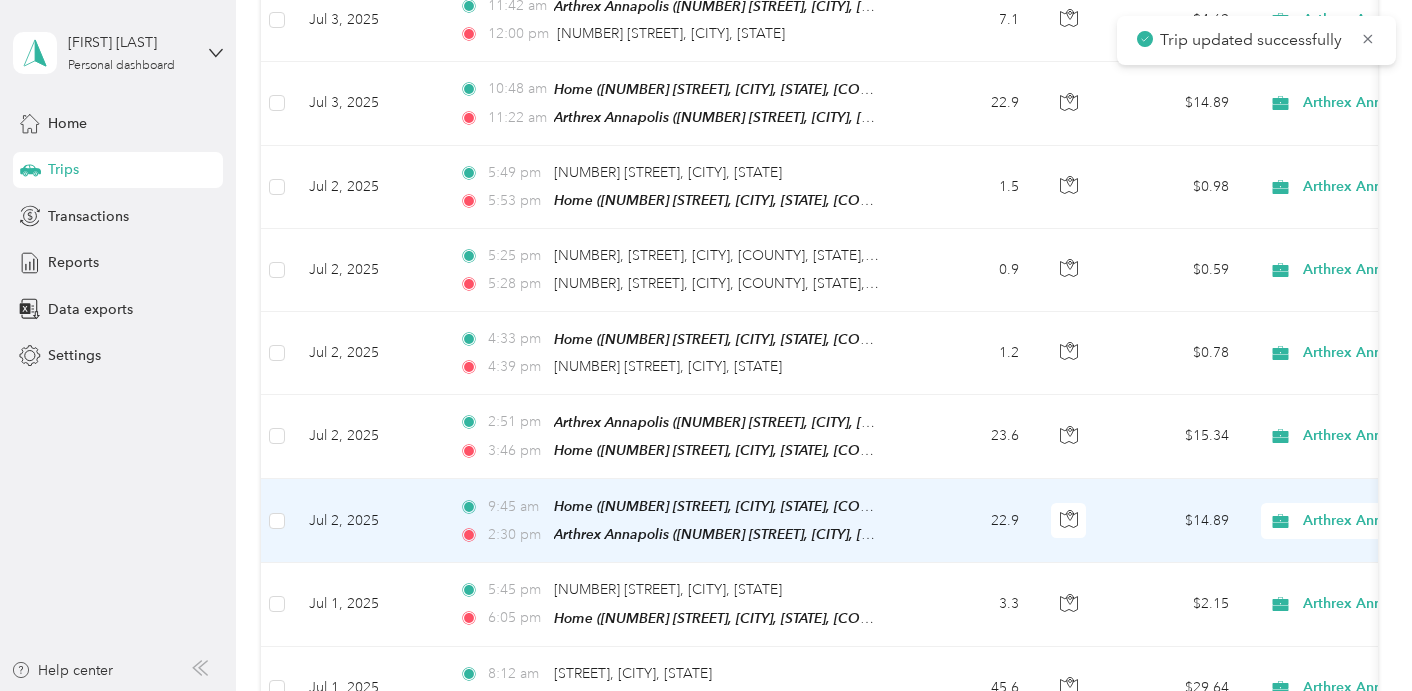 scroll, scrollTop: 5860, scrollLeft: 0, axis: vertical 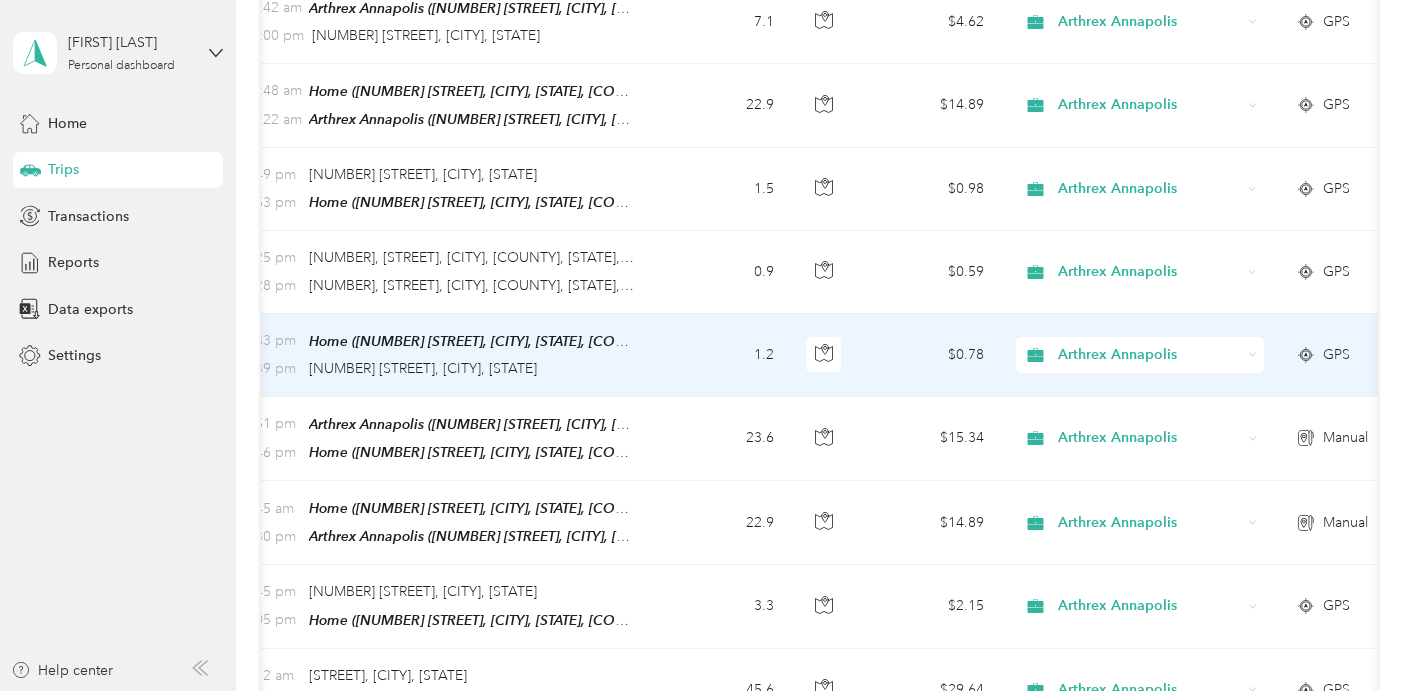 click on "Arthrex Annapolis" at bounding box center [1149, 355] 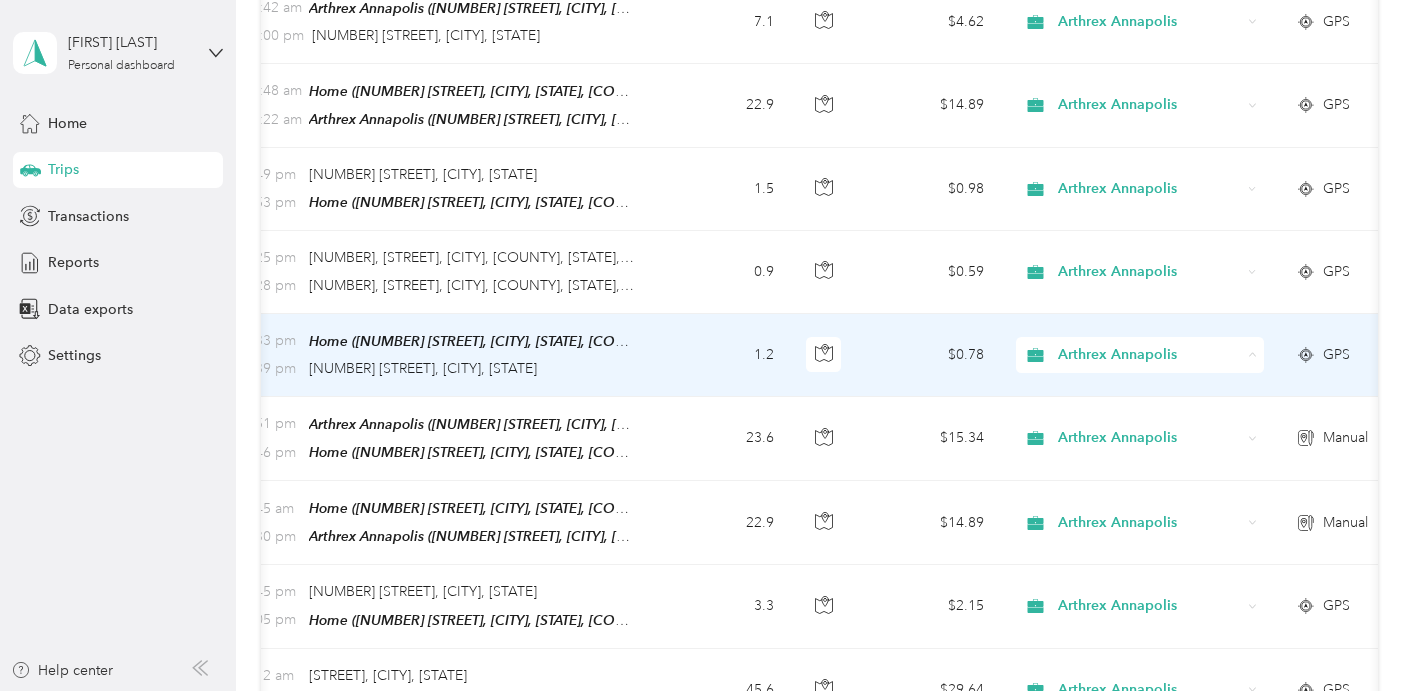 click on "Personal" at bounding box center [1158, 386] 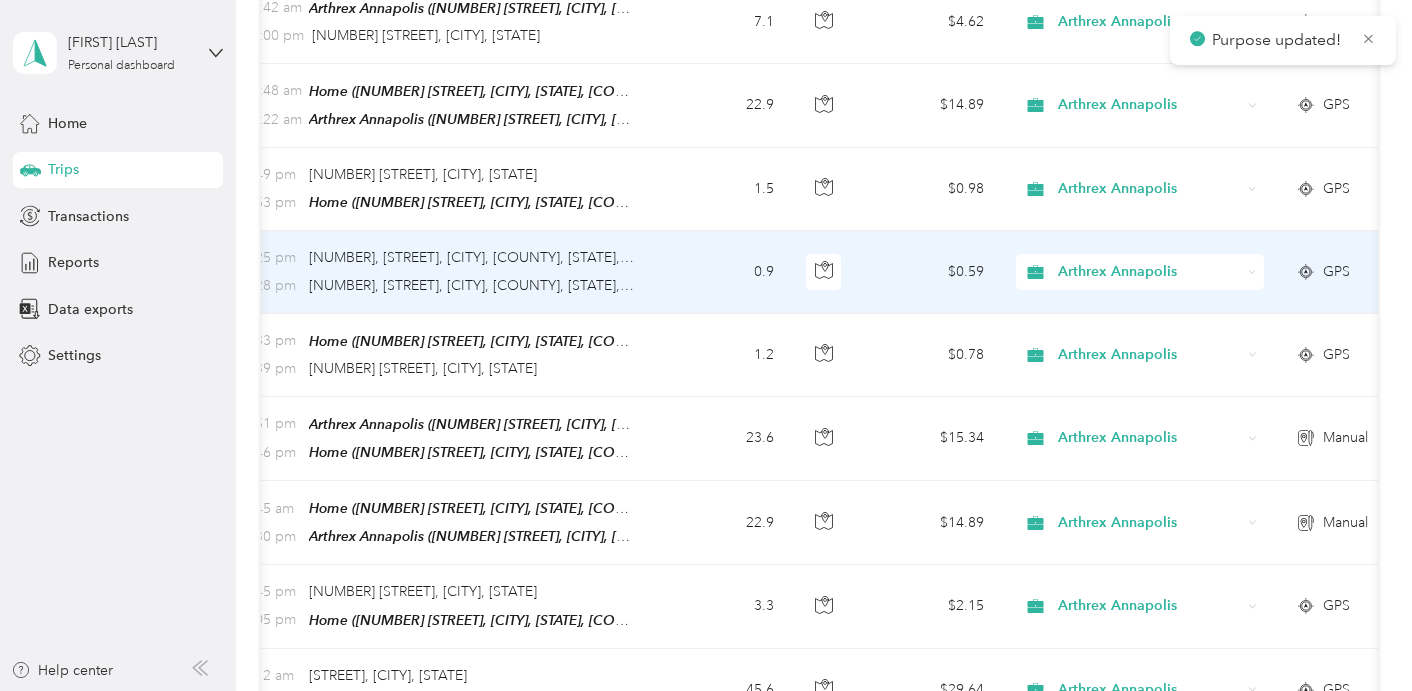 click on "Arthrex Annapolis" at bounding box center (1149, 272) 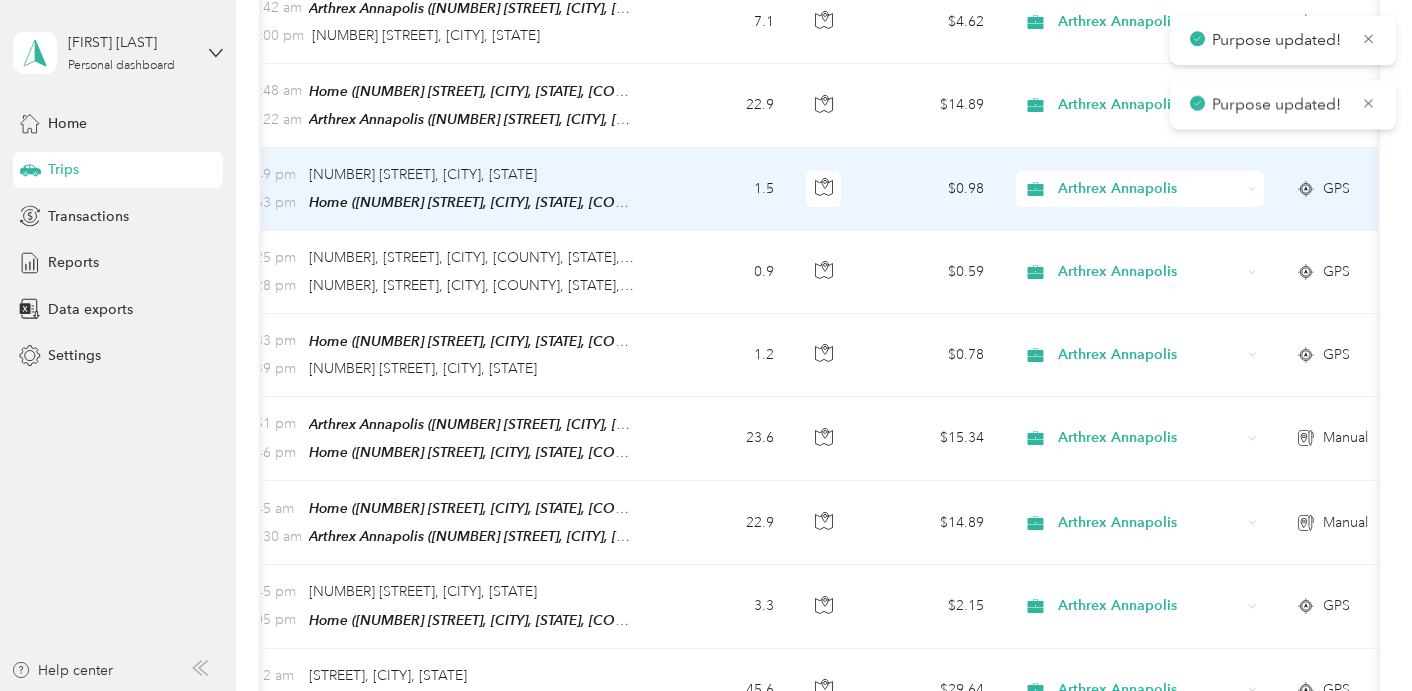 click on "Arthrex Annapolis" at bounding box center (1140, 189) 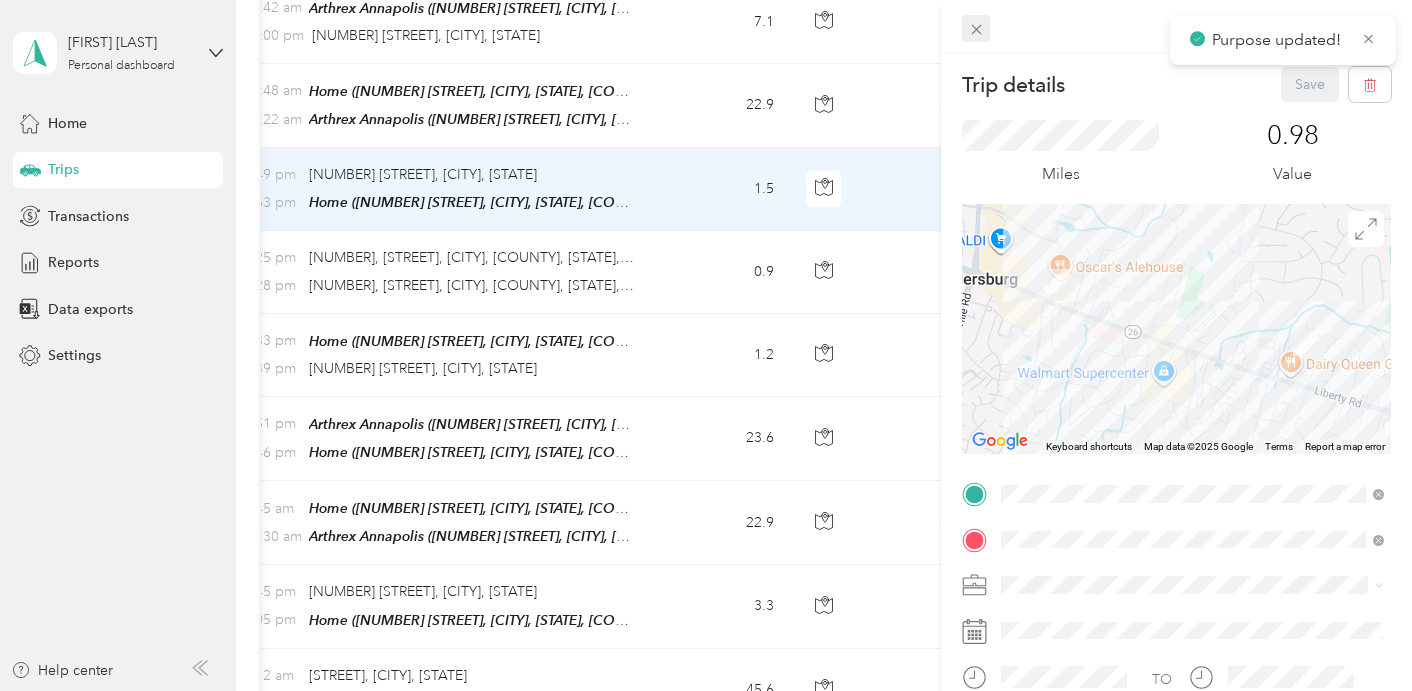 click 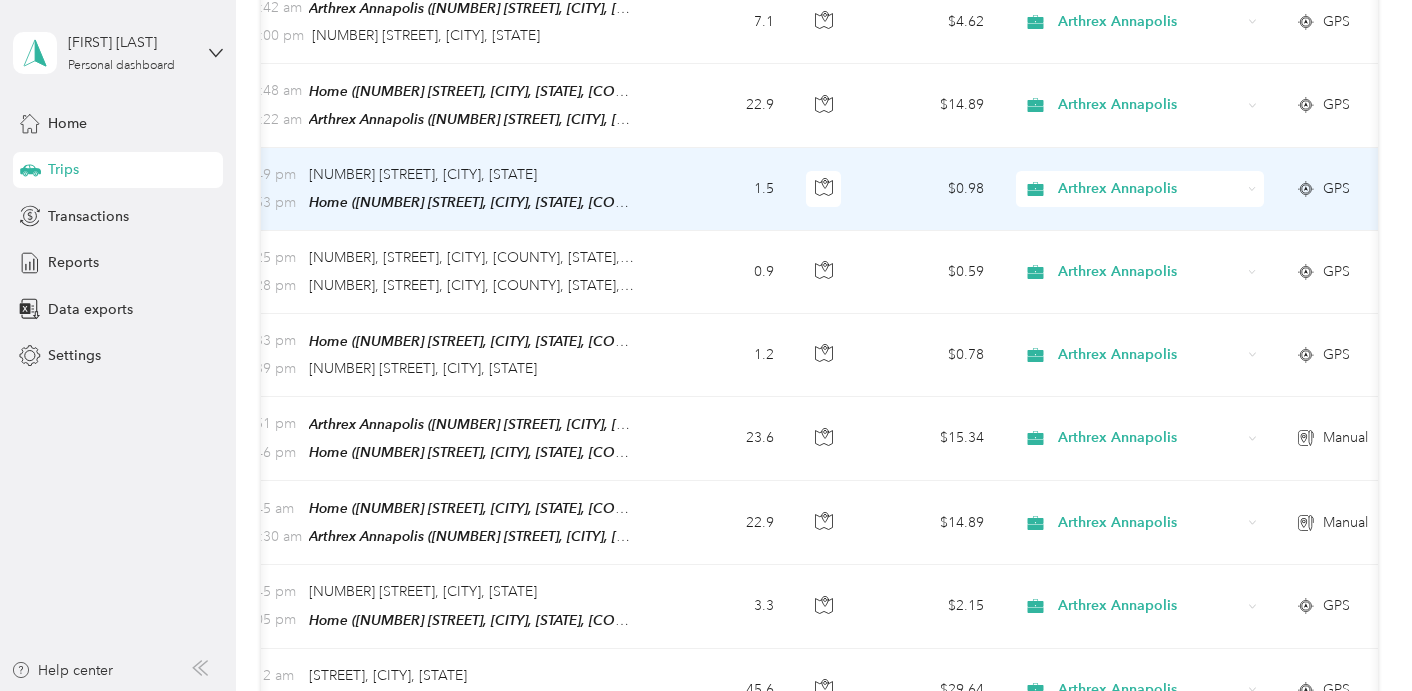 click on "Arthrex Annapolis" at bounding box center (1149, 189) 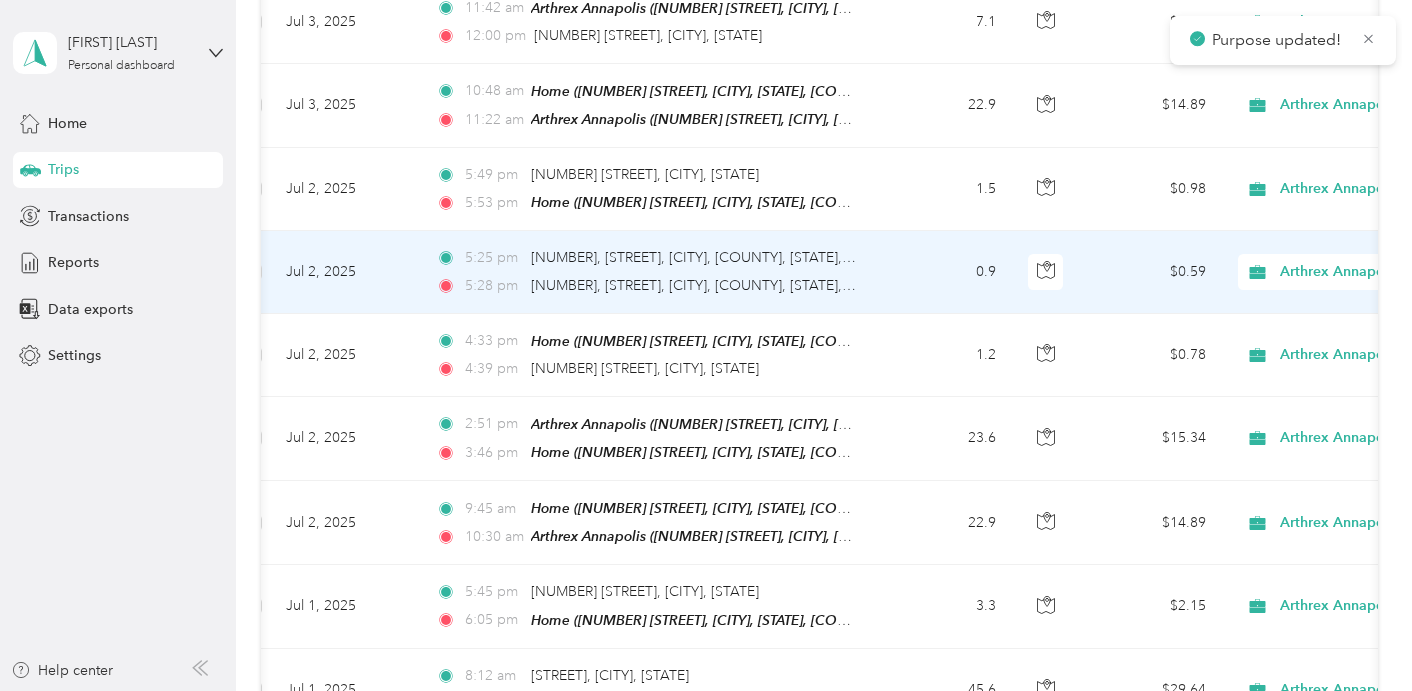 scroll, scrollTop: 0, scrollLeft: 0, axis: both 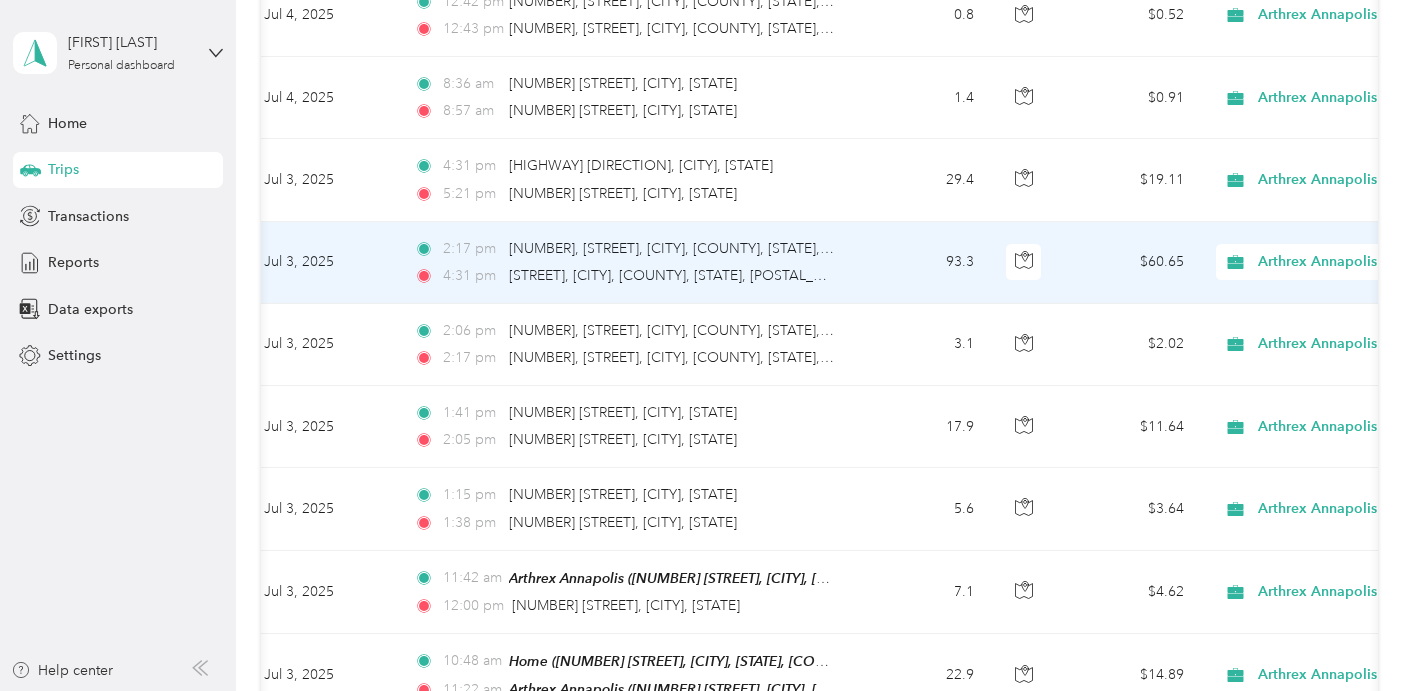 click on "Arthrex Annapolis" at bounding box center [1349, 262] 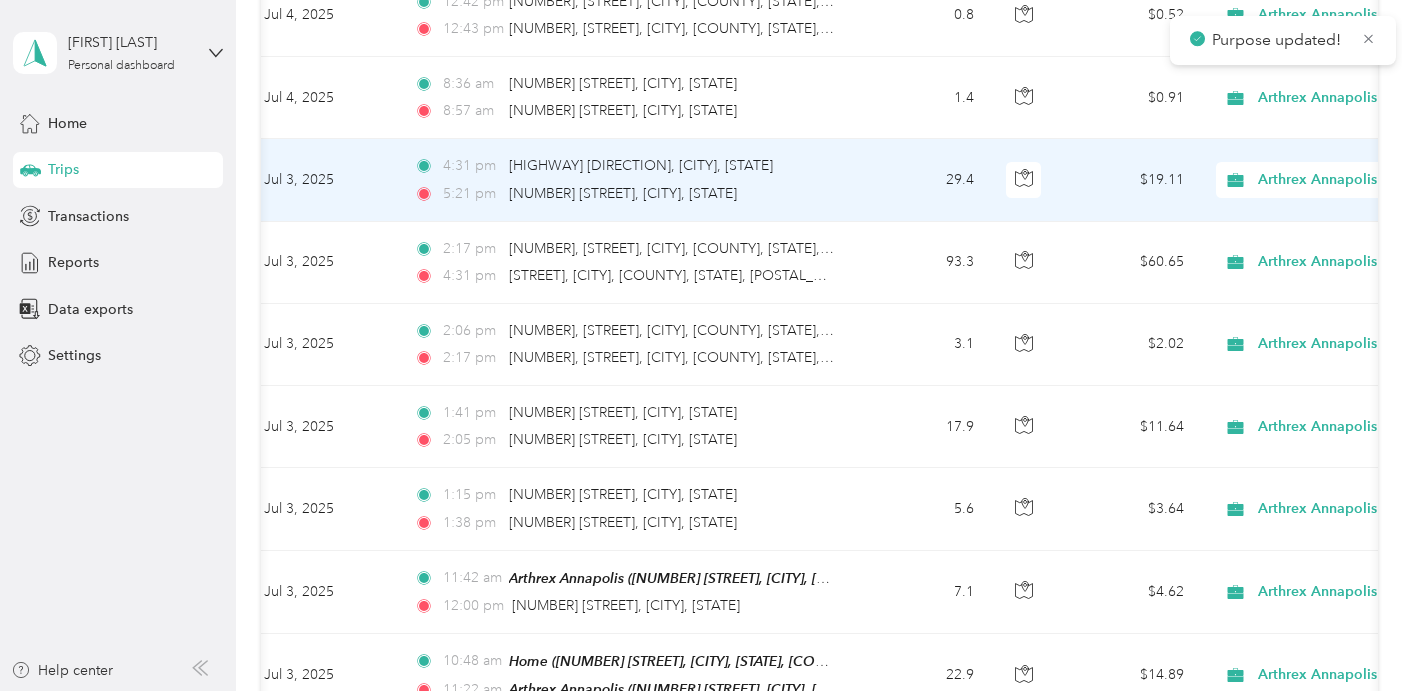 click on "Arthrex Annapolis" at bounding box center [1340, 180] 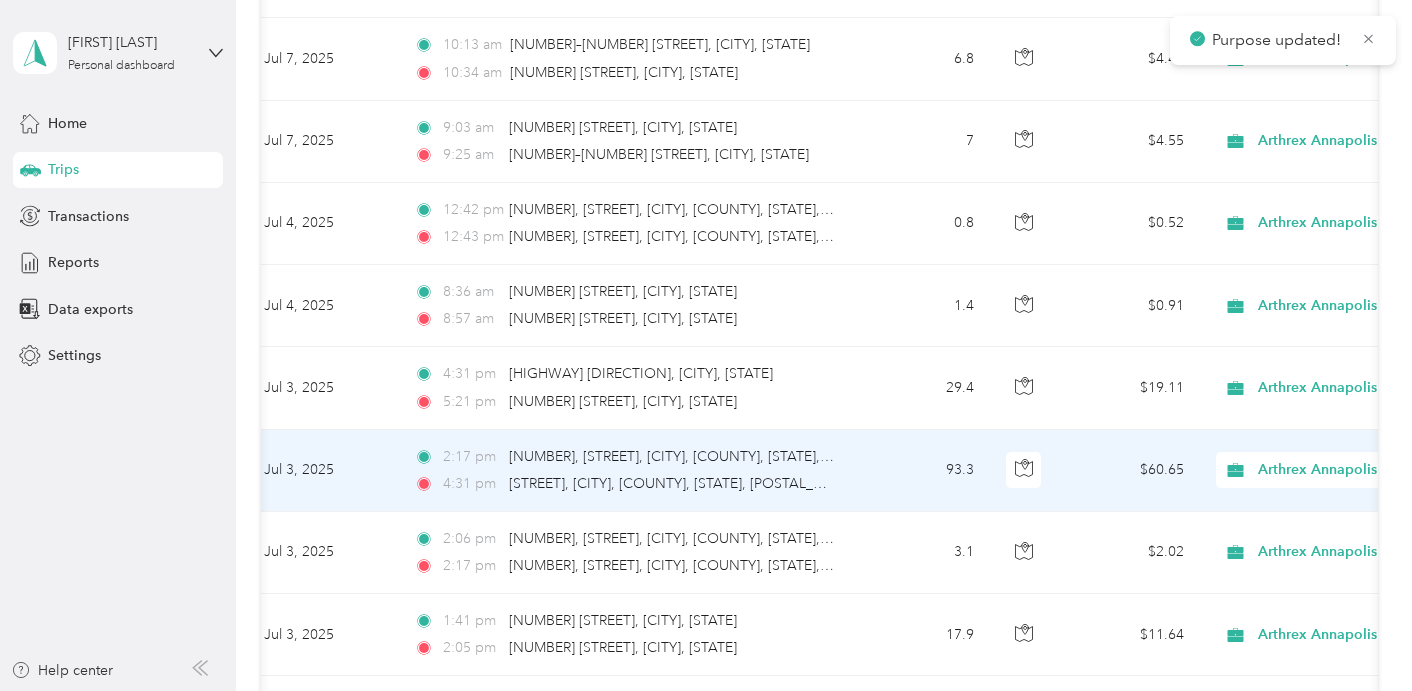 scroll, scrollTop: 5056, scrollLeft: 0, axis: vertical 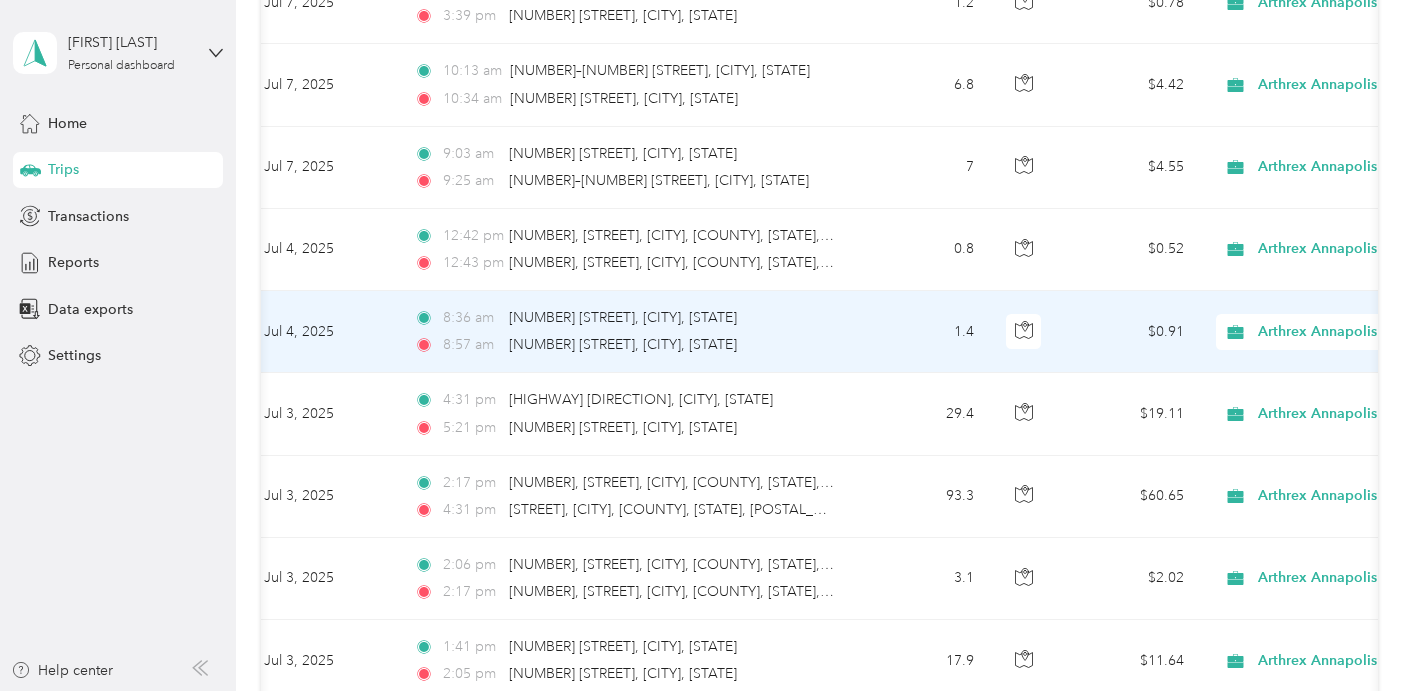 click on "Arthrex Annapolis" at bounding box center (1349, 332) 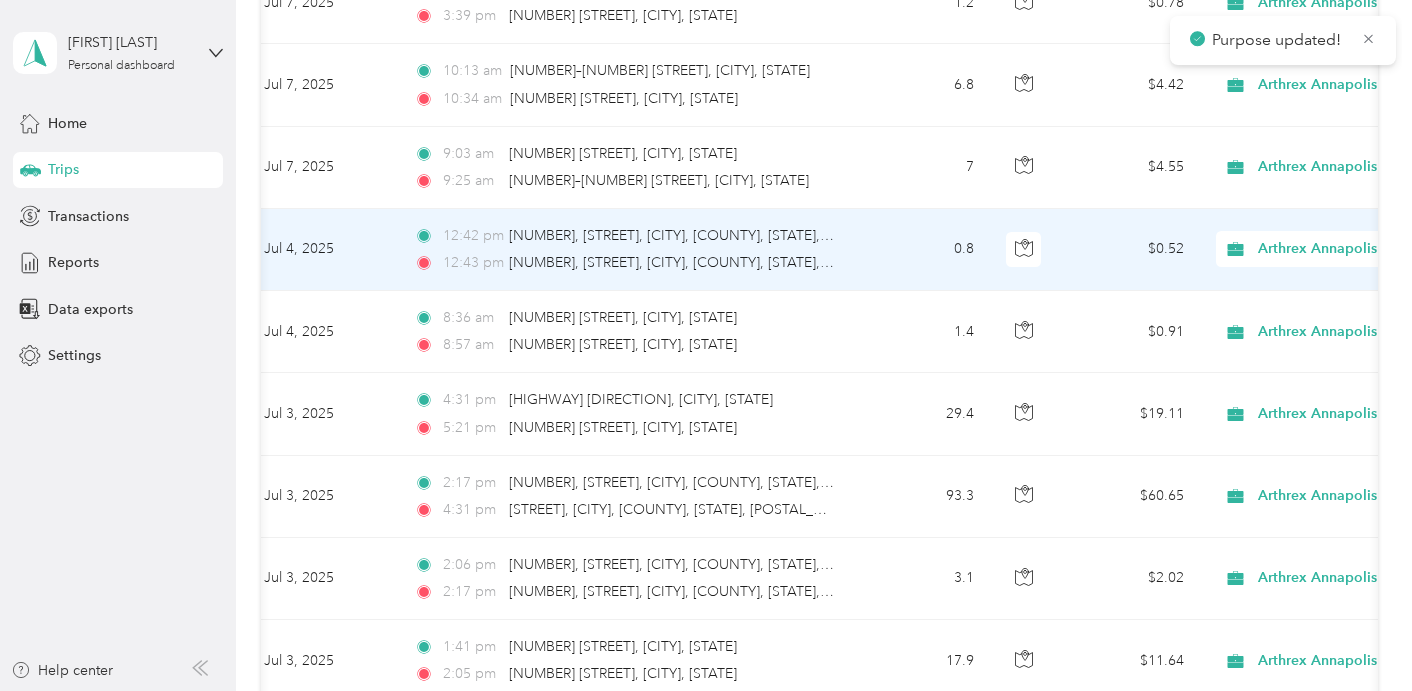 click on "Arthrex Annapolis" at bounding box center [1349, 249] 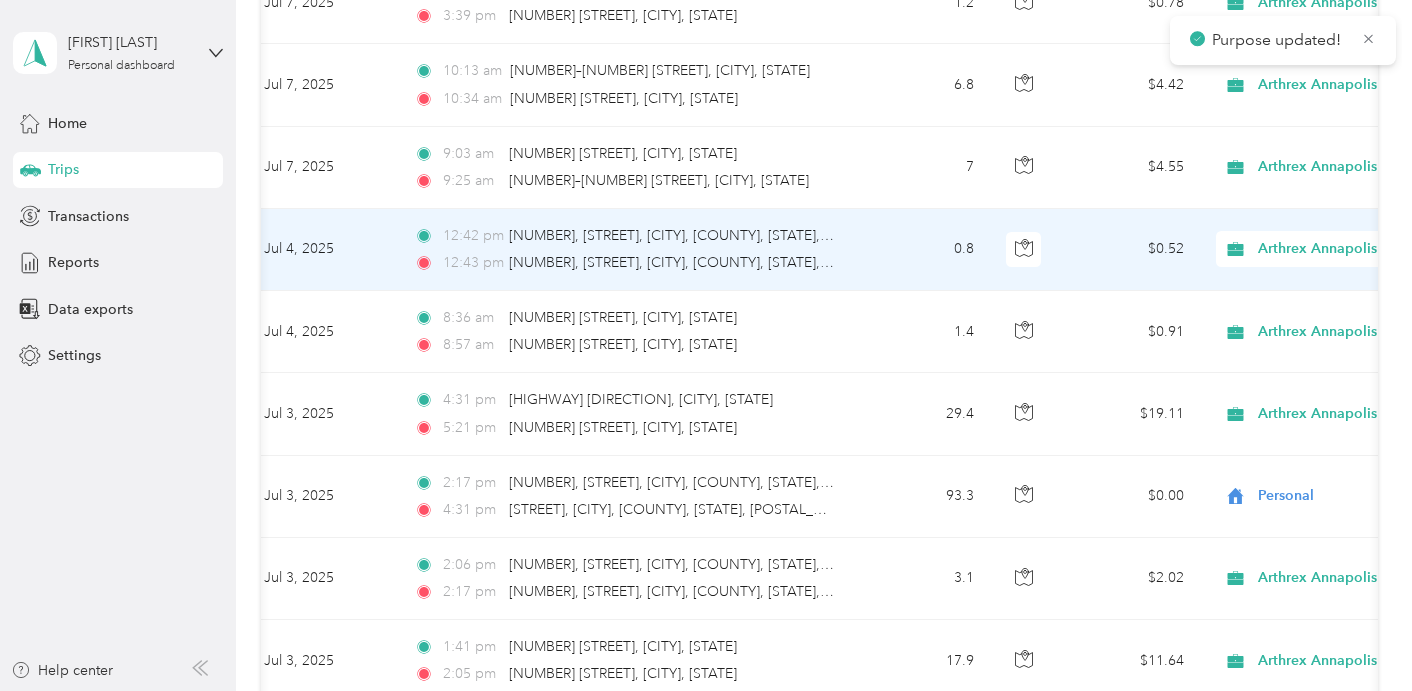 click on "Purpose updated! [FIRST] [LAST] Personal dashboard Home Trips Transactions Reports Data exports Settings   Help center Trips New trip [NUMBER].[NUMBER]   mi Work [NUMBER].[NUMBER]   mi Personal [NUMBER]   mi Unclassified $[NUMBER].[NUMBER] Value All purposes Filters Date Locations Mileage (mi) Map Mileage value Purpose Track Method Report                     [MONTH] [DAY], [YEAR] [TIME] THE CTR FOR AMBULATORY SURG ([NUMBER] [STREET], [CITY], [STATE]) [TIME] Arthrex Annapolis ([NUMBER] [STREET], [CITY], [STATE]) [NUMBER].[NUMBER] $[NUMBER].[NUMBER] Arthrex Annapolis GPS [MONTH] [DAY] - [DAY], [YEAR] [MONTH] [DAY], [YEAR] [TIME] Home.[FIRST] [LAST] ([NUMBER] [STREET], [CITY], [STATE]) [TIME] THE CTR FOR AMBULATORY SURG ([NUMBER] [STREET], [CITY], [STATE]) [NUMBER].[NUMBER] $[NUMBER].[NUMBER] Arthrex Annapolis GPS [MONTH] [DAY] - [DAY], [YEAR] [MONTH] [DAY], [YEAR] [TIME] HICKORY RIDGE SURGERY CENTER ([NUMBER] [STREET], [CITY], [STATE]) [TIME] Home.[FIRST] [LAST] ([NUMBER] [STREET], [CITY], [STATE]) [NUMBER].[NUMBER] $[NUMBER].[NUMBER] Arthrex Annapolis GPS [MONTH] [DAY] - [DAY], [YEAR] [MONTH] [DAY], [YEAR] [TIME] [NUMBER] [STREET], [CITY], [STATE] [TIME] [NUMBER].[NUMBER] $[NUMBER].[NUMBER] Arthrex Annapolis 4" at bounding box center [701, 345] 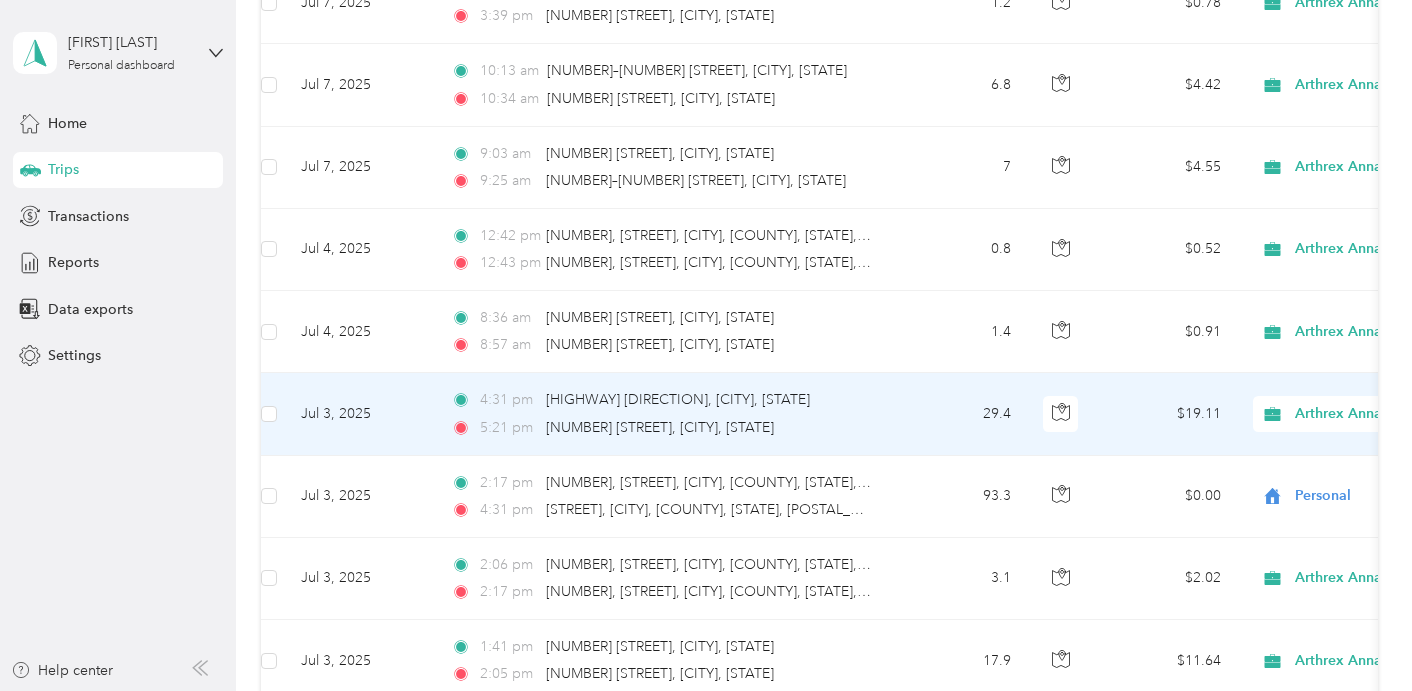 scroll, scrollTop: 0, scrollLeft: 0, axis: both 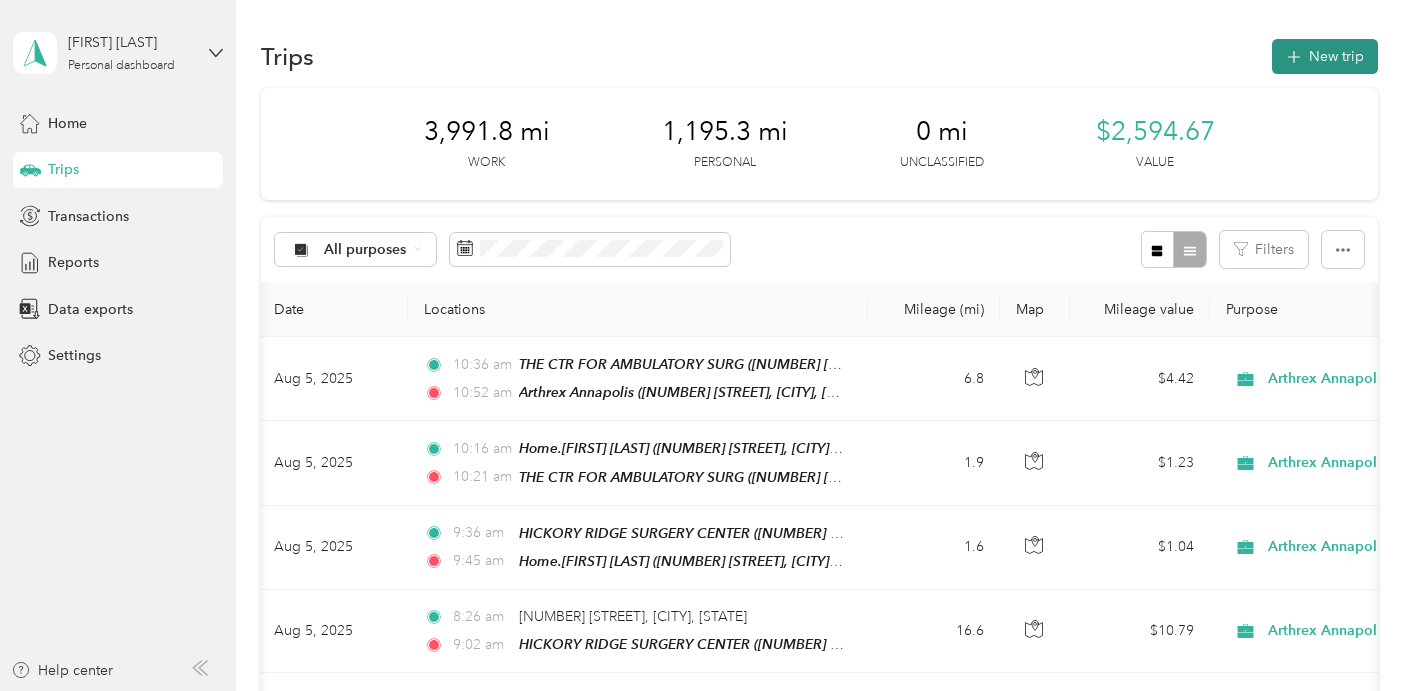 click on "New trip" at bounding box center [1325, 56] 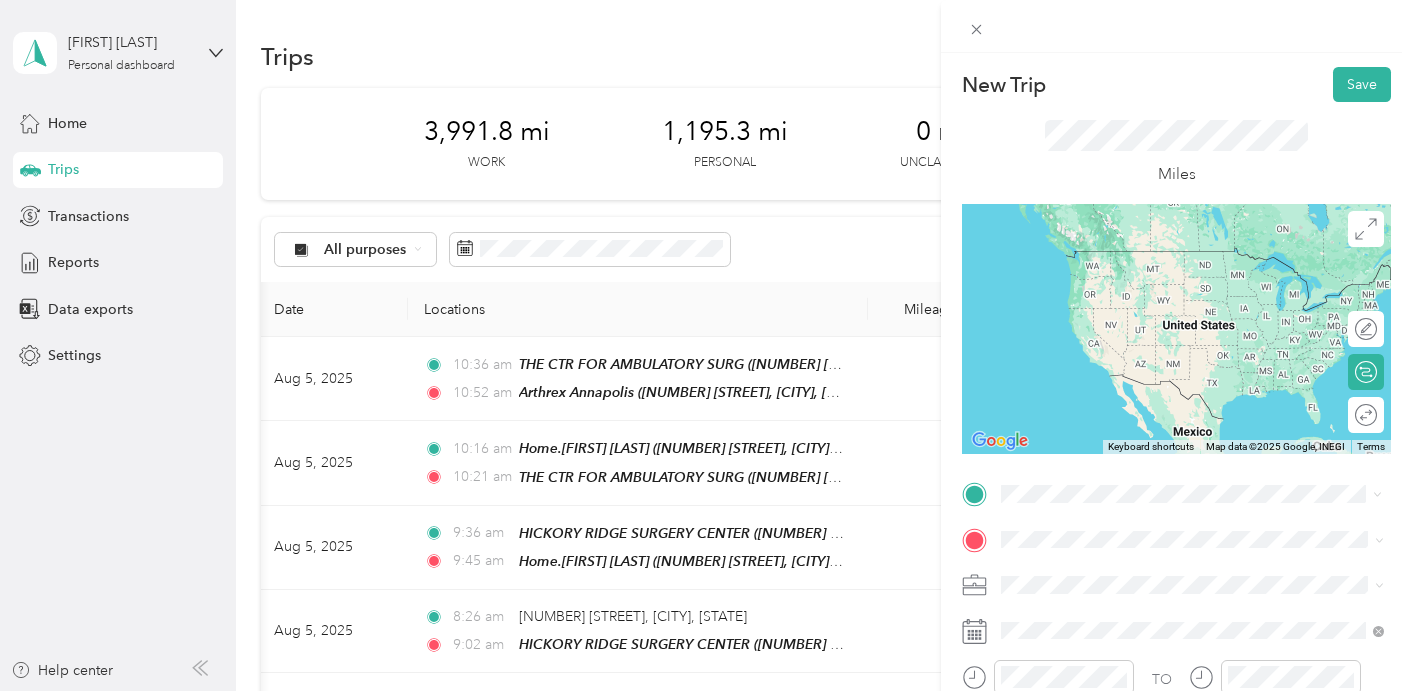 click on "[NUMBER] [STREET]
[CITY], [STATE] [POSTAL_CODE], [COUNTRY]" at bounding box center (1183, 259) 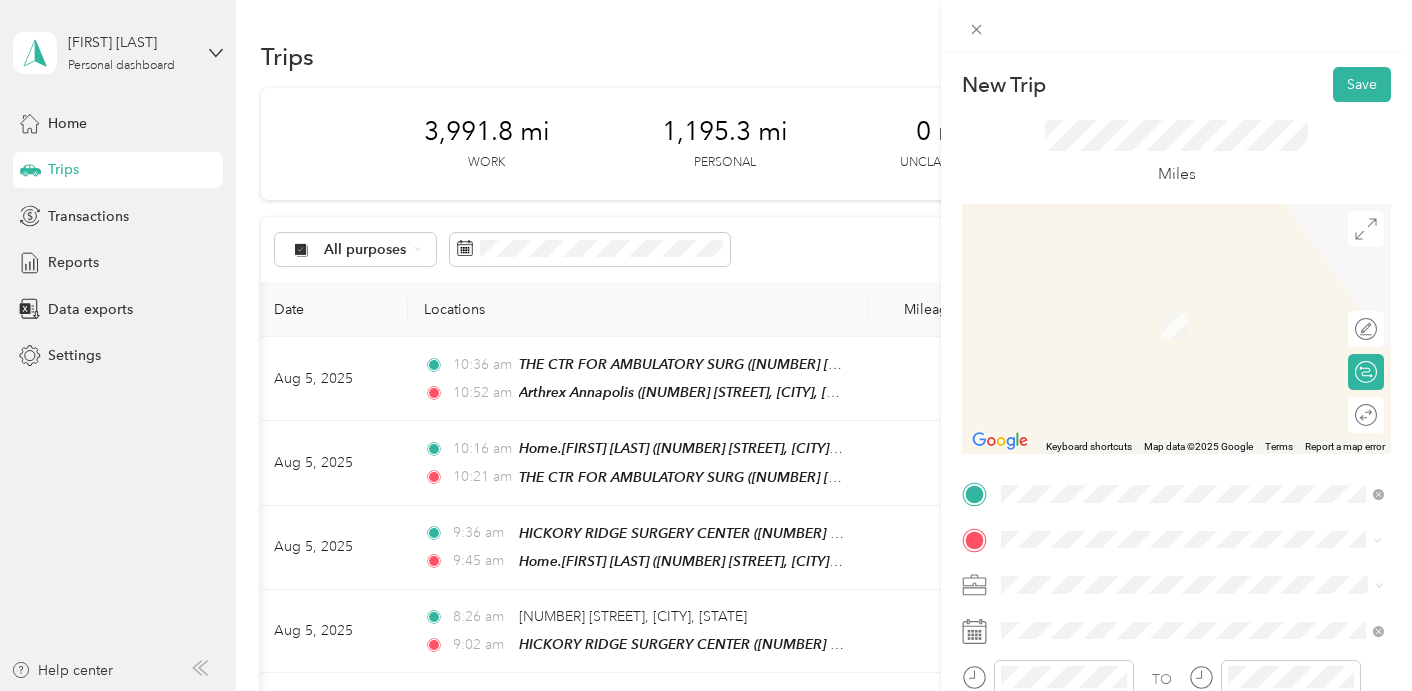 click on "[NUMBER] [STREET], [CITY], [STATE], [COUNTRY] , [CITY], [STATE]" at bounding box center [1198, 336] 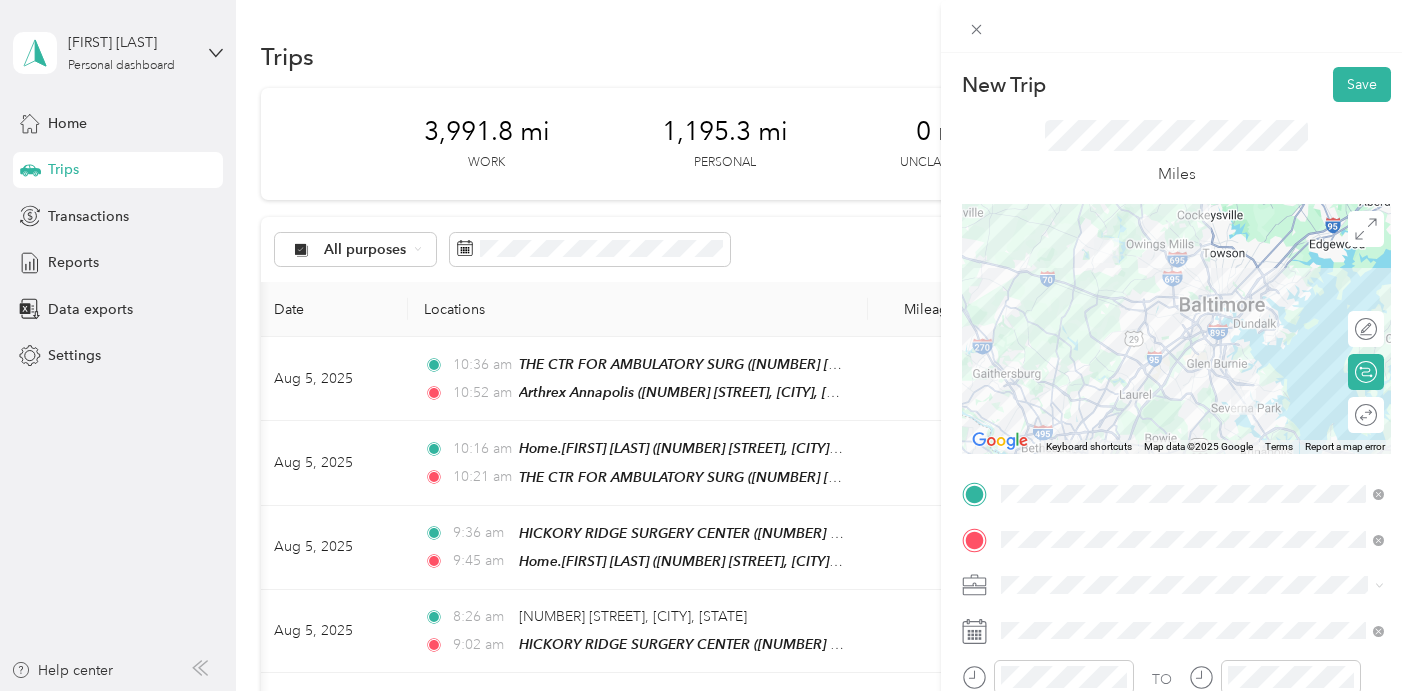 scroll, scrollTop: 128, scrollLeft: 0, axis: vertical 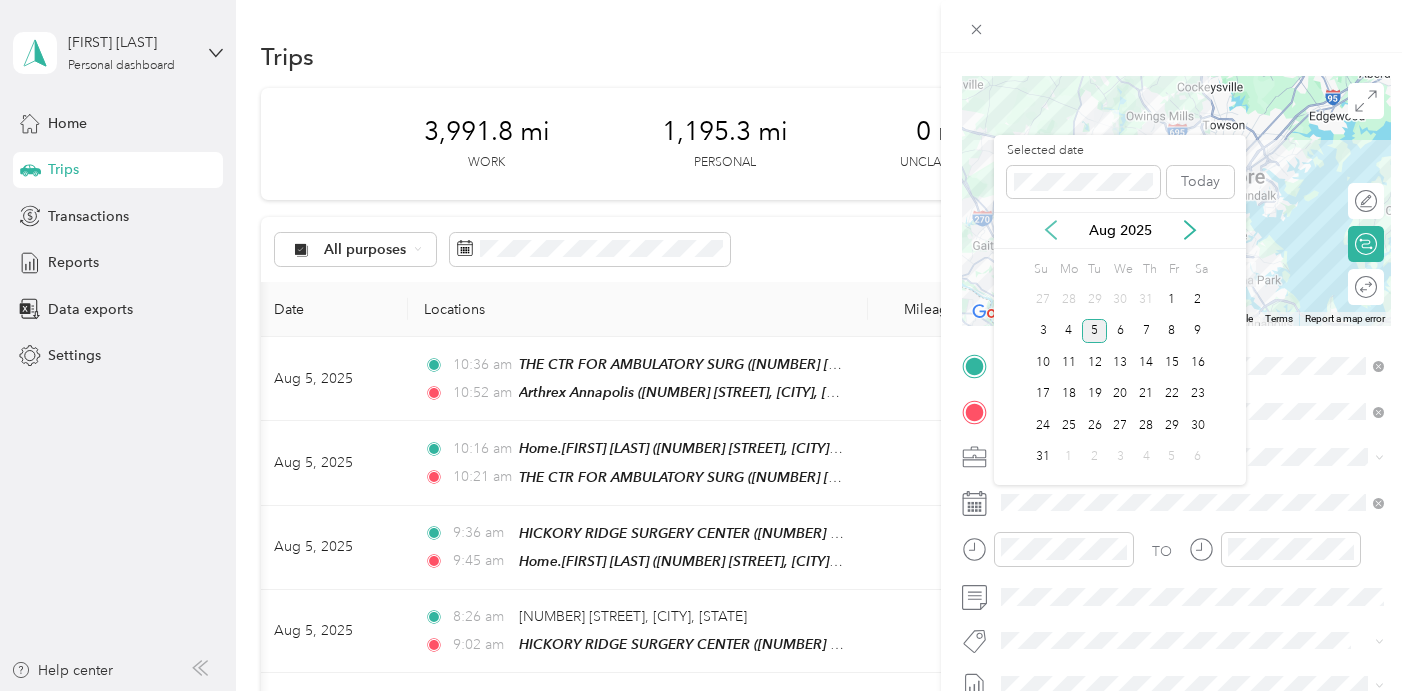 click 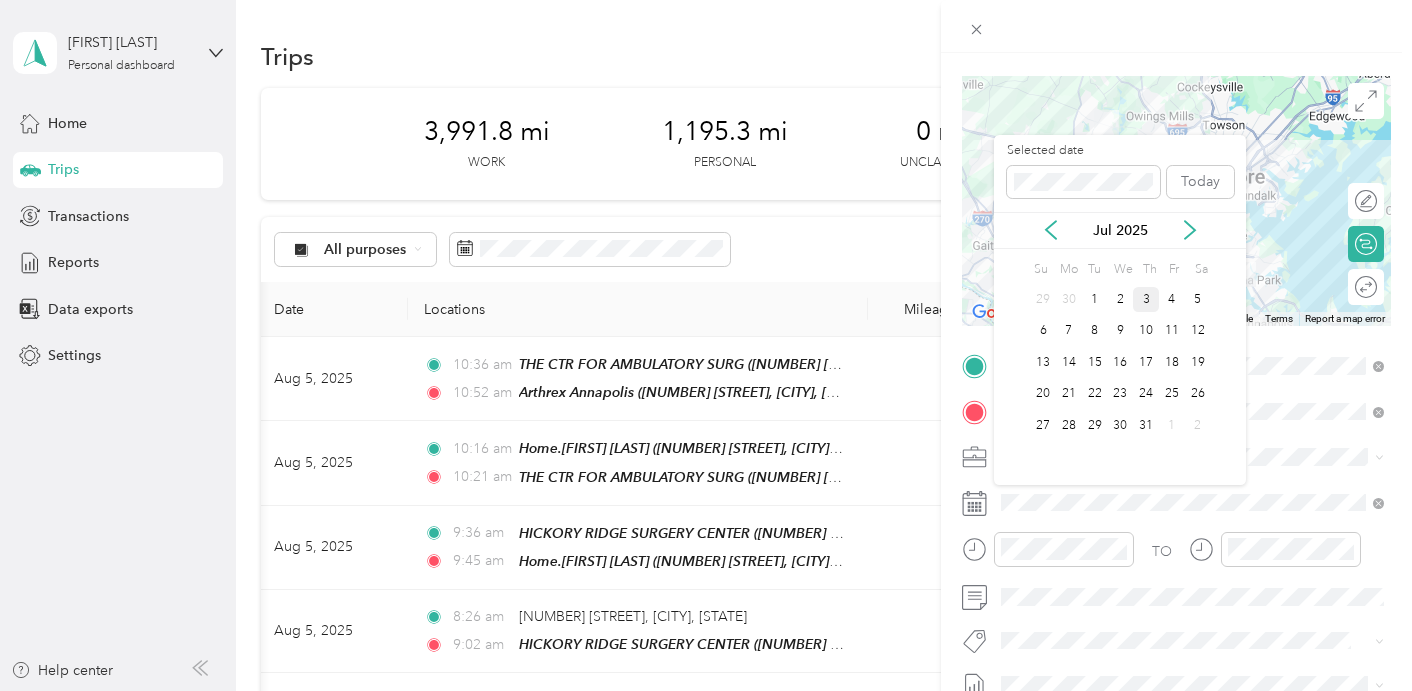 click on "3" at bounding box center (1146, 299) 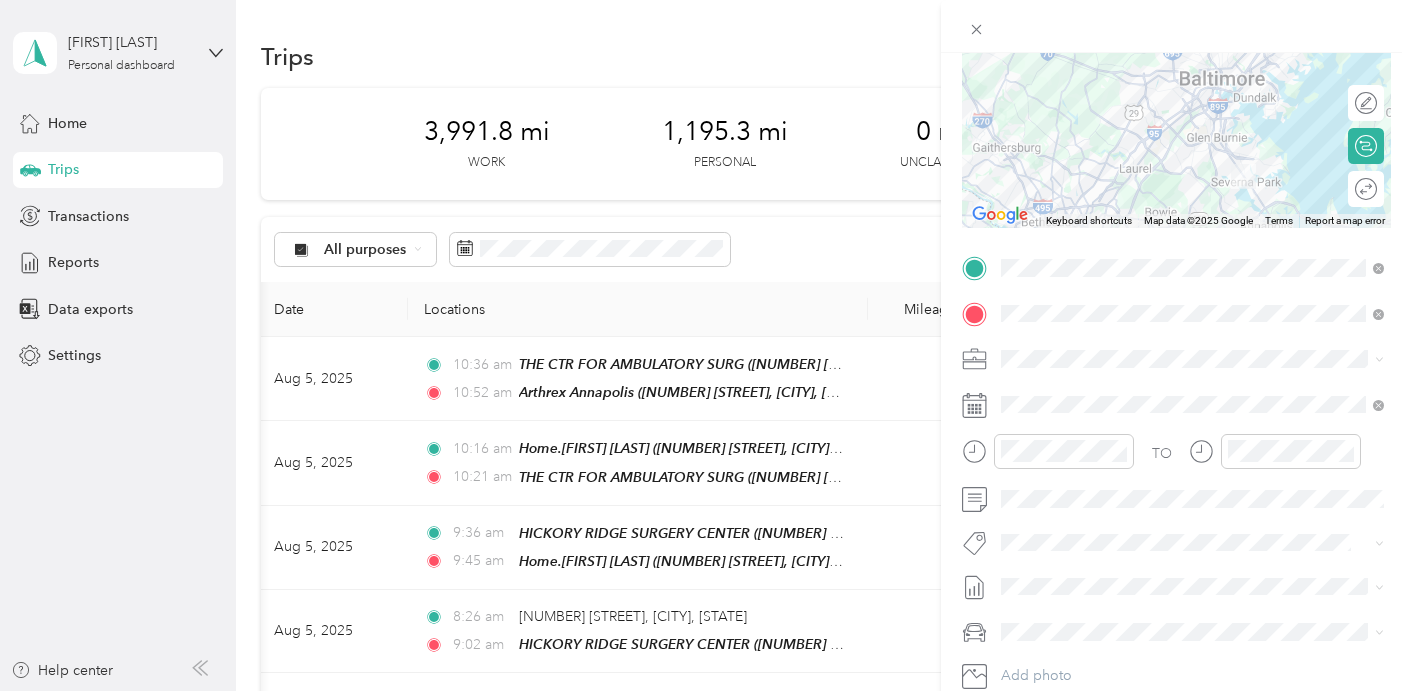 scroll, scrollTop: 227, scrollLeft: 0, axis: vertical 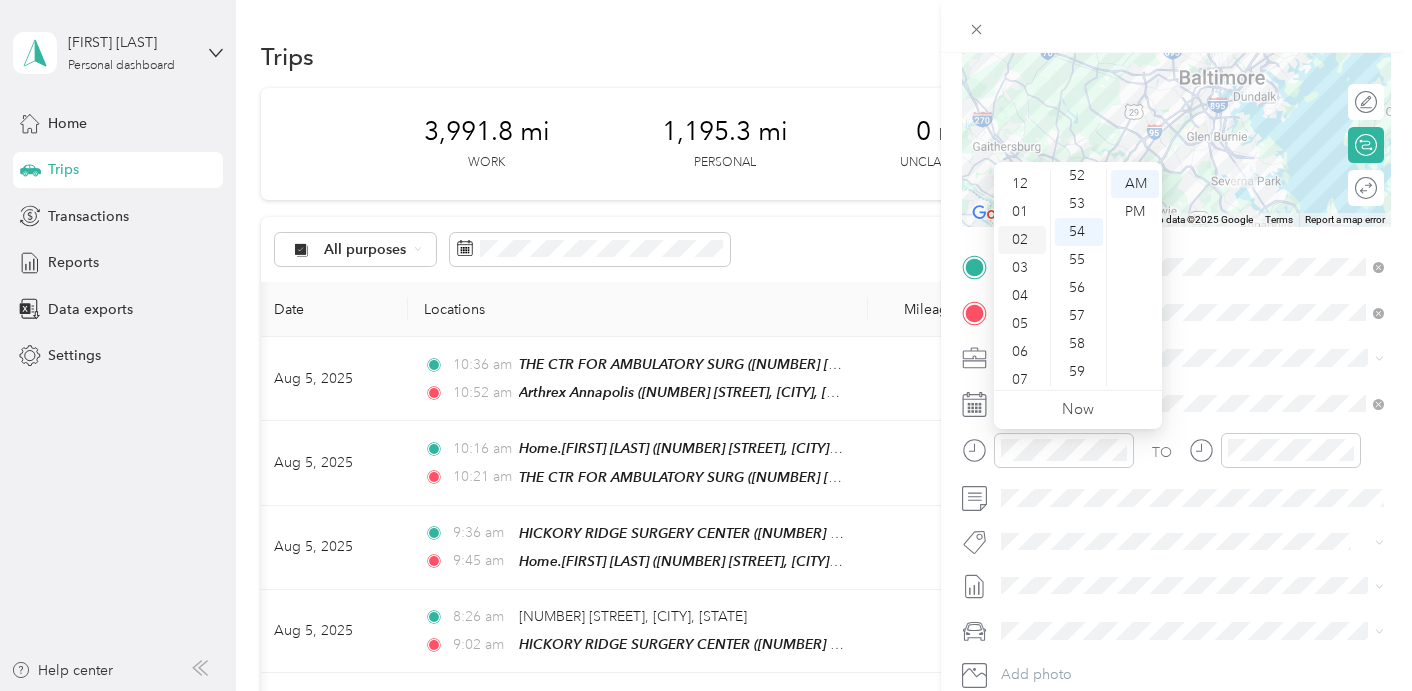click on "02" at bounding box center [1022, 240] 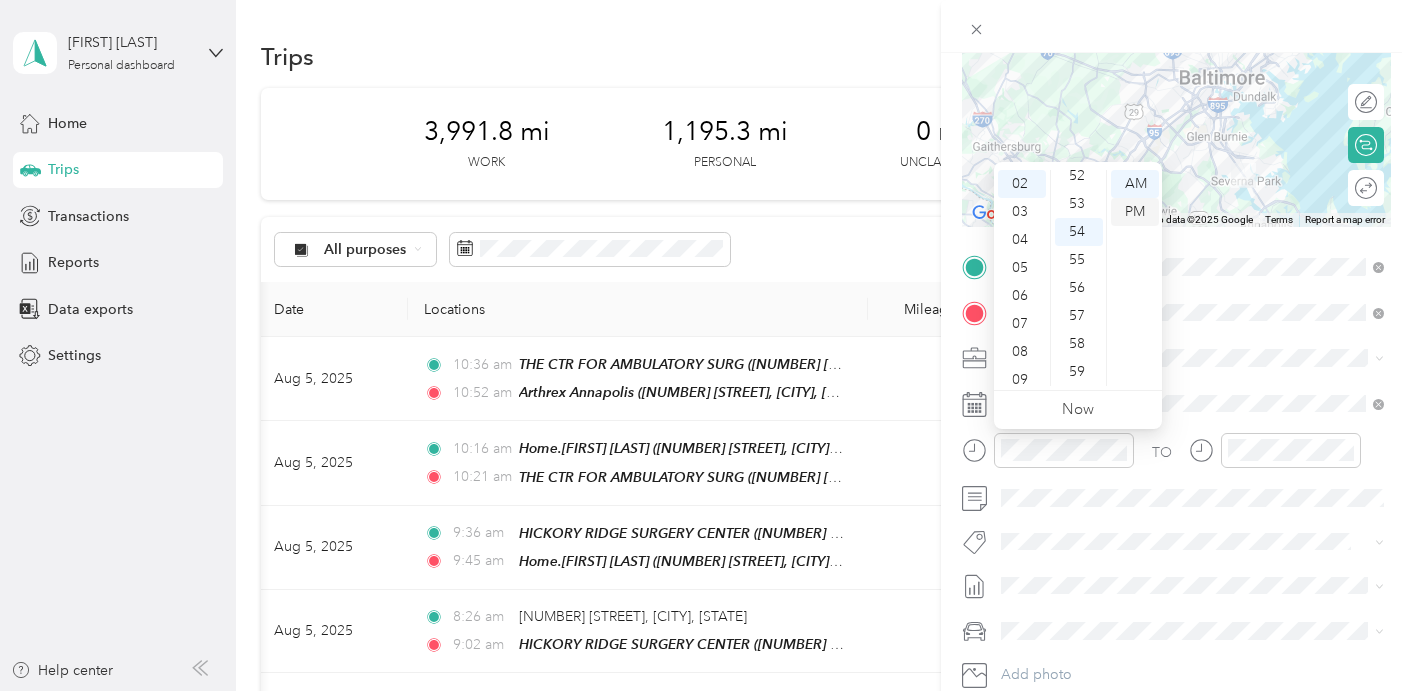 click on "PM" at bounding box center [1135, 212] 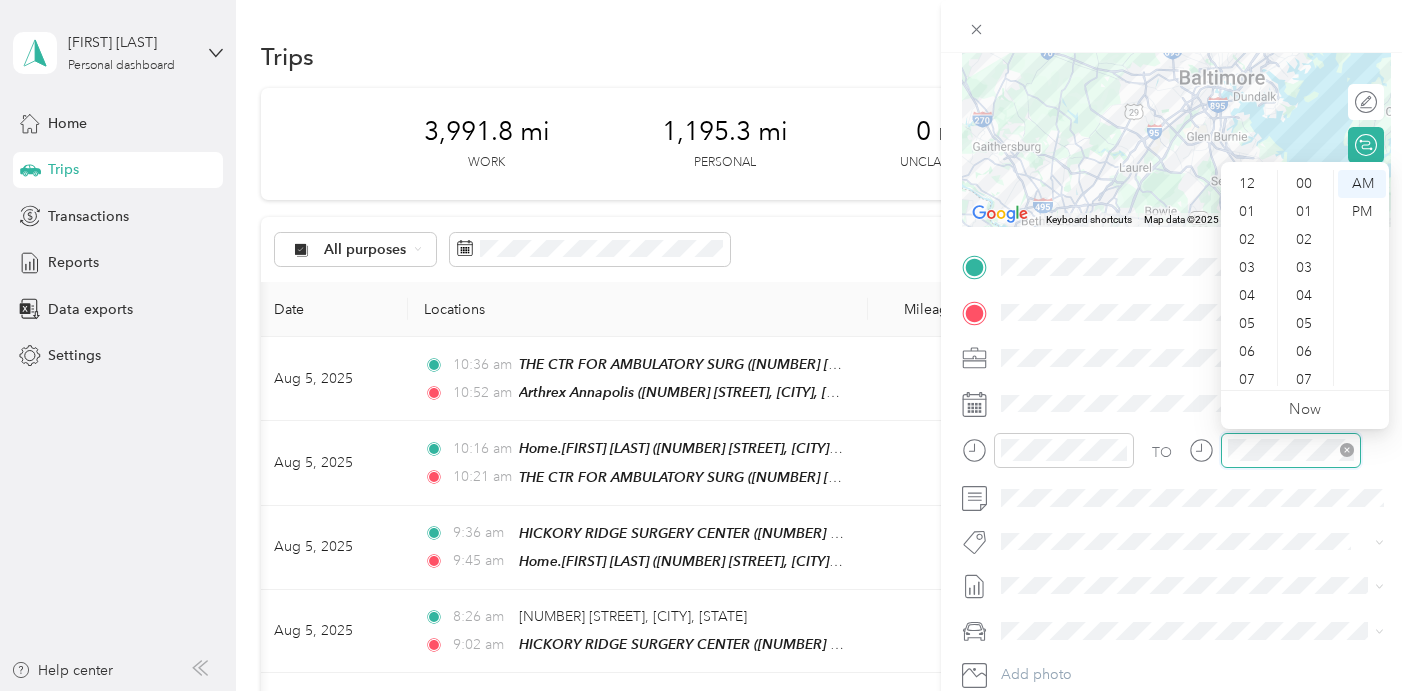 scroll, scrollTop: 1464, scrollLeft: 0, axis: vertical 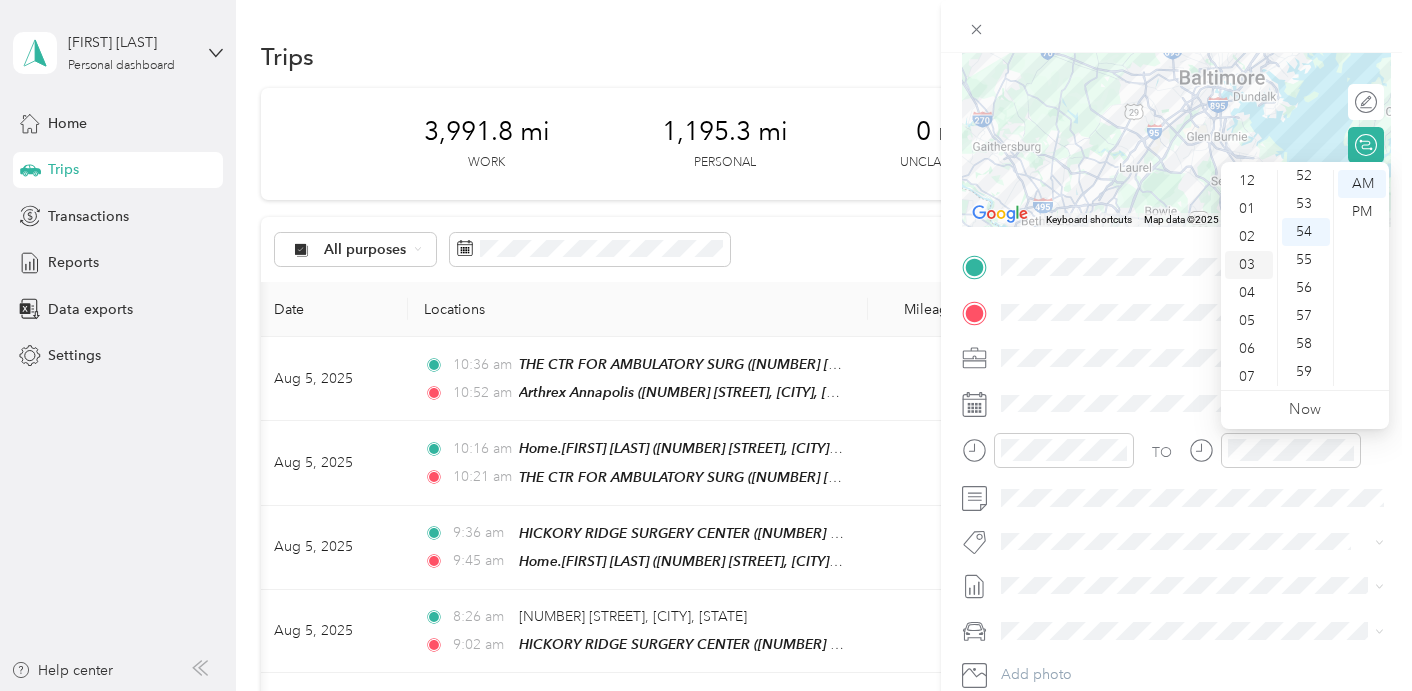 click on "03" at bounding box center (1249, 265) 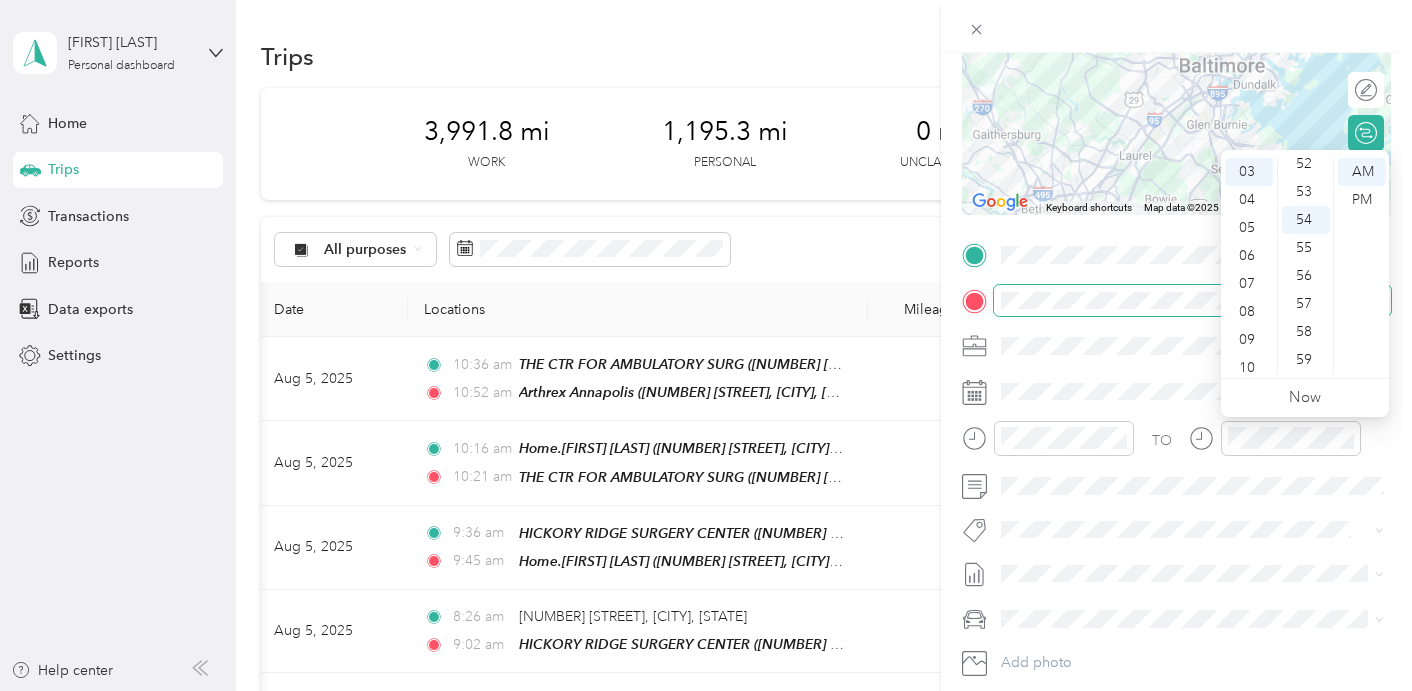 scroll, scrollTop: 240, scrollLeft: 0, axis: vertical 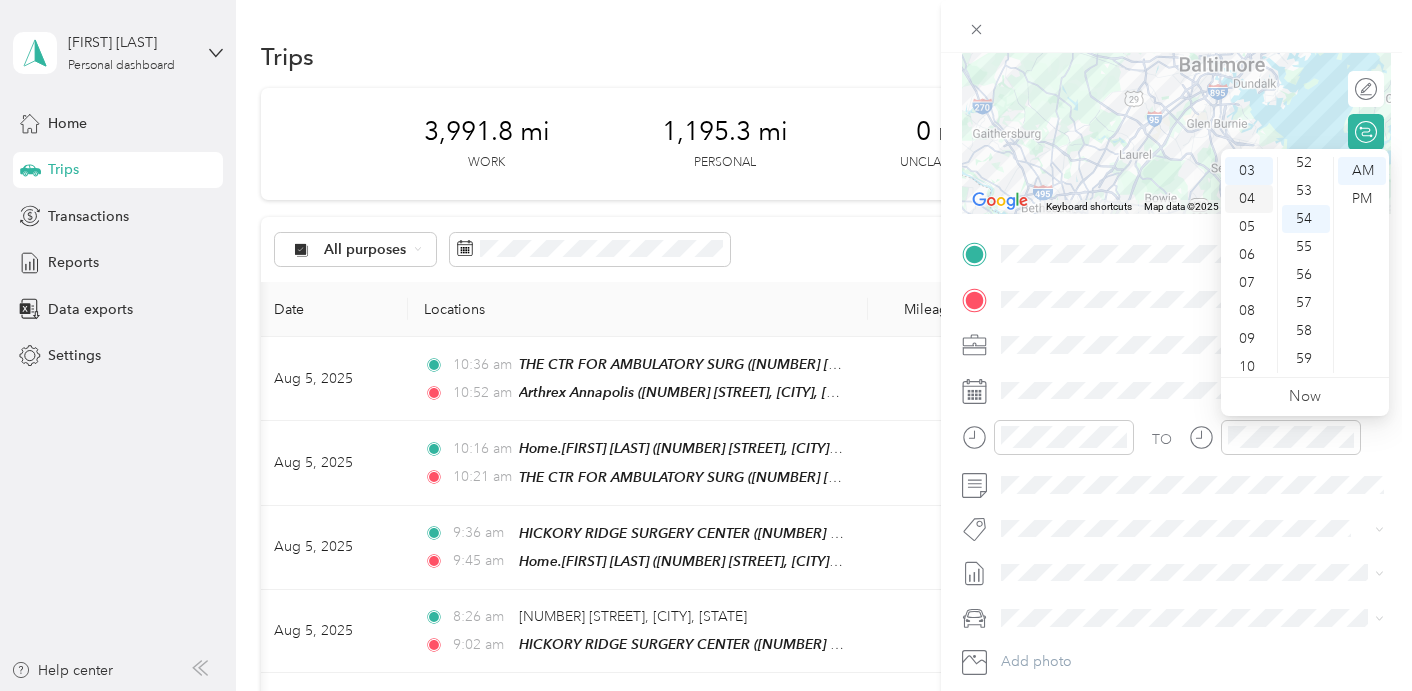 click on "04" at bounding box center (1249, 199) 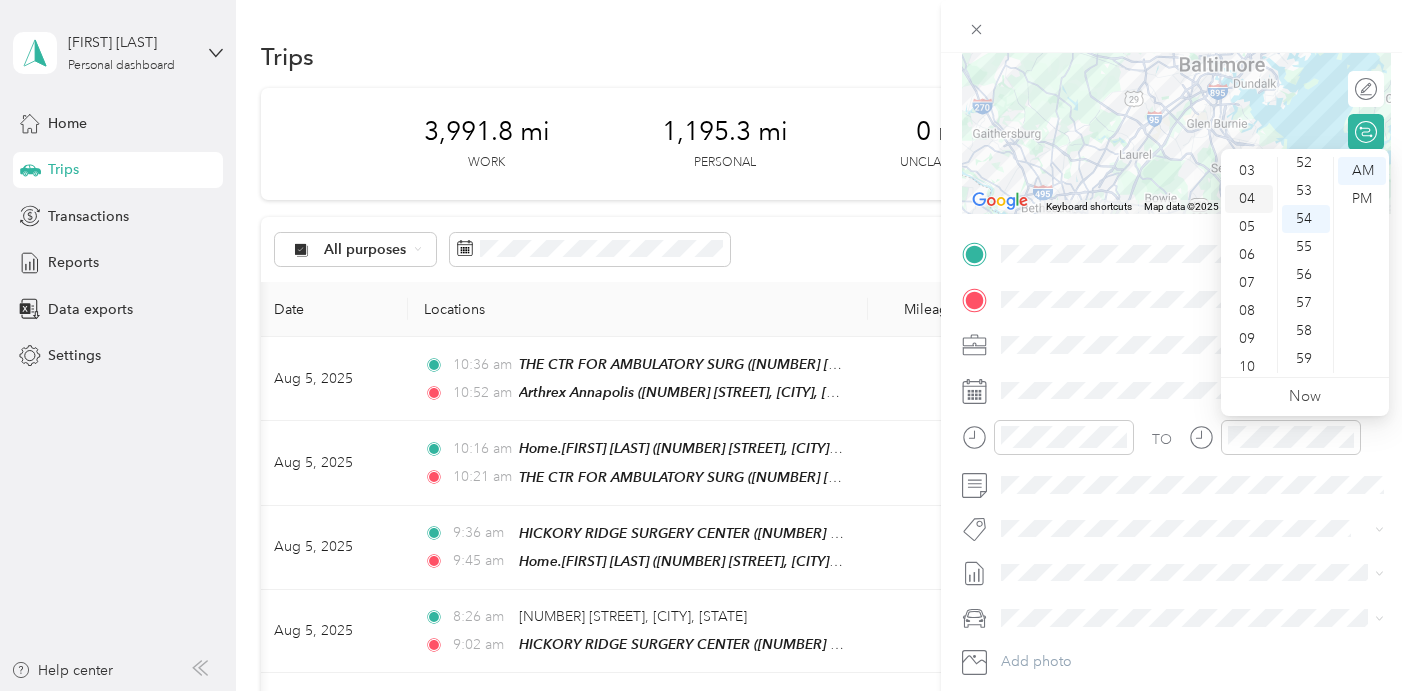 scroll, scrollTop: 112, scrollLeft: 0, axis: vertical 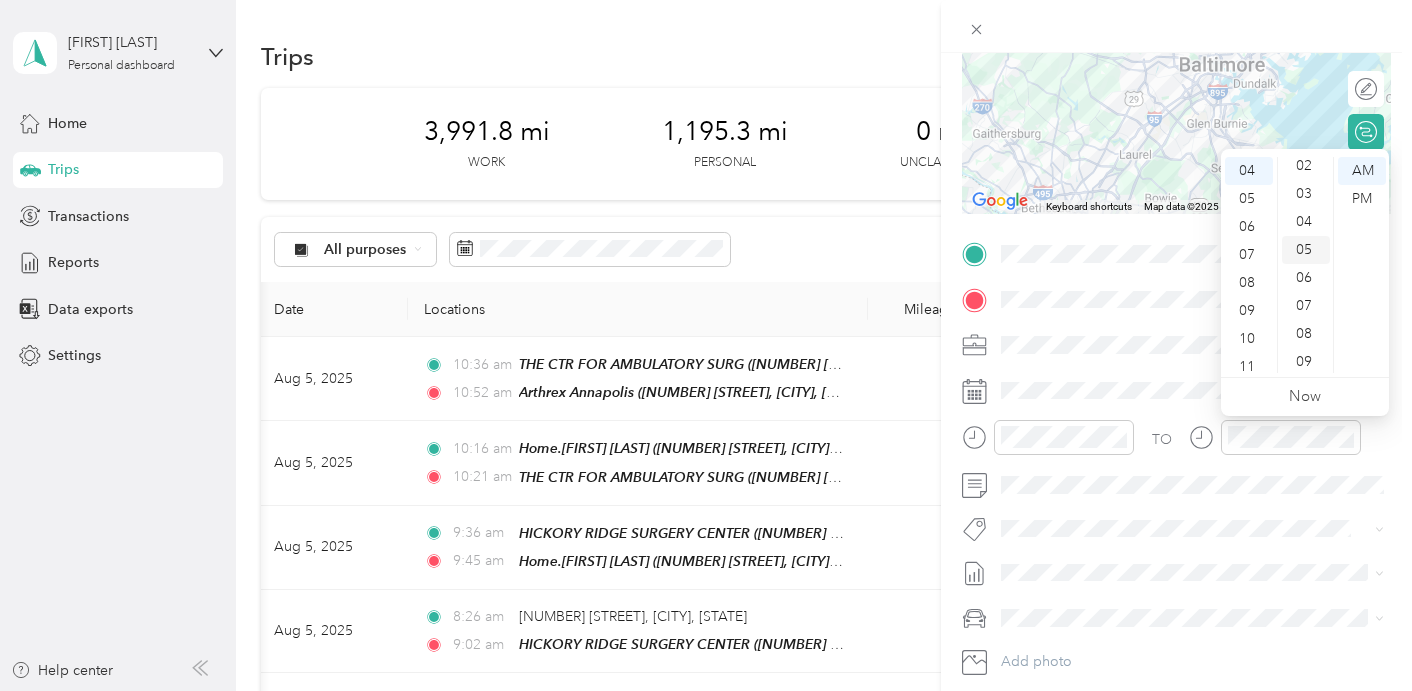 click on "05" at bounding box center [1306, 250] 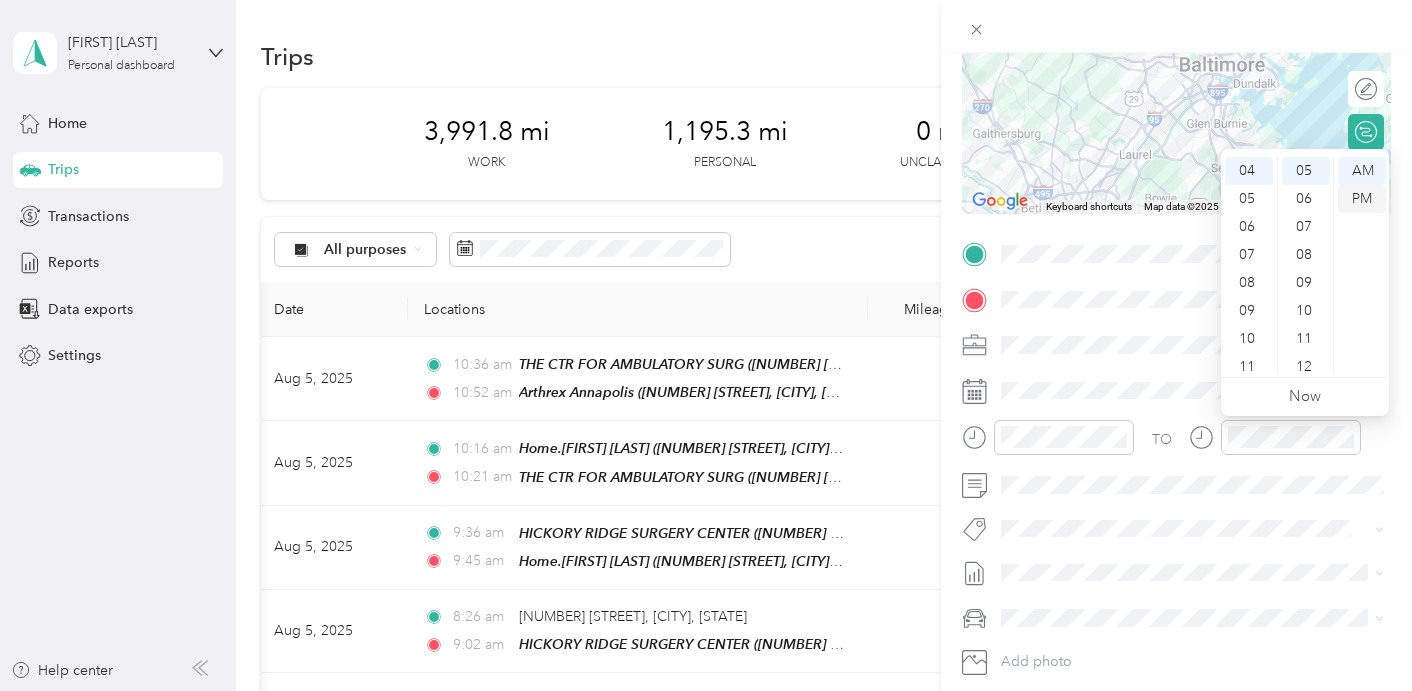 click on "PM" at bounding box center [1362, 199] 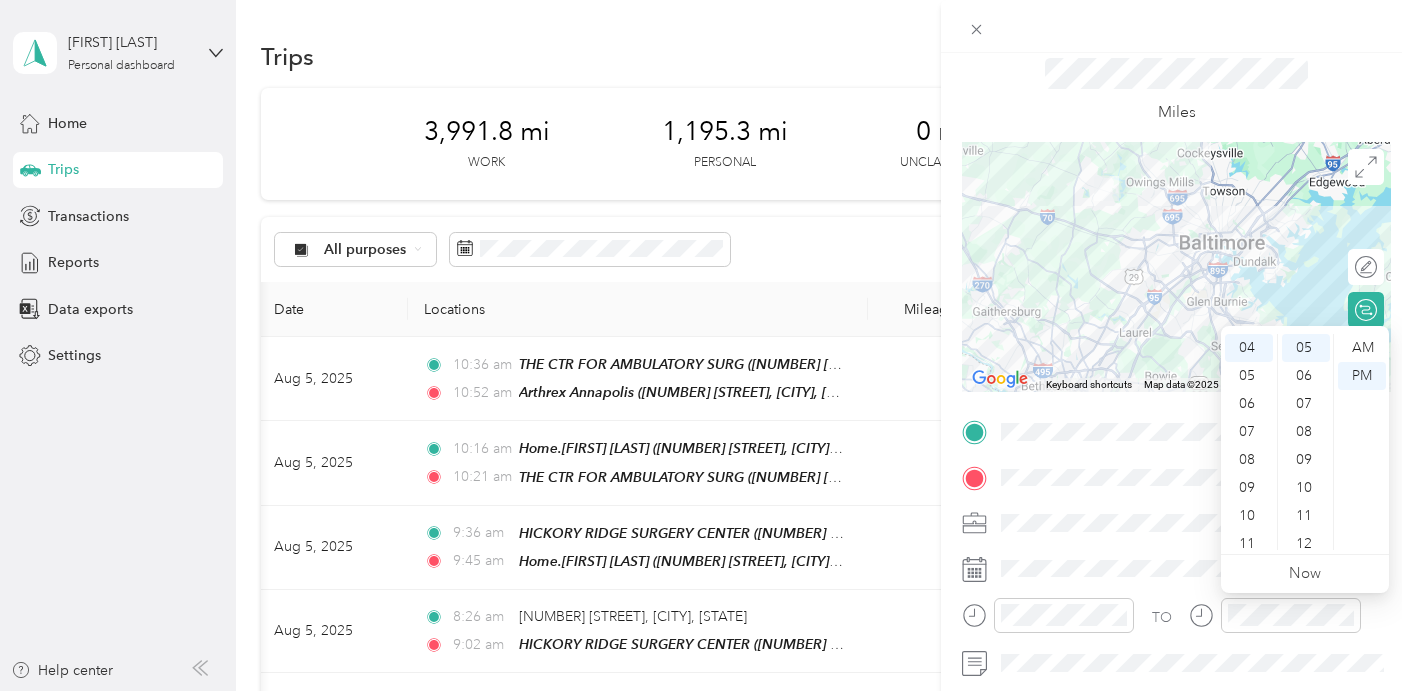 scroll, scrollTop: 0, scrollLeft: 0, axis: both 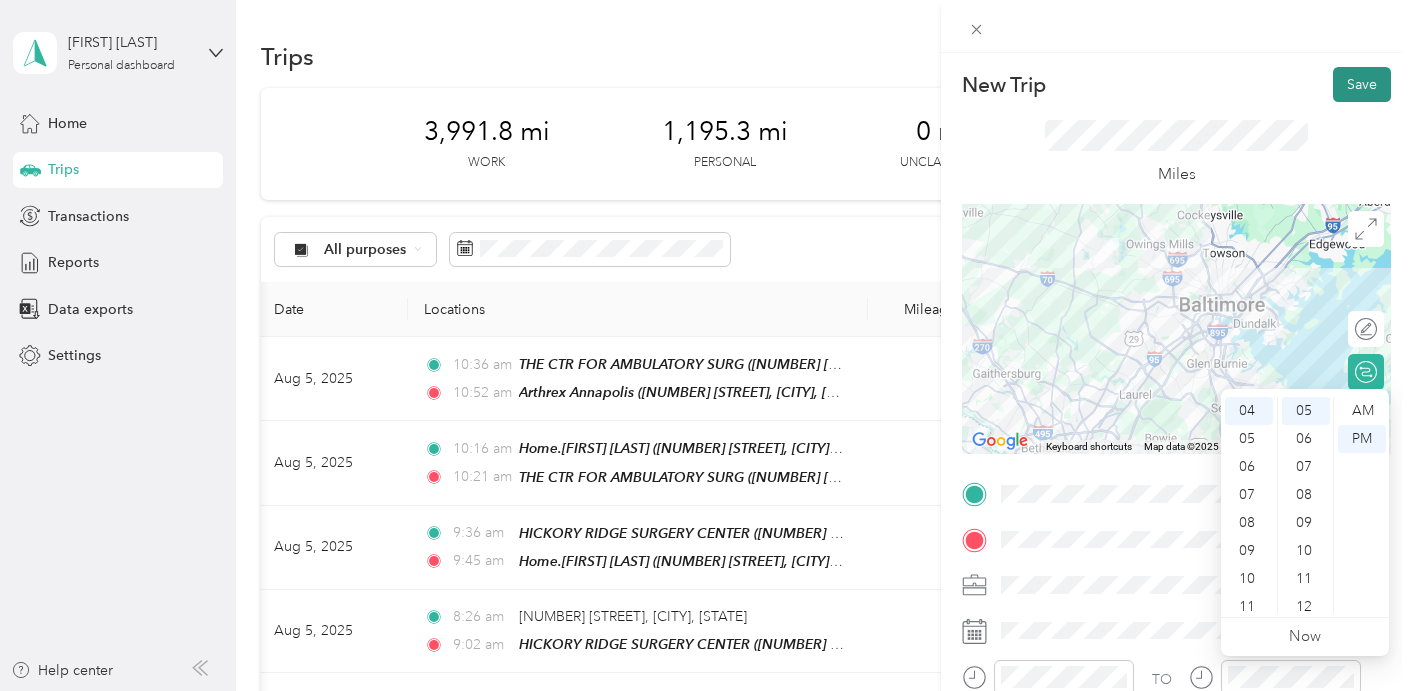 click on "Save" at bounding box center (1362, 84) 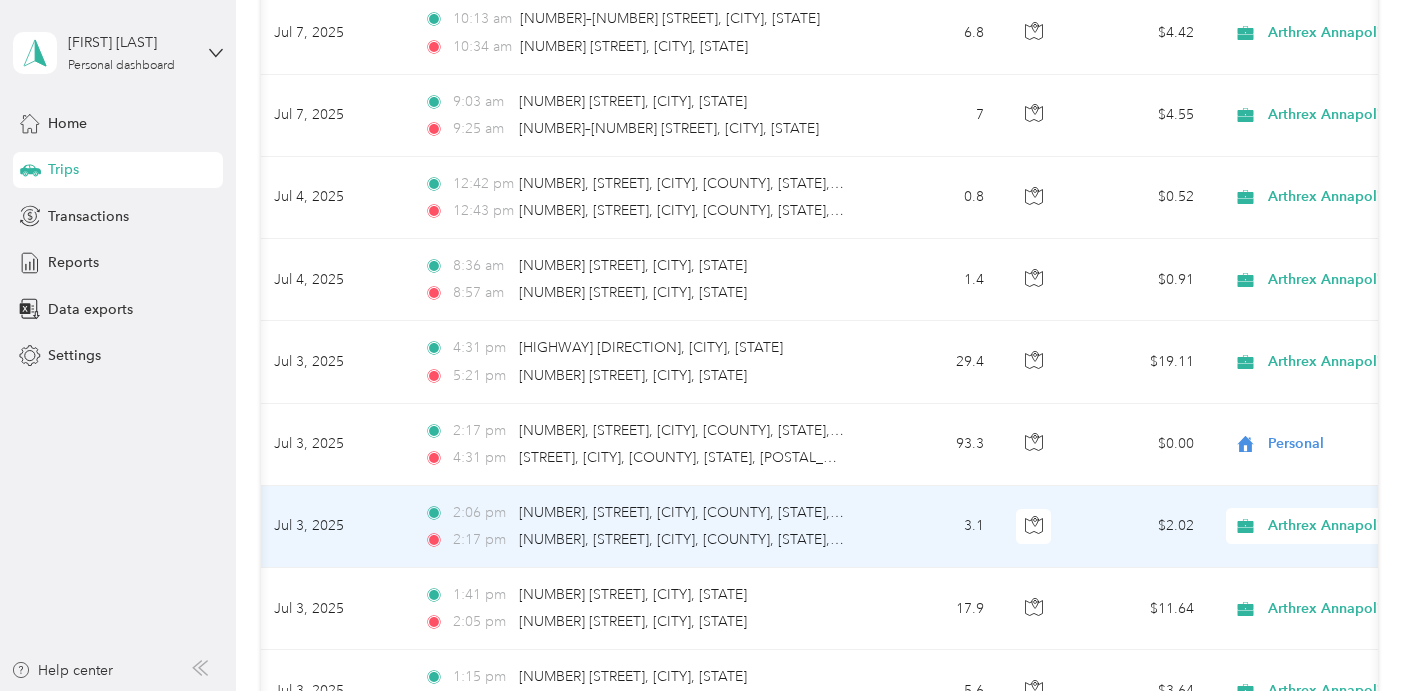 scroll, scrollTop: 5109, scrollLeft: 0, axis: vertical 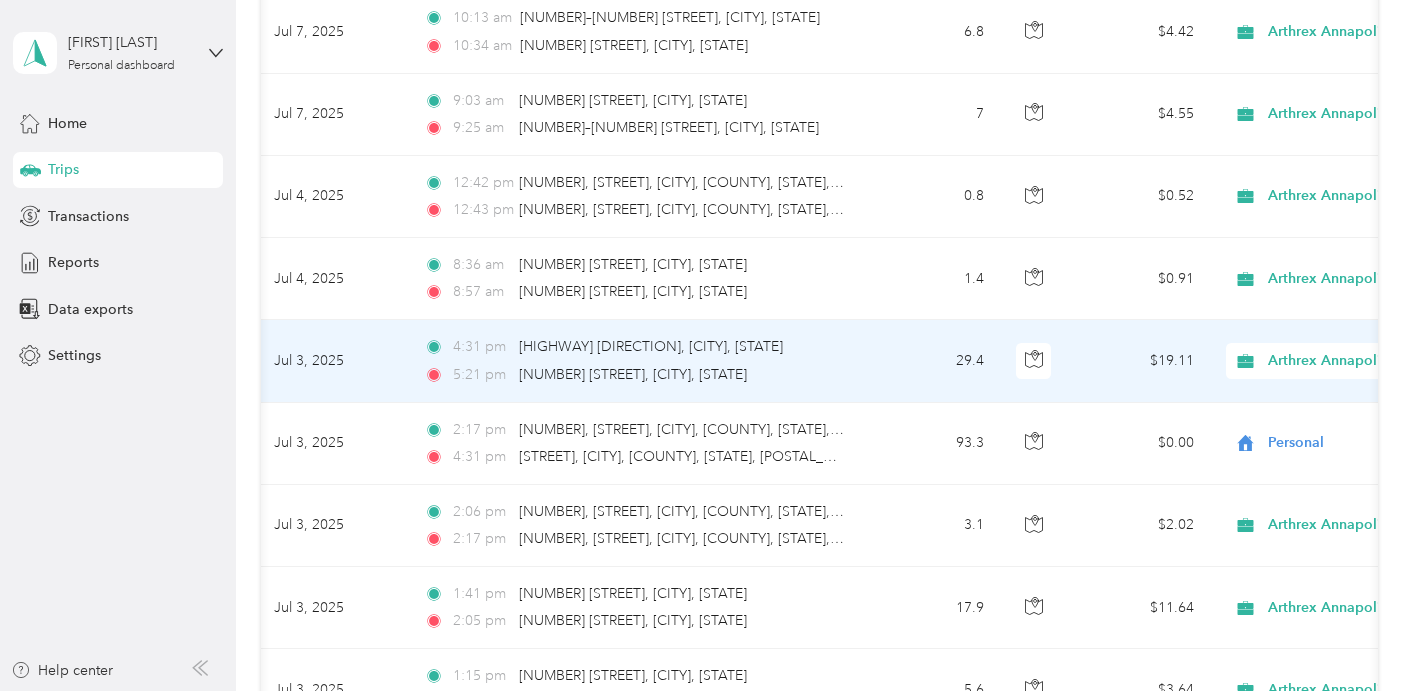 click on "Arthrex Annapolis" at bounding box center [1342, 361] 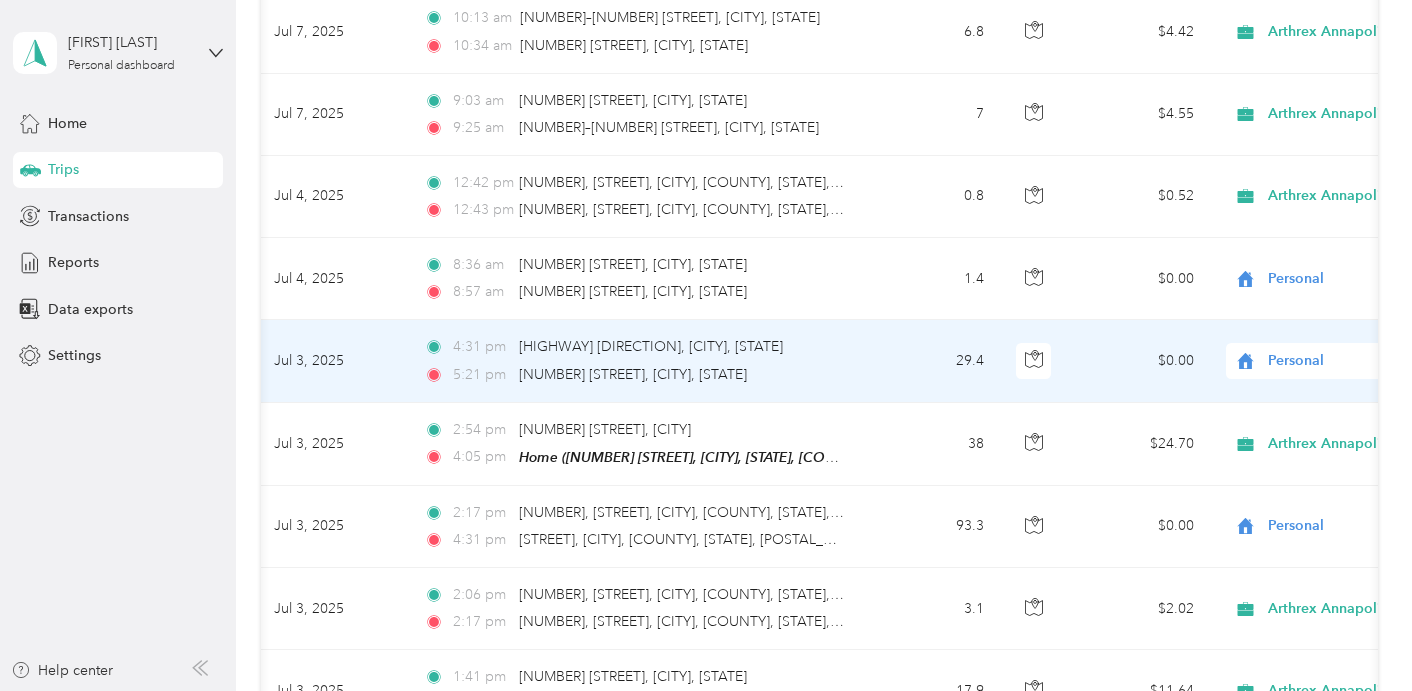 click on "Personal" at bounding box center [1295, 395] 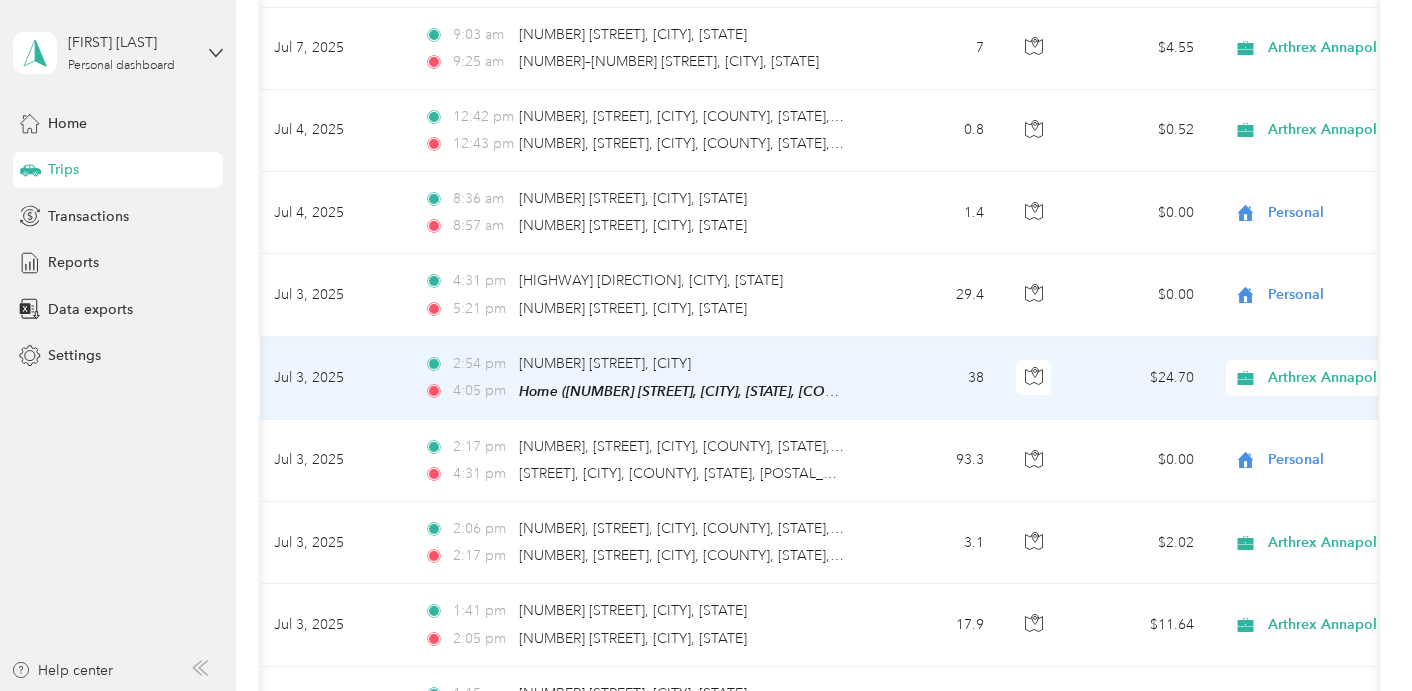 scroll, scrollTop: 5167, scrollLeft: 0, axis: vertical 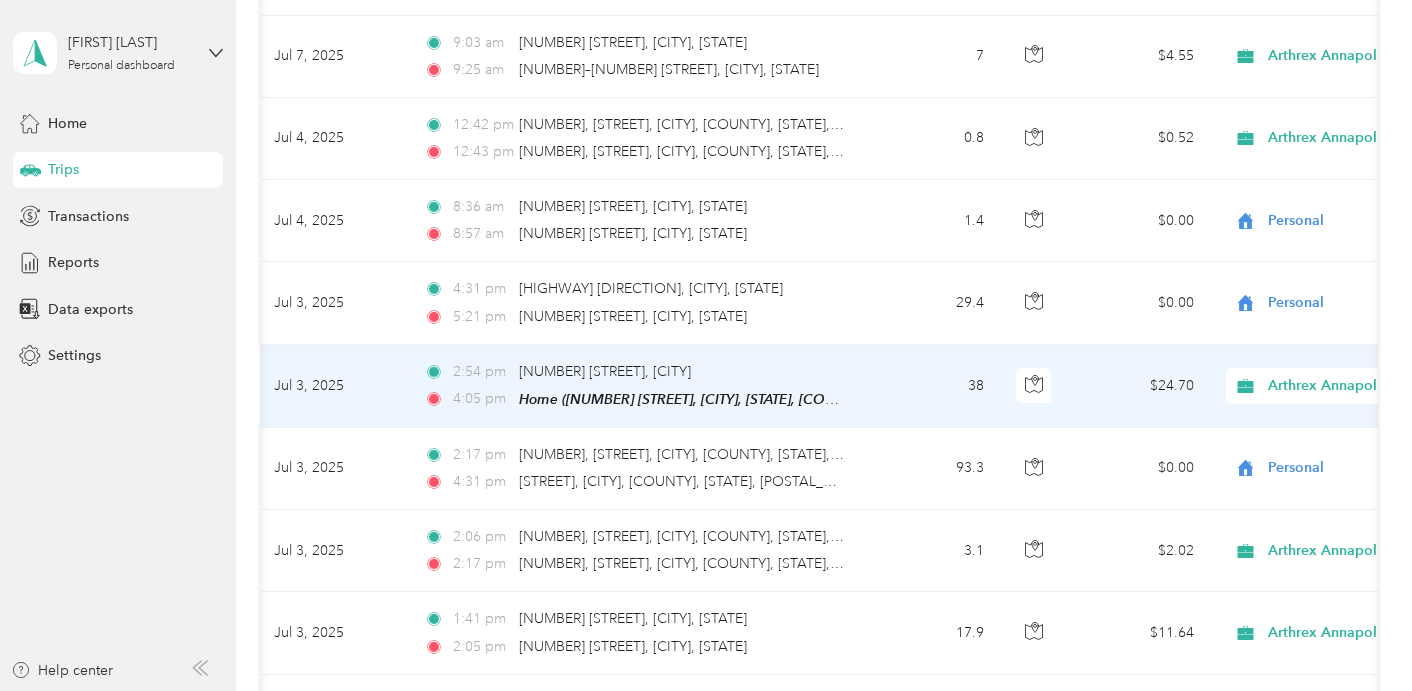 click on "Arthrex Annapolis" at bounding box center [1359, 386] 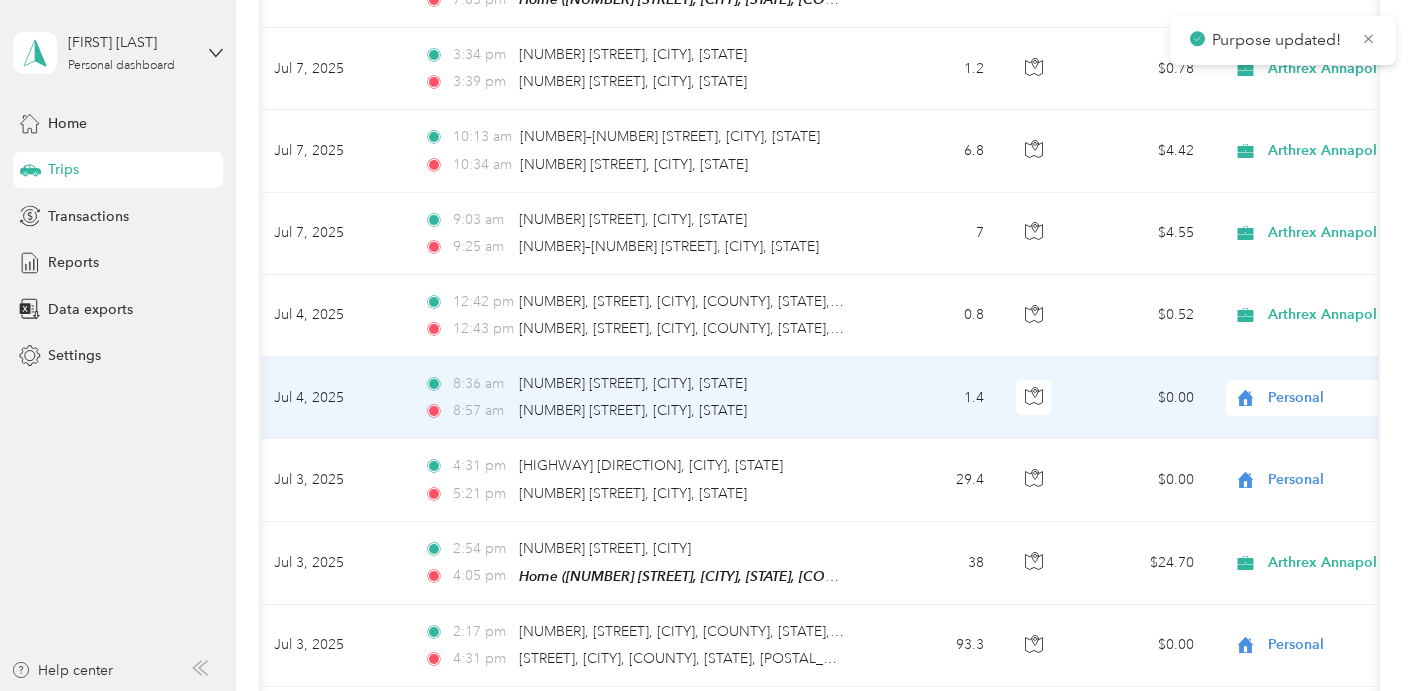scroll, scrollTop: 4978, scrollLeft: 0, axis: vertical 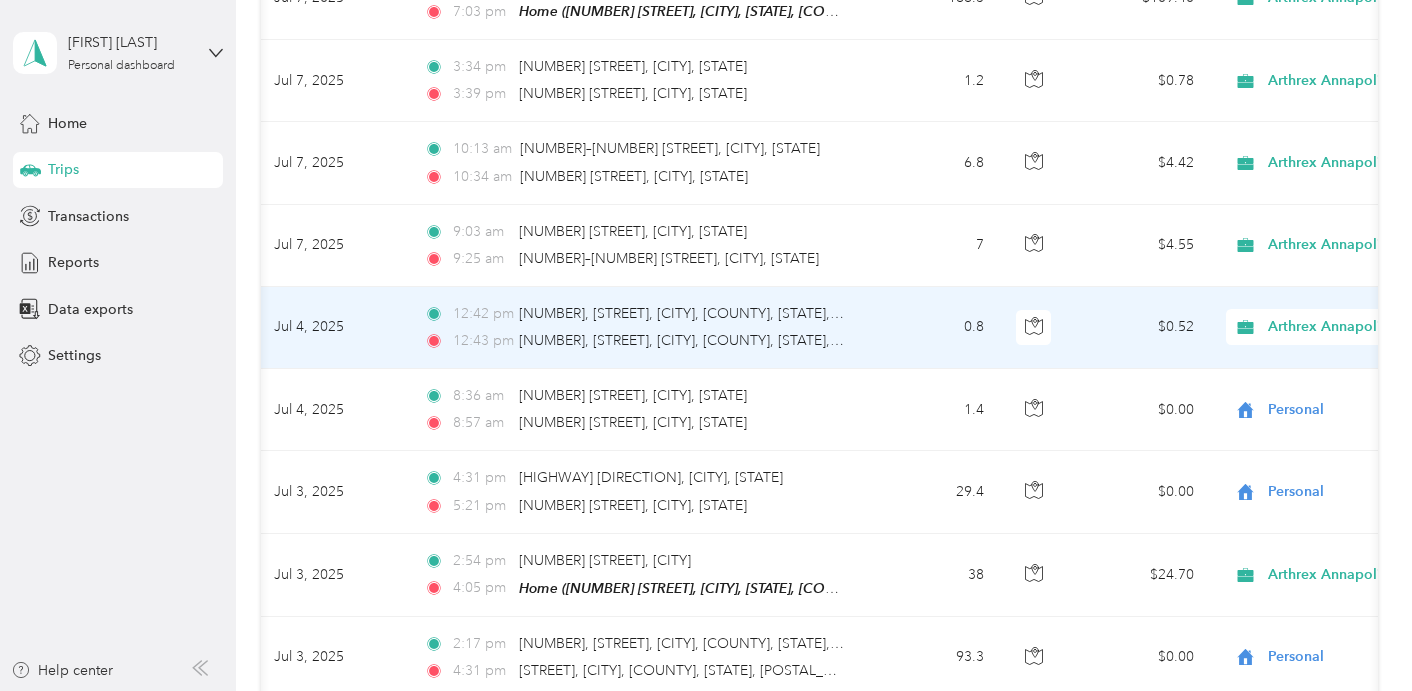 click on "Arthrex Annapolis" at bounding box center [1350, 327] 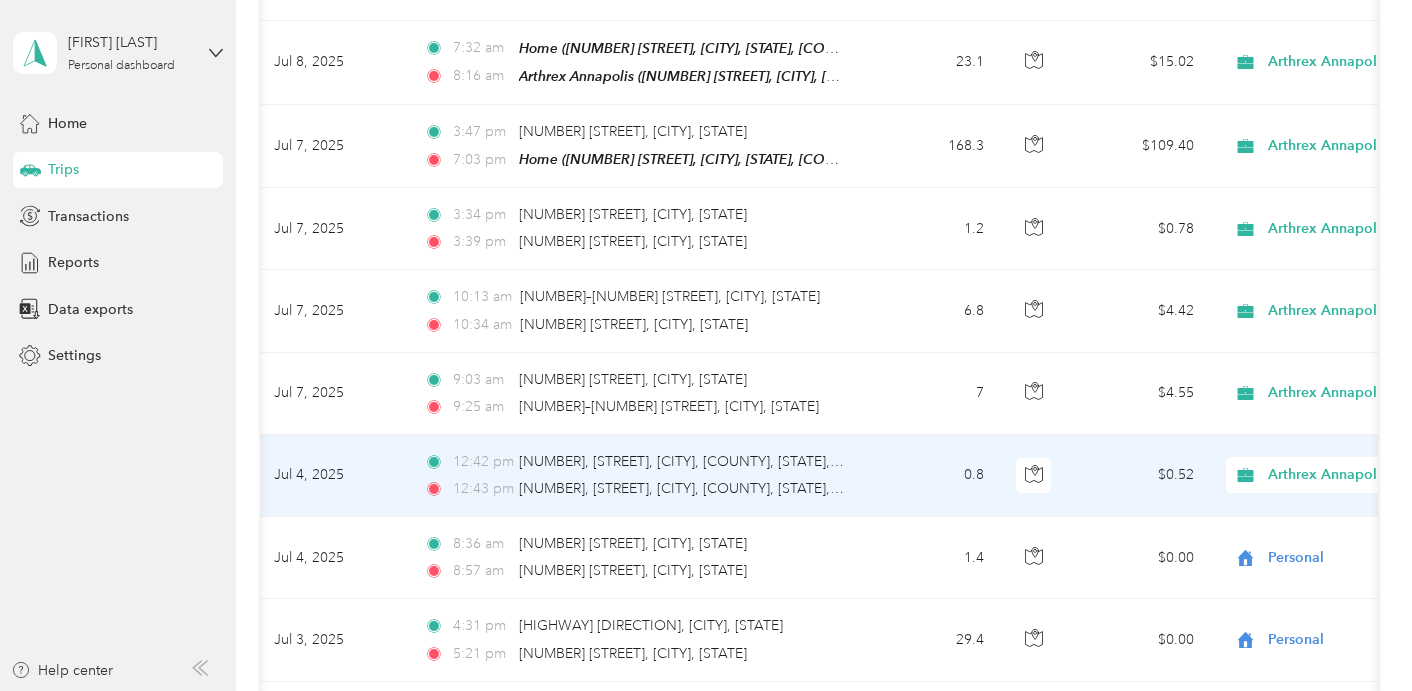 scroll, scrollTop: 4827, scrollLeft: 0, axis: vertical 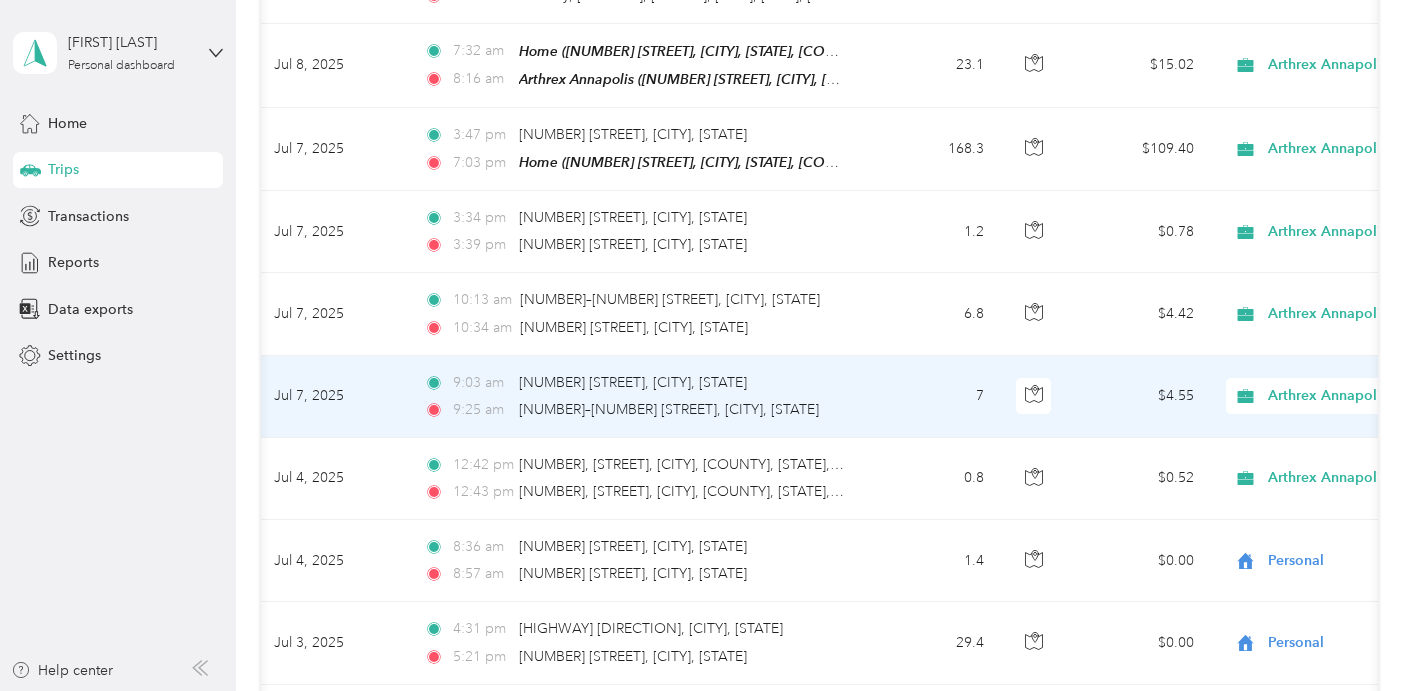 click on "Arthrex Annapolis" at bounding box center [1359, 396] 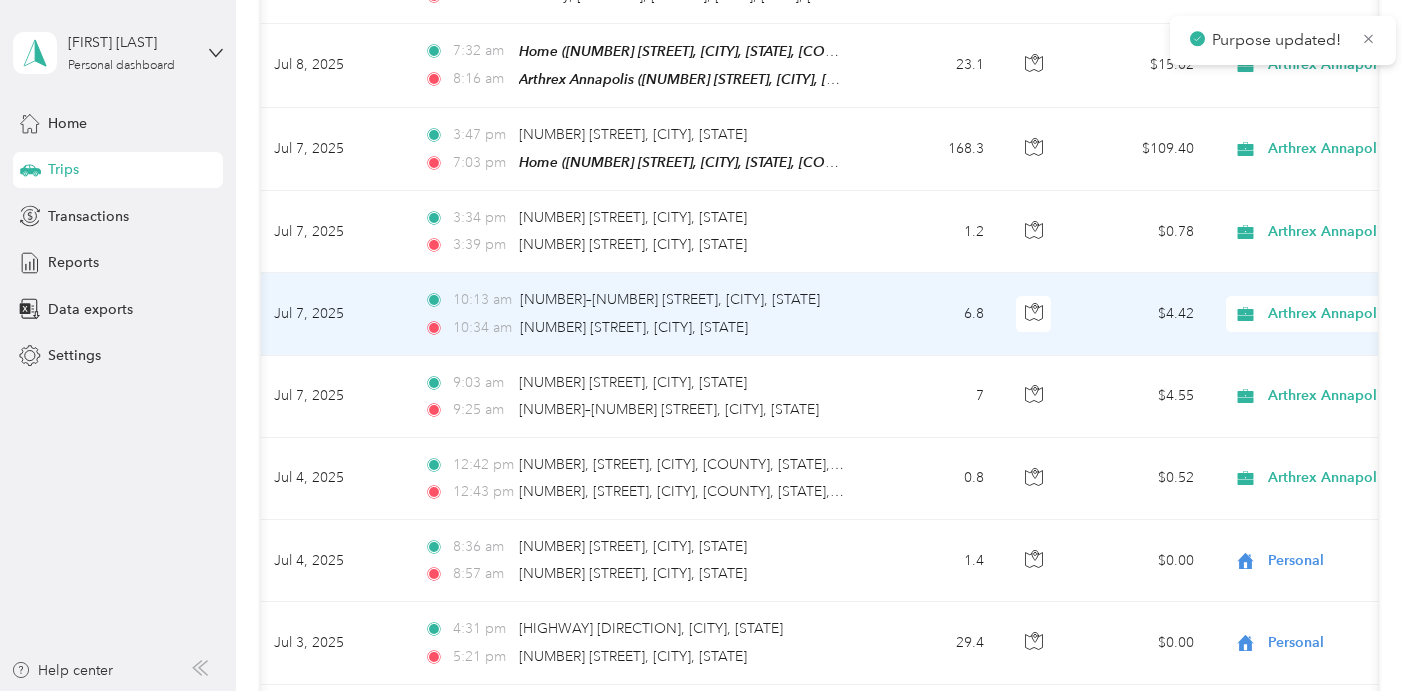 click on "Arthrex Annapolis" at bounding box center [1359, 314] 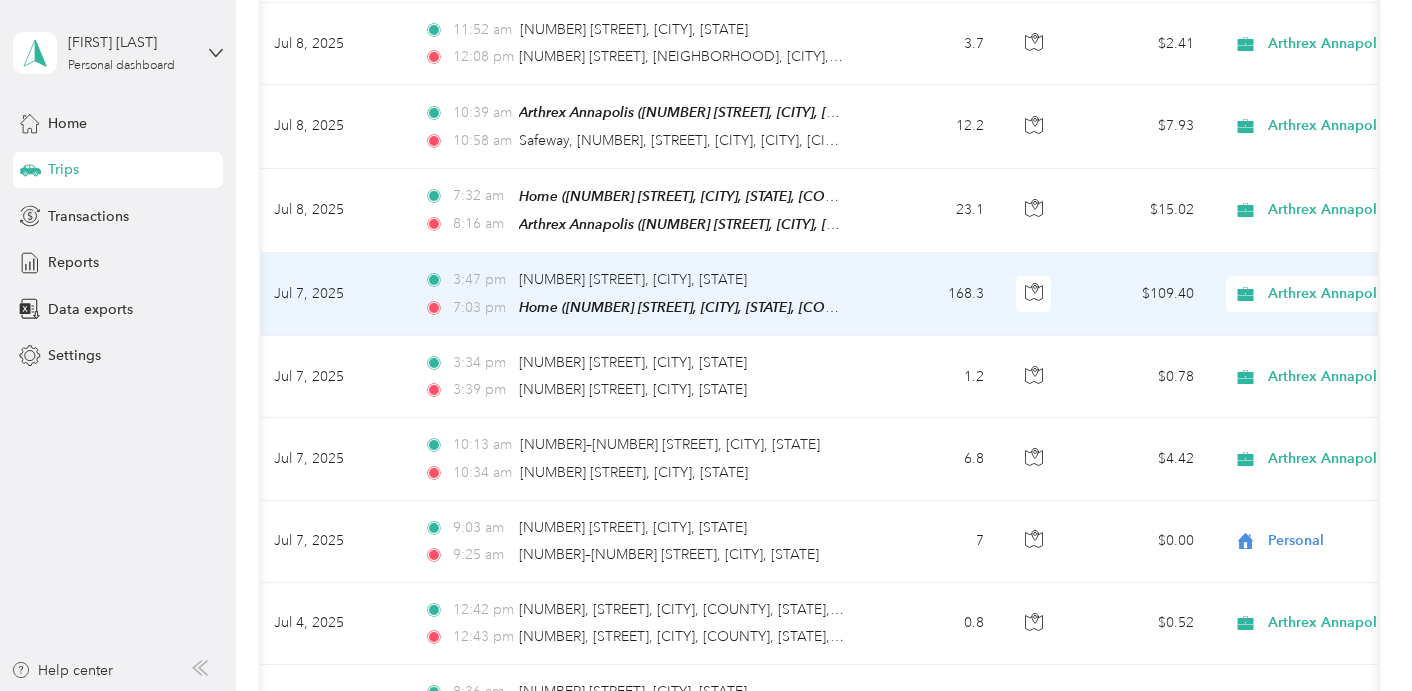 scroll, scrollTop: 4649, scrollLeft: 0, axis: vertical 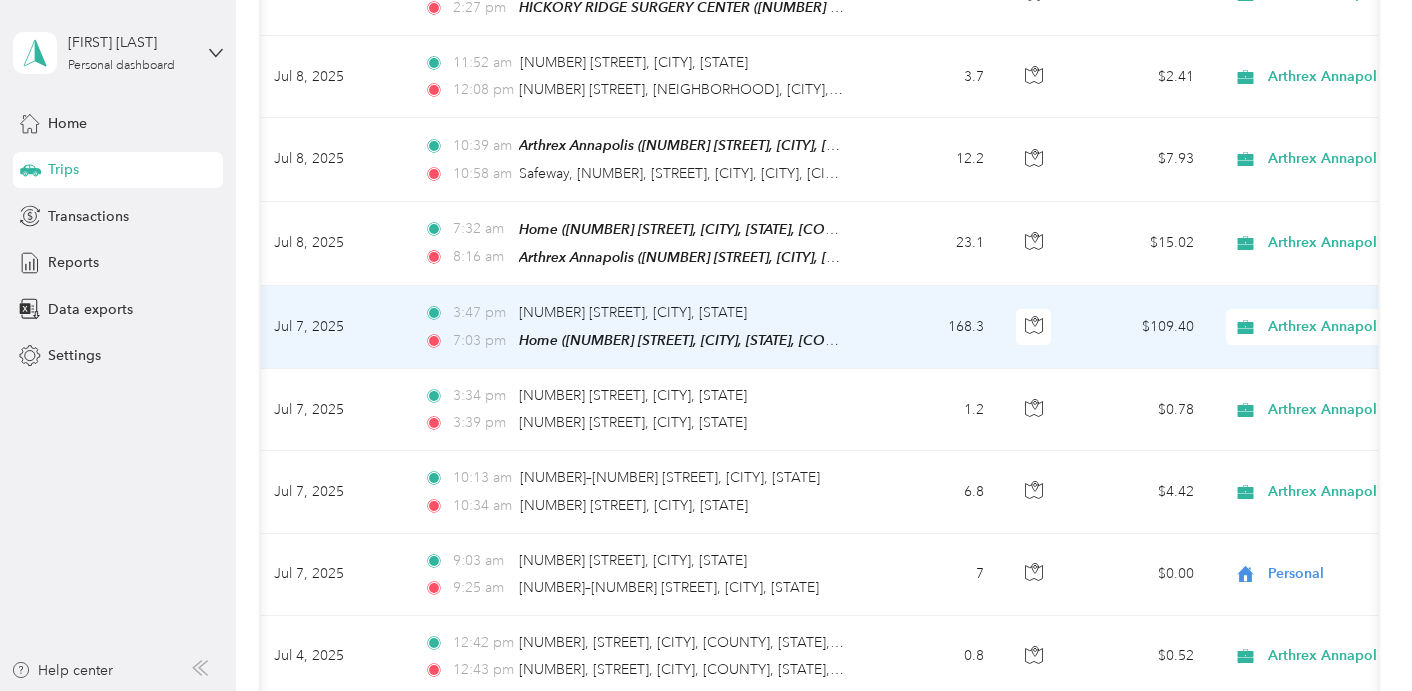 click on "Arthrex Annapolis" at bounding box center [1359, 327] 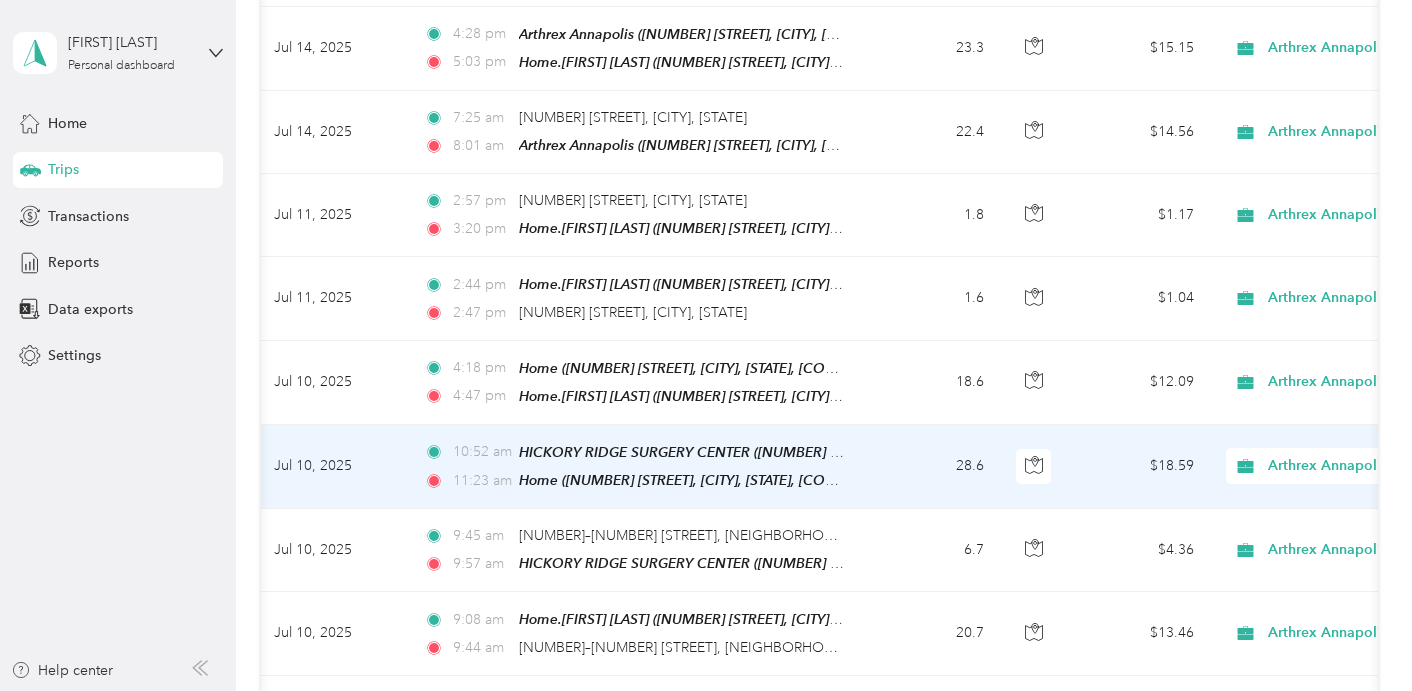 scroll, scrollTop: 3844, scrollLeft: 0, axis: vertical 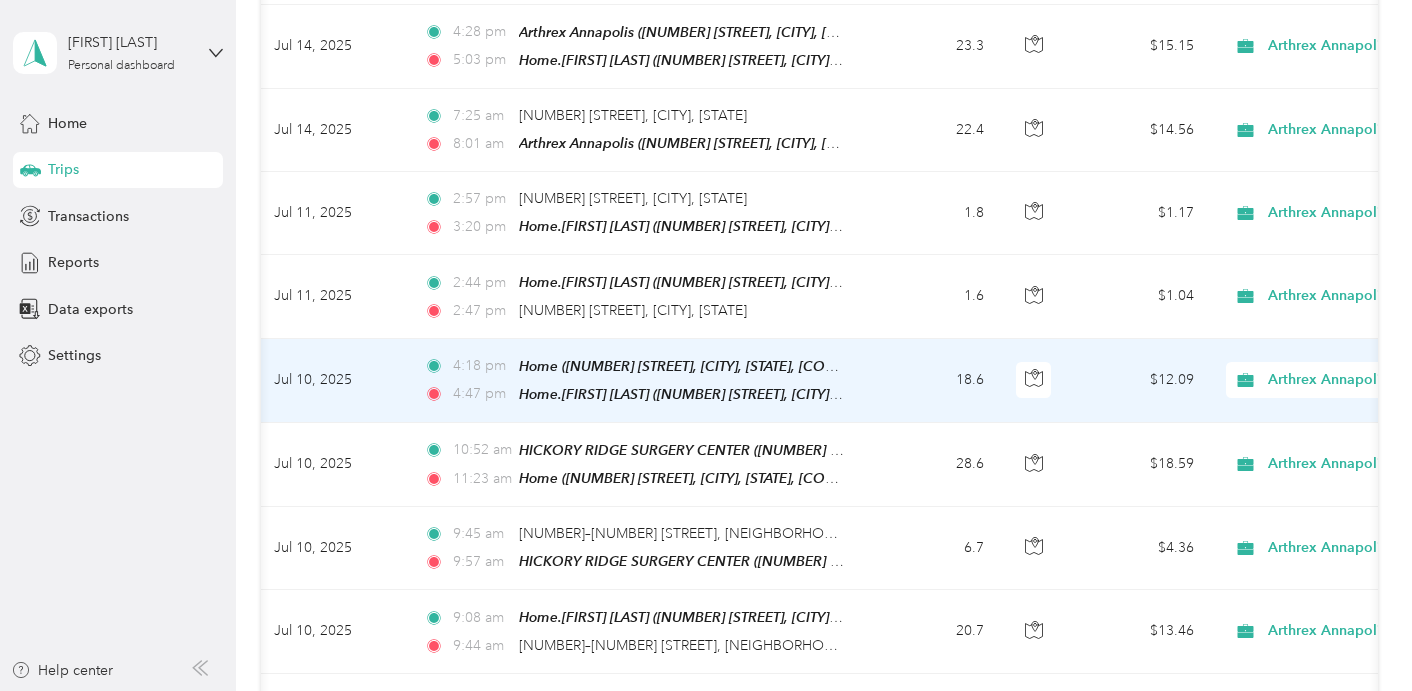 click on "Arthrex Annapolis" at bounding box center (1359, 380) 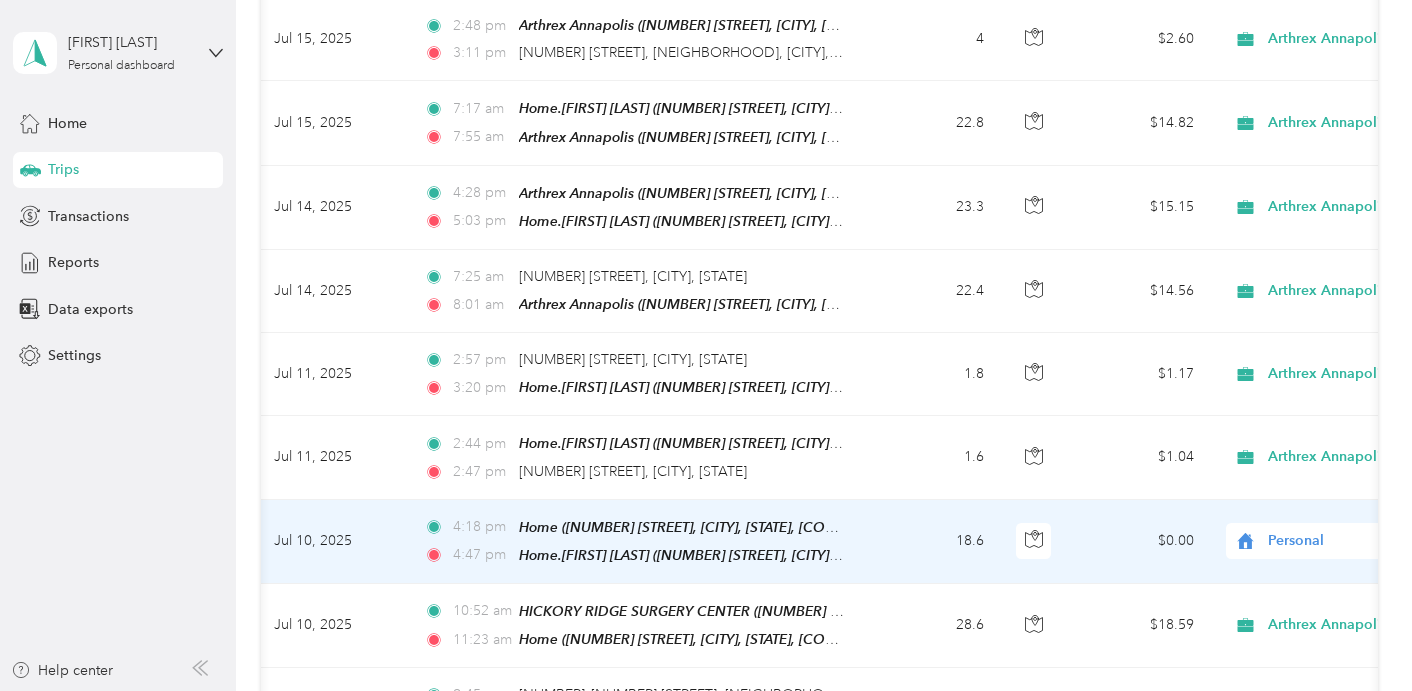 scroll, scrollTop: 3665, scrollLeft: 0, axis: vertical 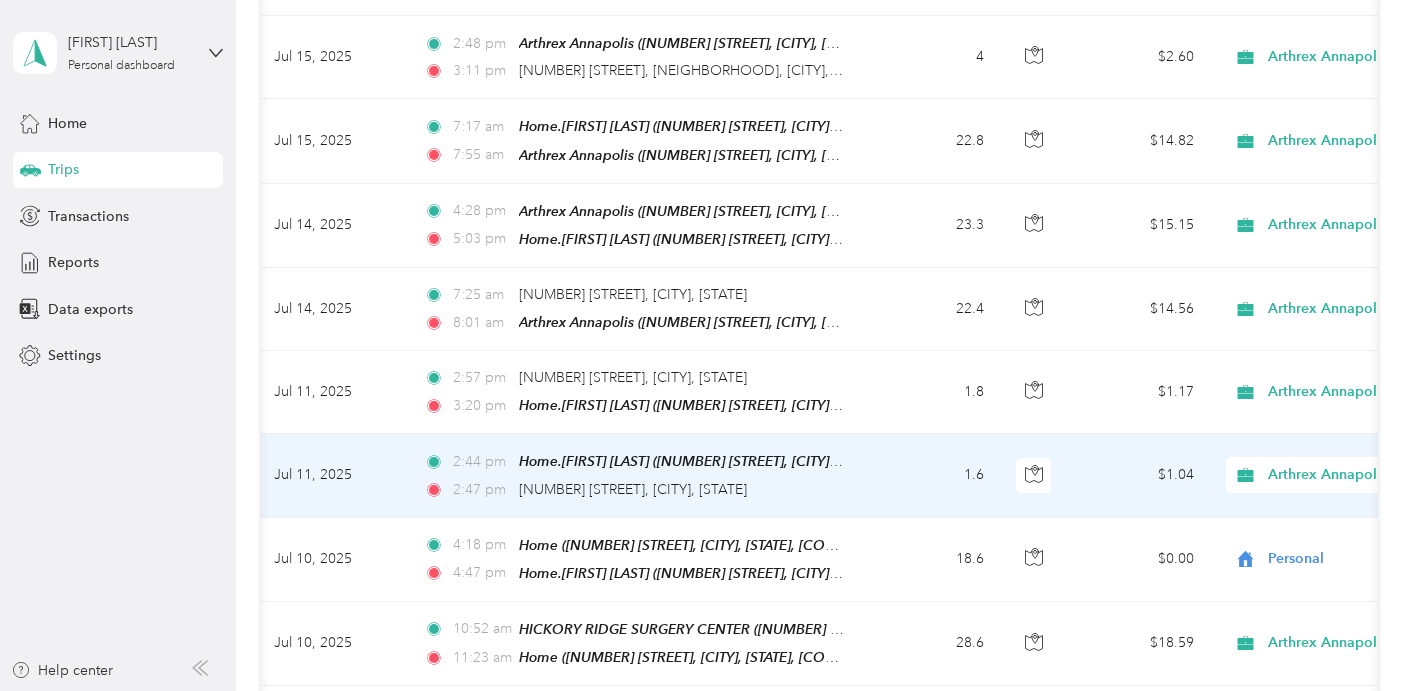 click on "Arthrex Annapolis" at bounding box center [1359, 475] 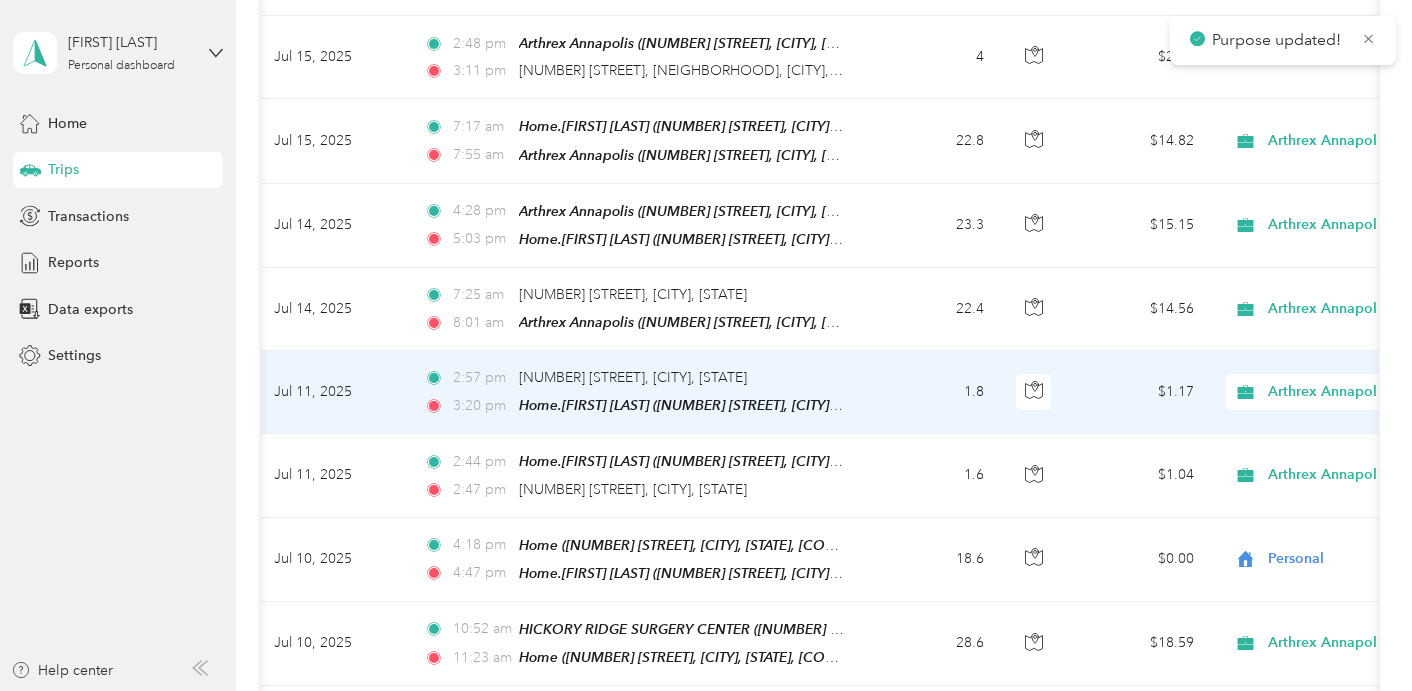 click on "Arthrex Annapolis" at bounding box center (1359, 392) 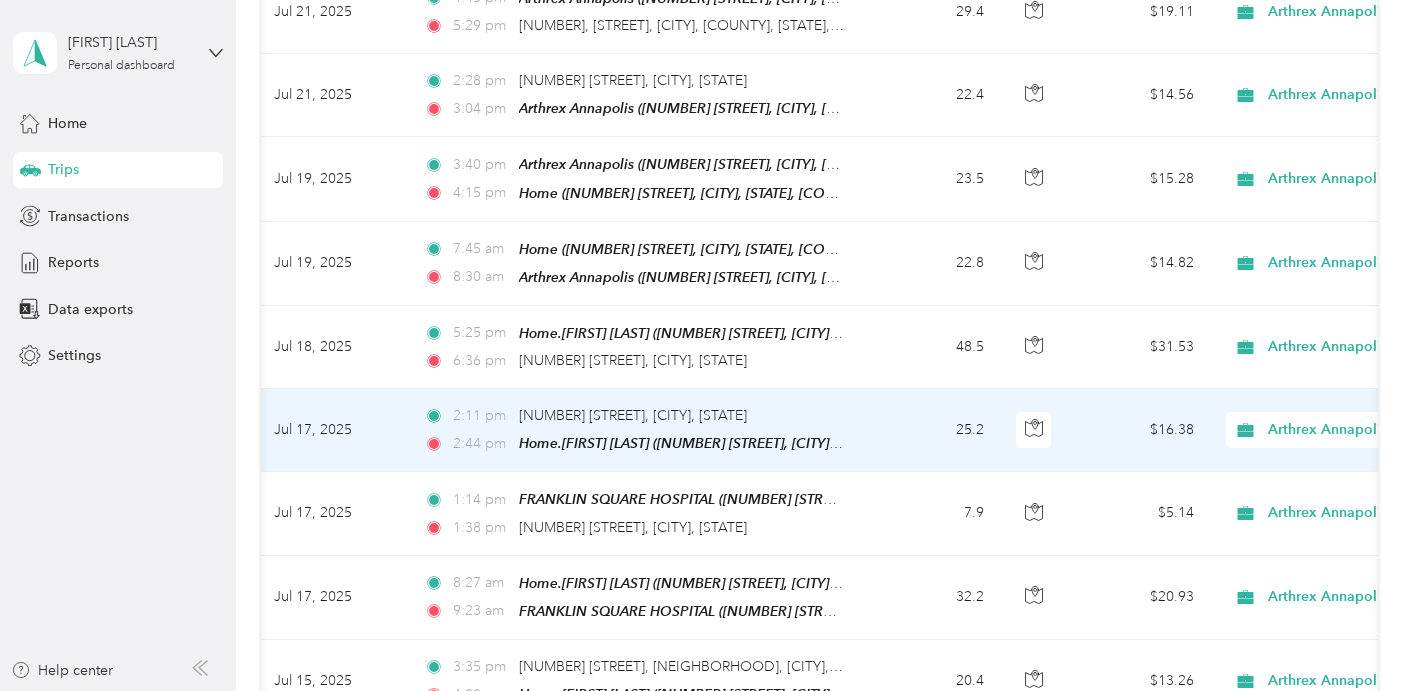 scroll, scrollTop: 2945, scrollLeft: 0, axis: vertical 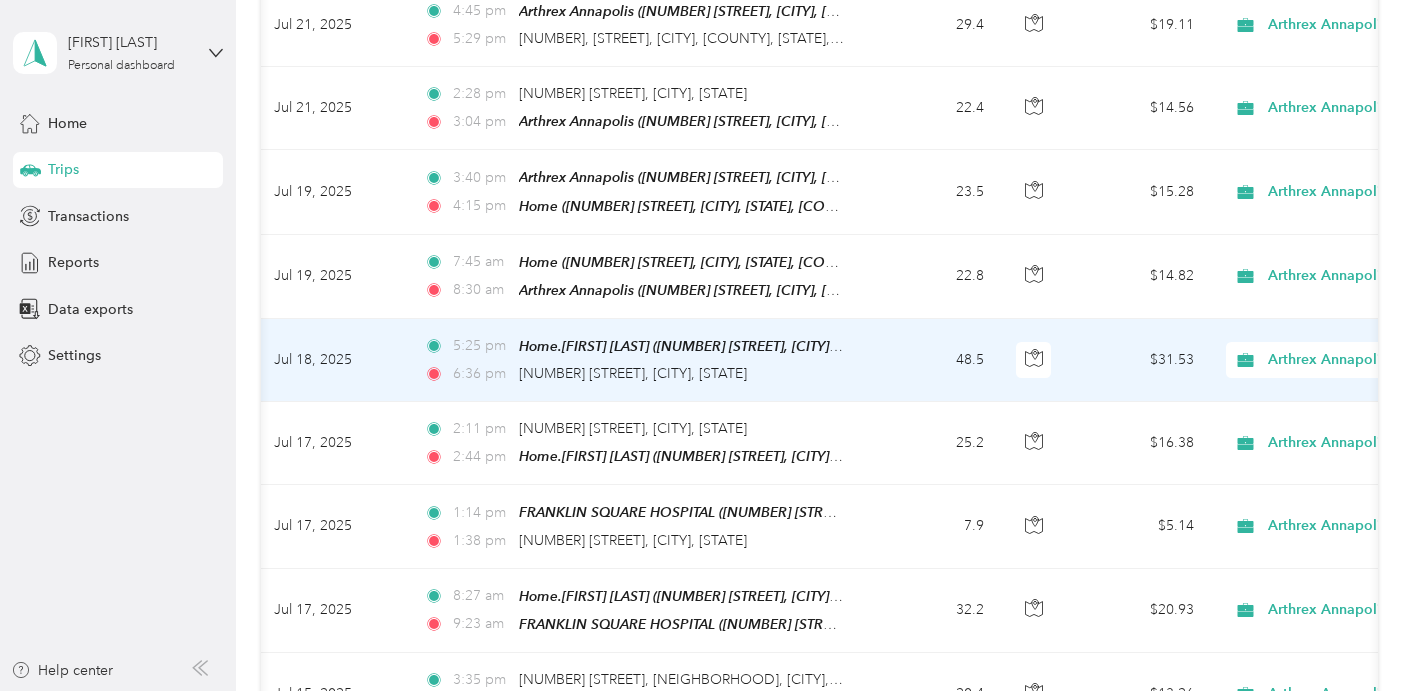 click on "[TIME] [NUMBER] [STREET], [CITY], [STATE]" at bounding box center [634, 374] 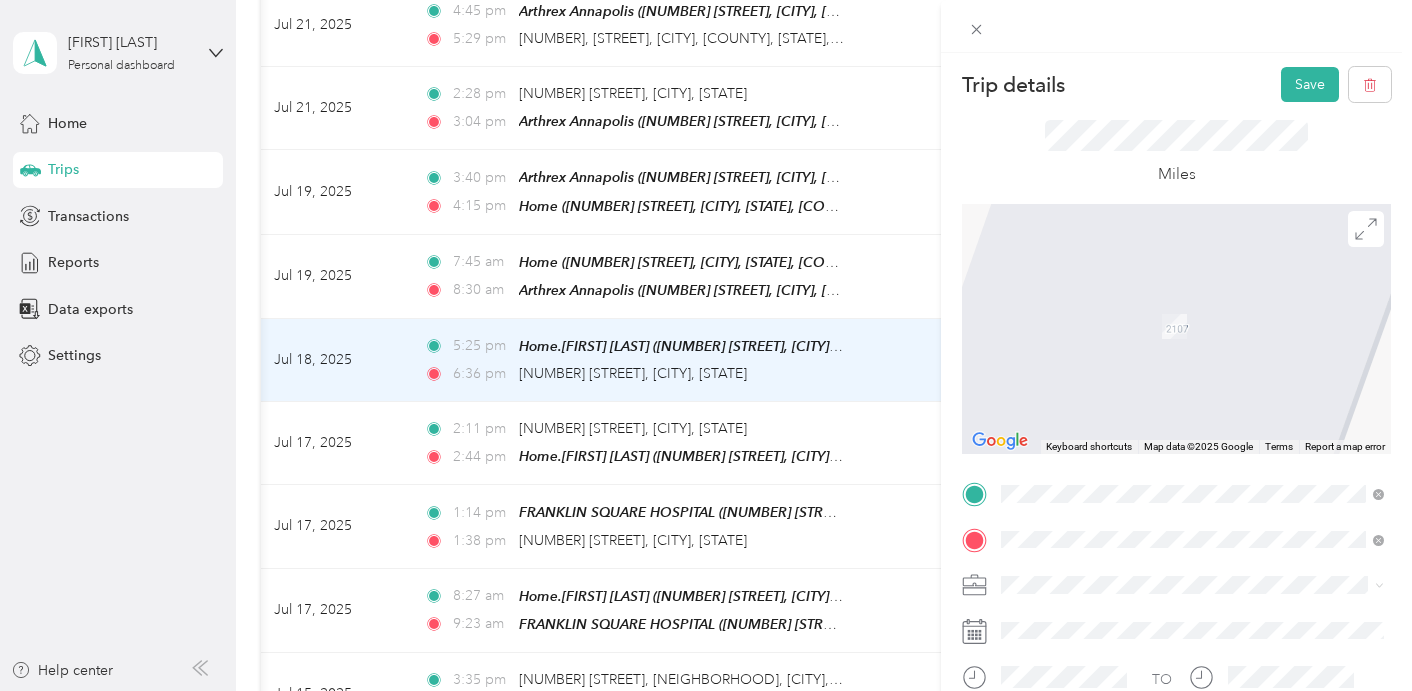 click on "TEAM UPPER CHESAPEAKE MEDICAL [NUMBER] [STREET], [POSTAL_CODE], [CITY], [STATE]" at bounding box center [1208, 329] 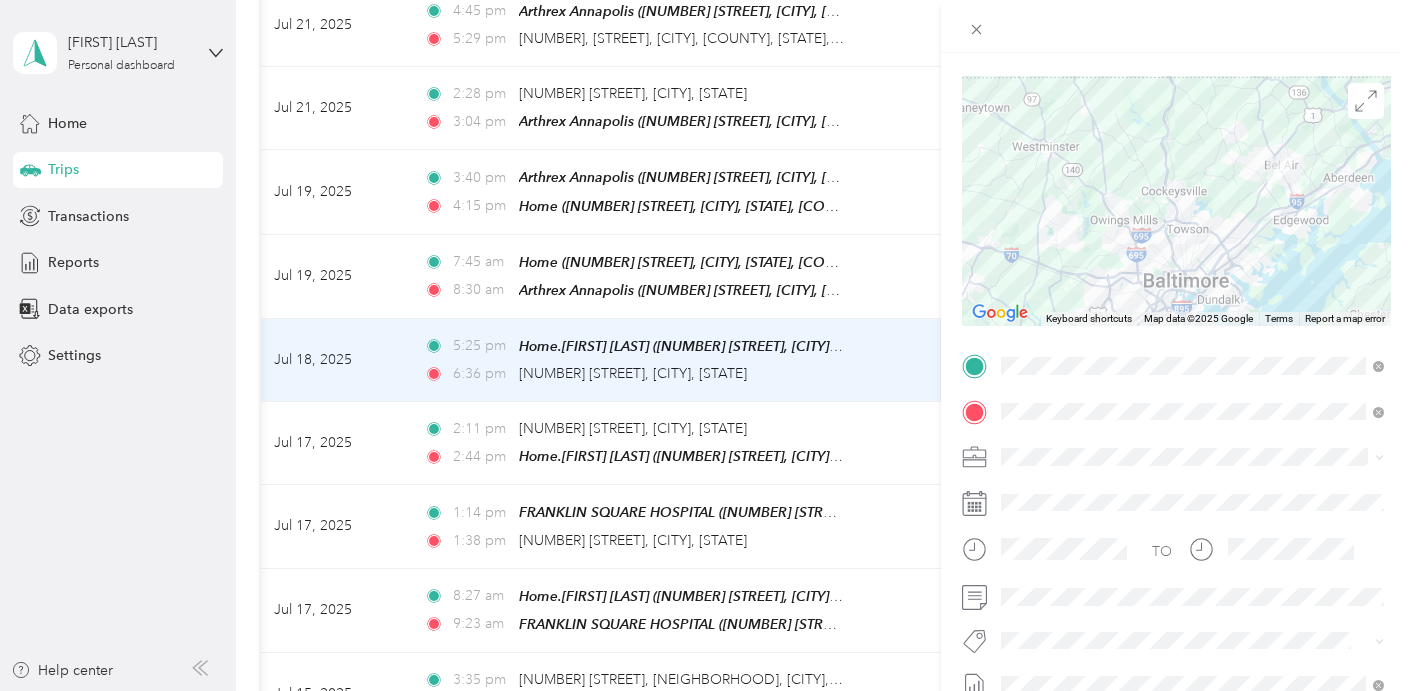 scroll, scrollTop: 150, scrollLeft: 0, axis: vertical 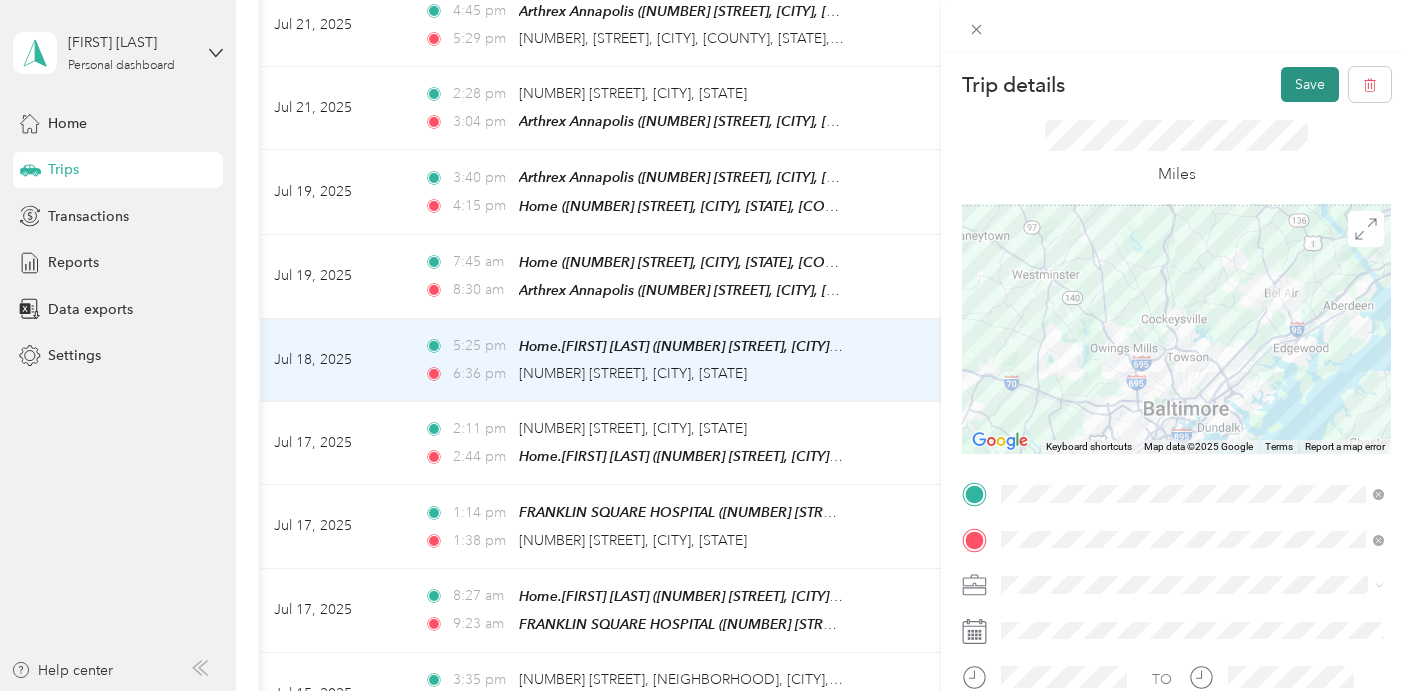 click on "Save" at bounding box center [1310, 84] 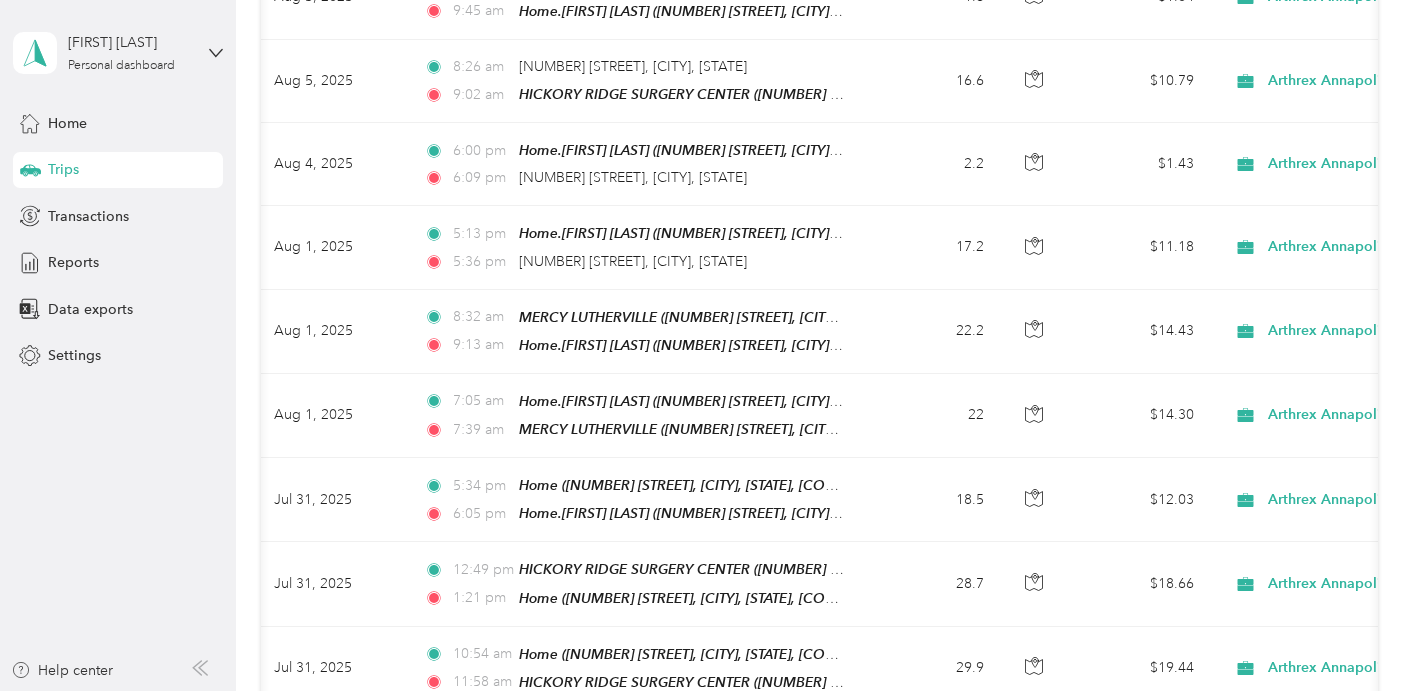 scroll, scrollTop: 14, scrollLeft: 0, axis: vertical 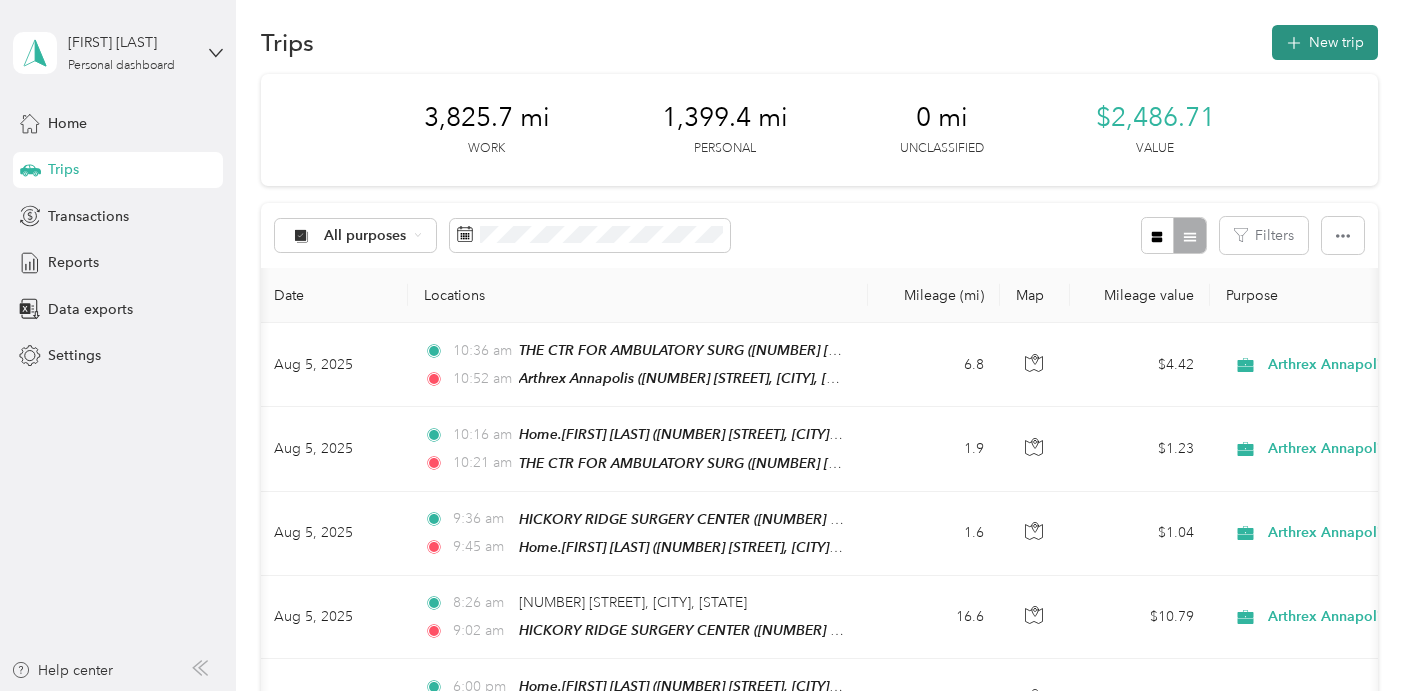 click on "New trip" at bounding box center (1325, 42) 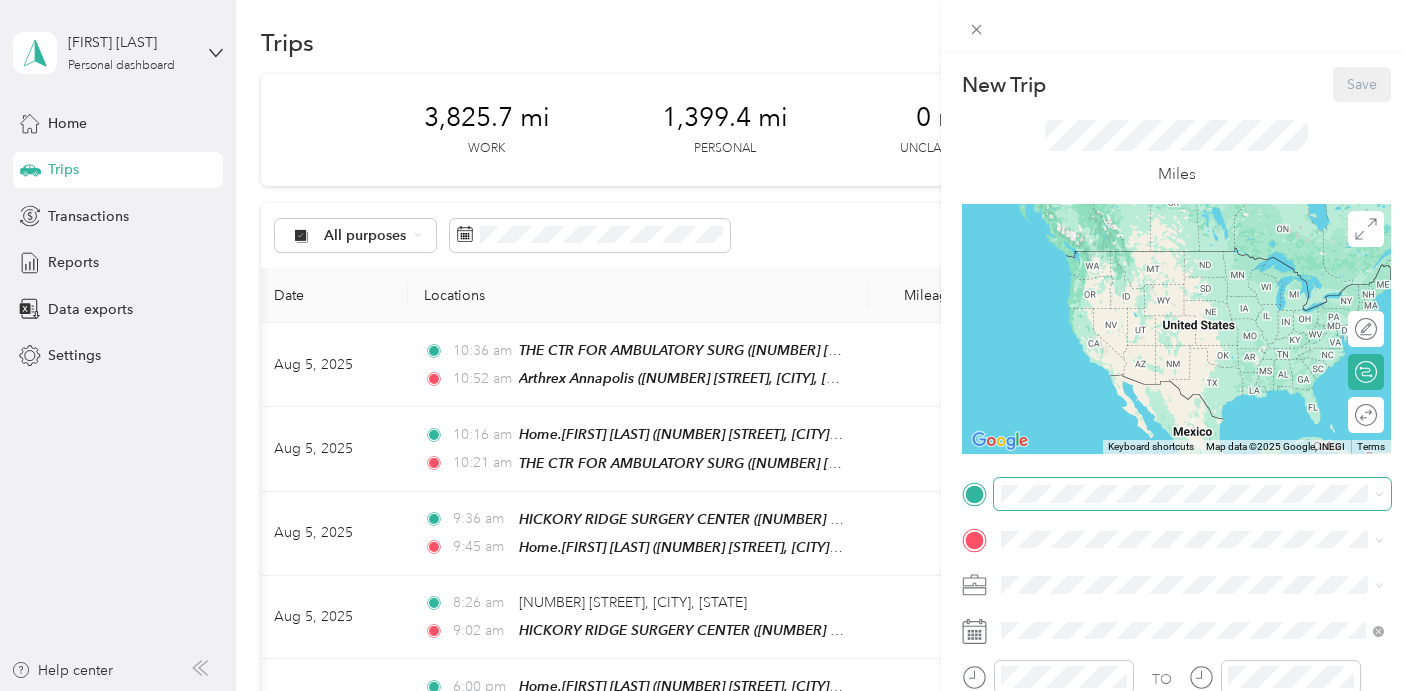 click at bounding box center (1192, 494) 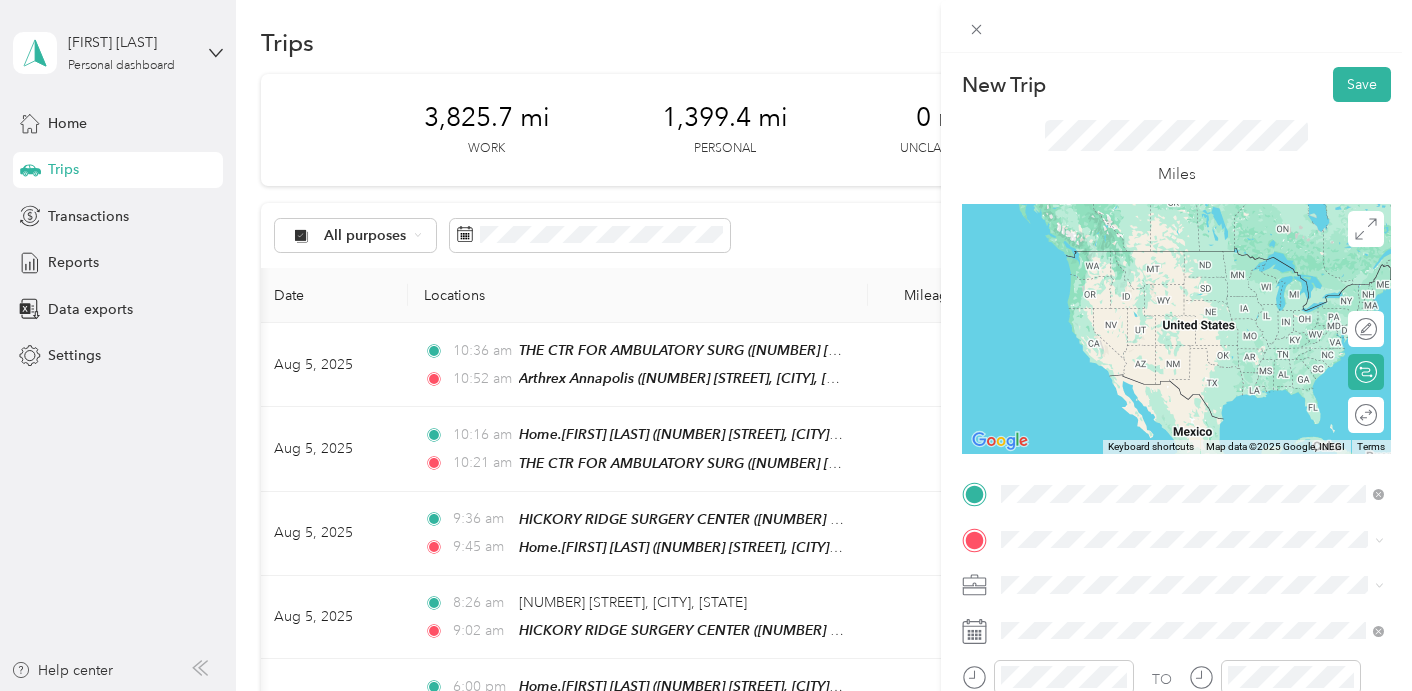 click on "TEAM UPPER CHESAPEAKE MEDICAL" at bounding box center (1208, 453) 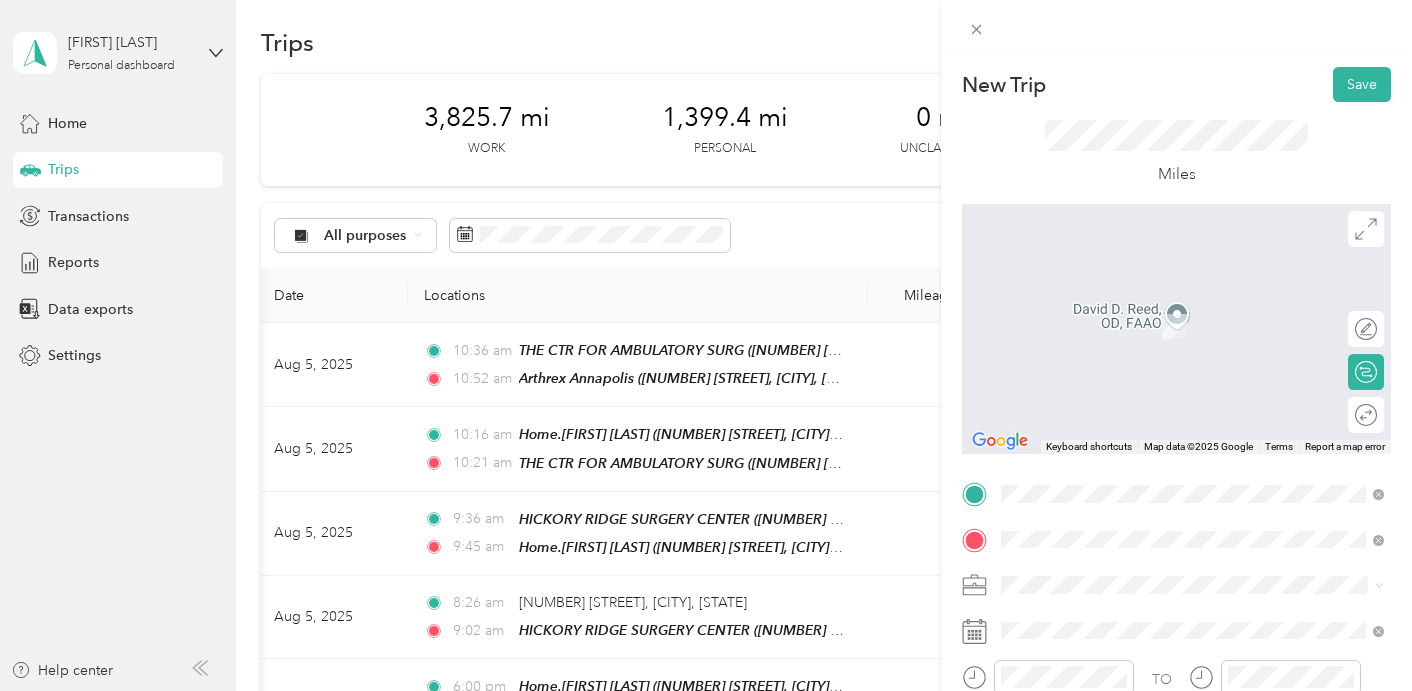 click on "Home [NUMBER] [STREET], [CITY], [STATE], [COUNTRY] , [POSTAL_CODE], [CITY], [STATE]" at bounding box center (1208, 325) 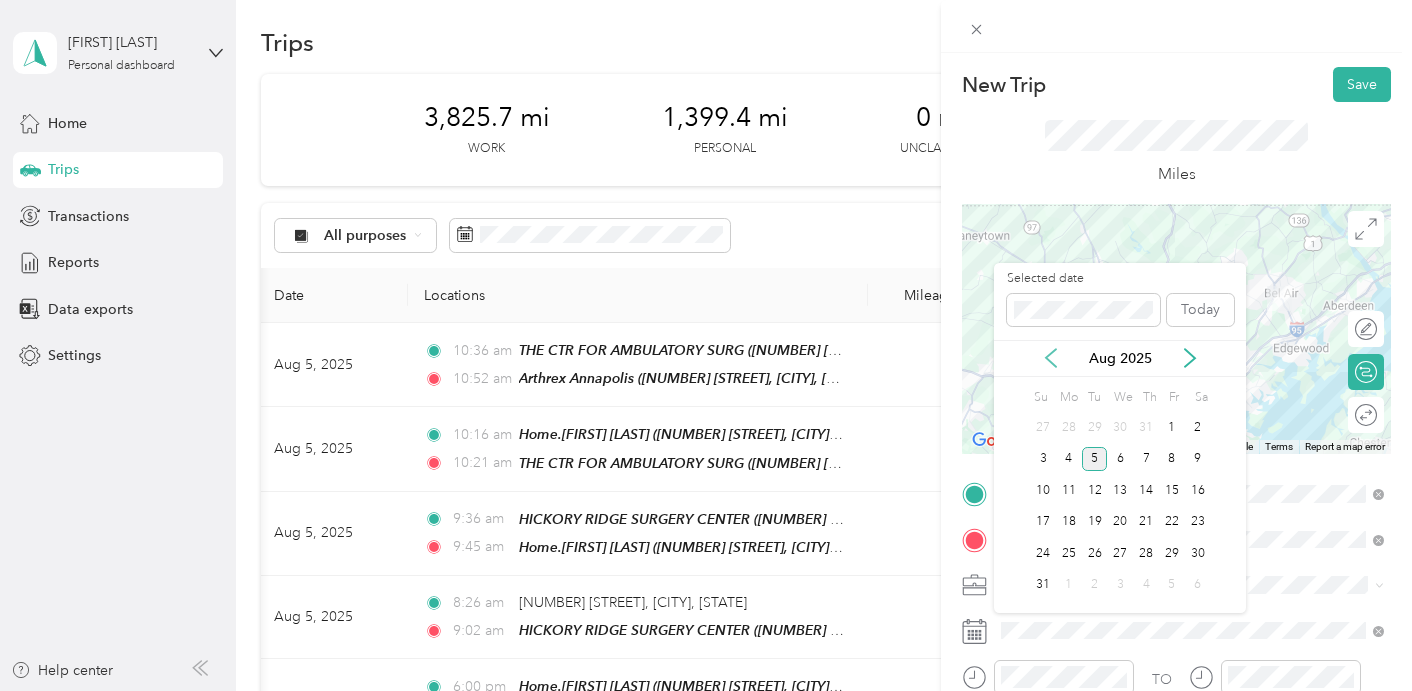 click 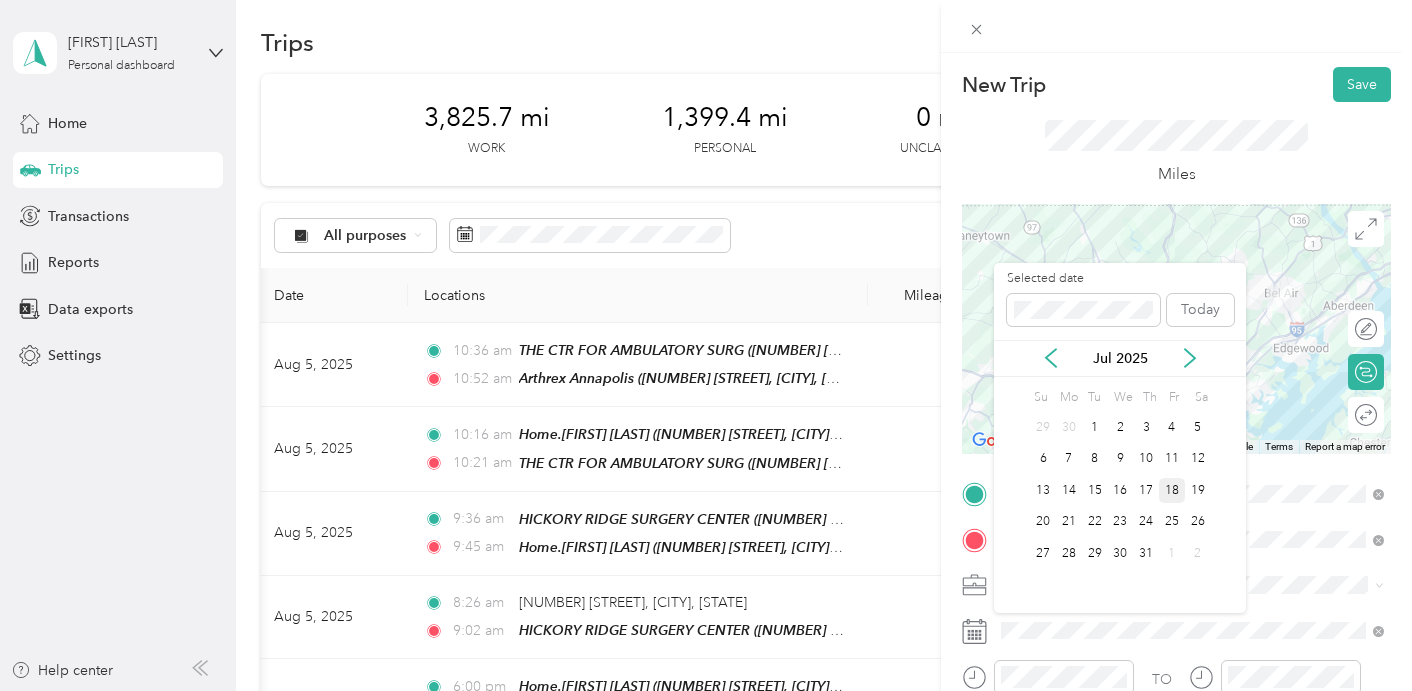click on "18" at bounding box center [1172, 490] 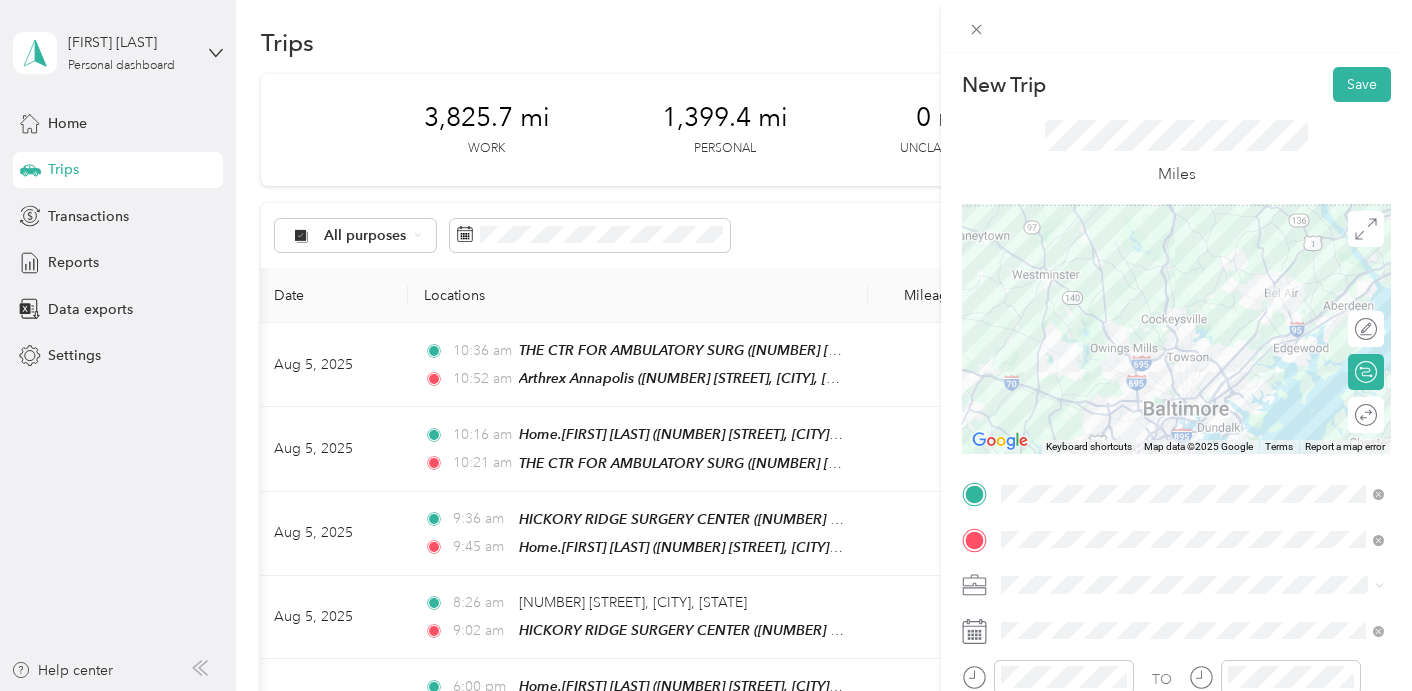 scroll, scrollTop: 97, scrollLeft: 0, axis: vertical 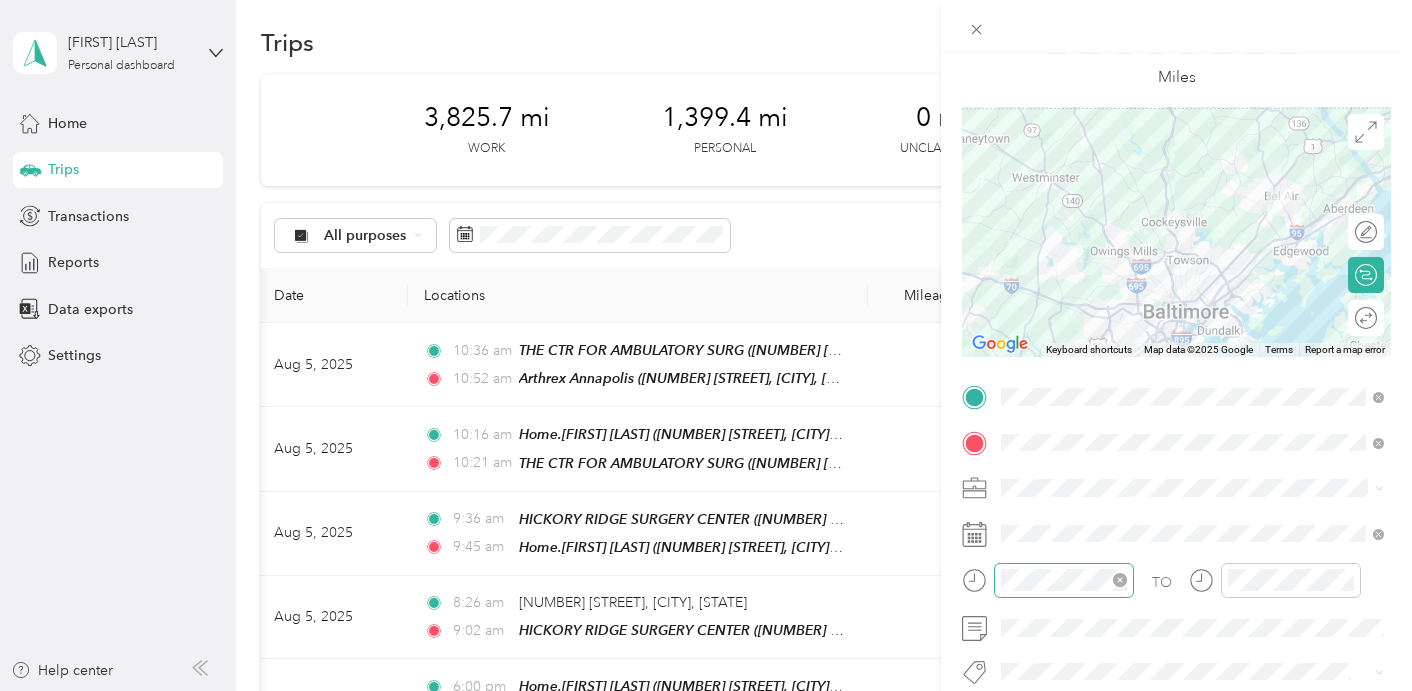 click 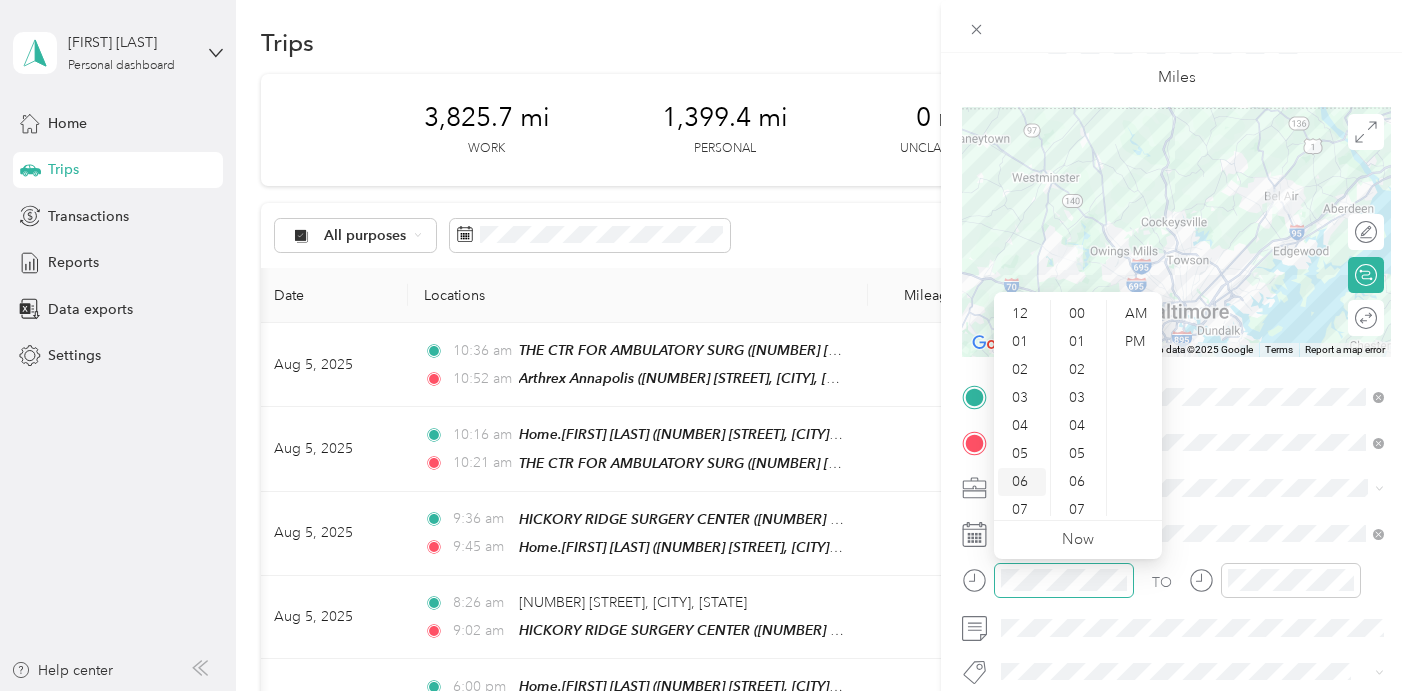 click on "06" at bounding box center [1022, 482] 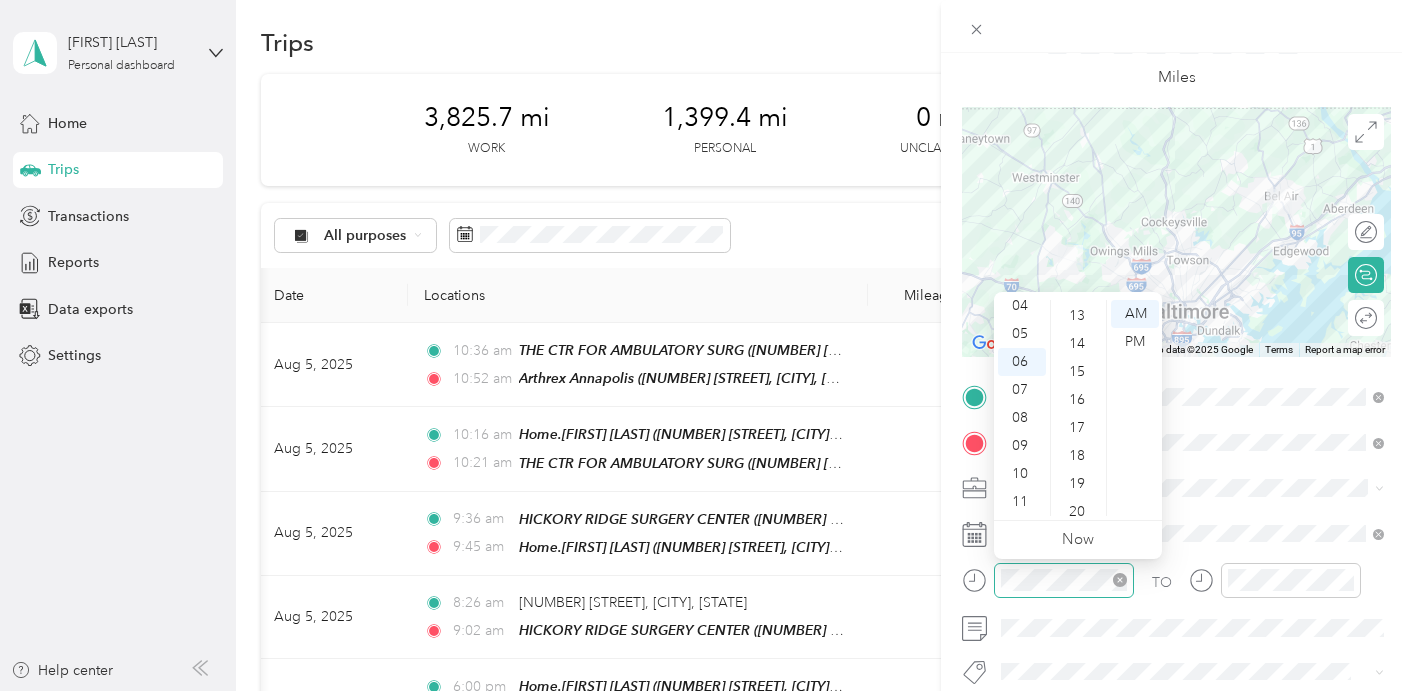 scroll, scrollTop: 377, scrollLeft: 0, axis: vertical 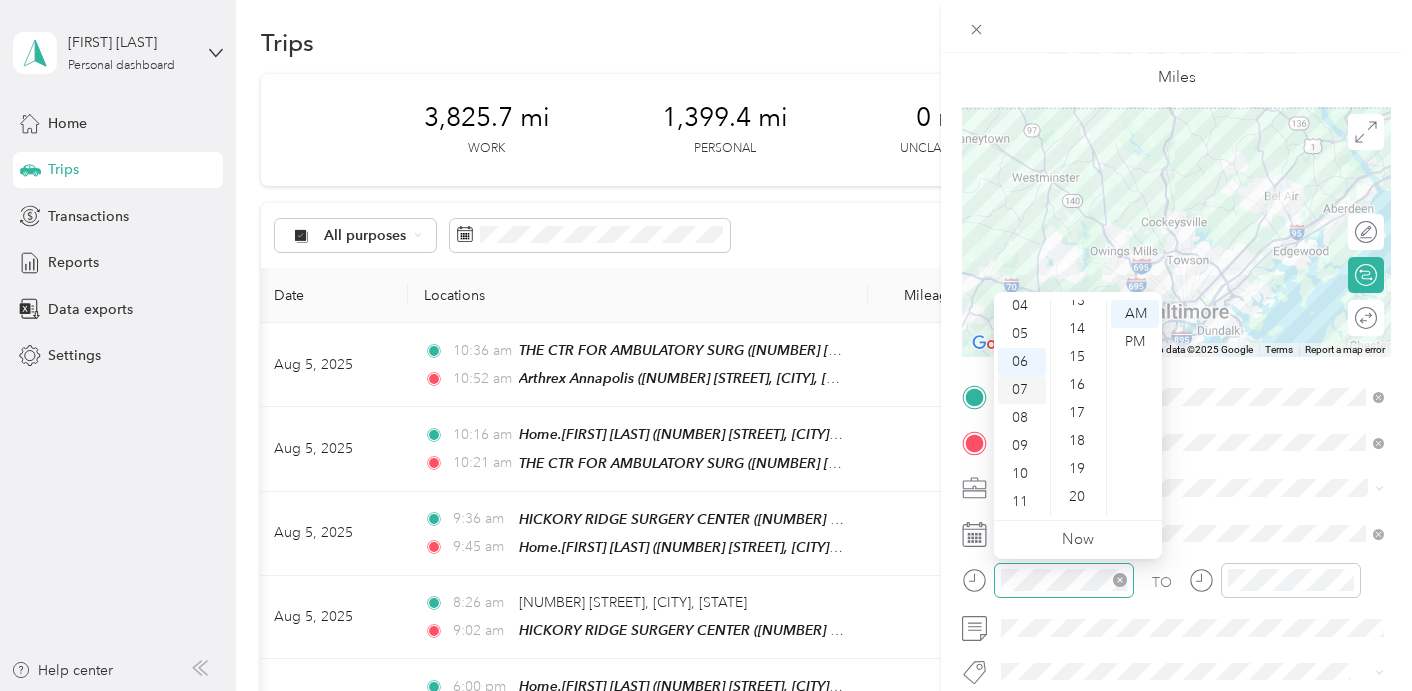 click on "07" at bounding box center [1022, 390] 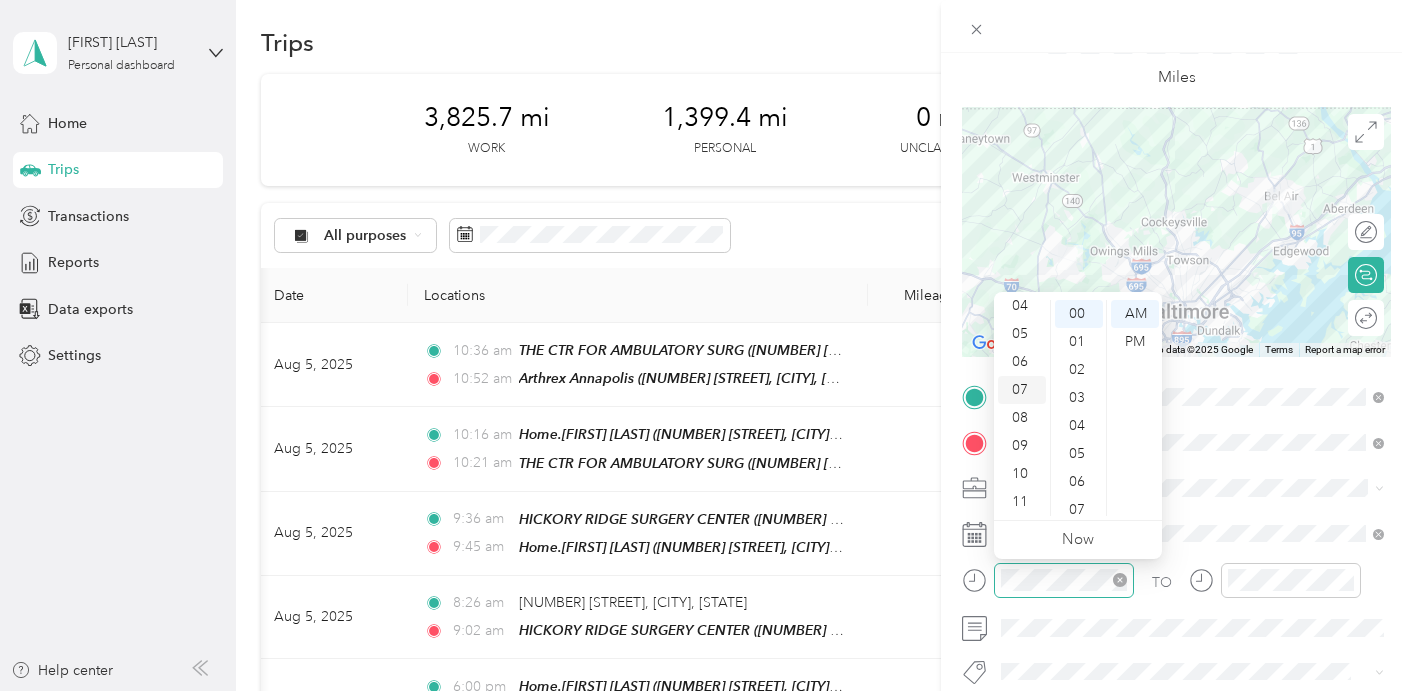 scroll, scrollTop: 0, scrollLeft: 0, axis: both 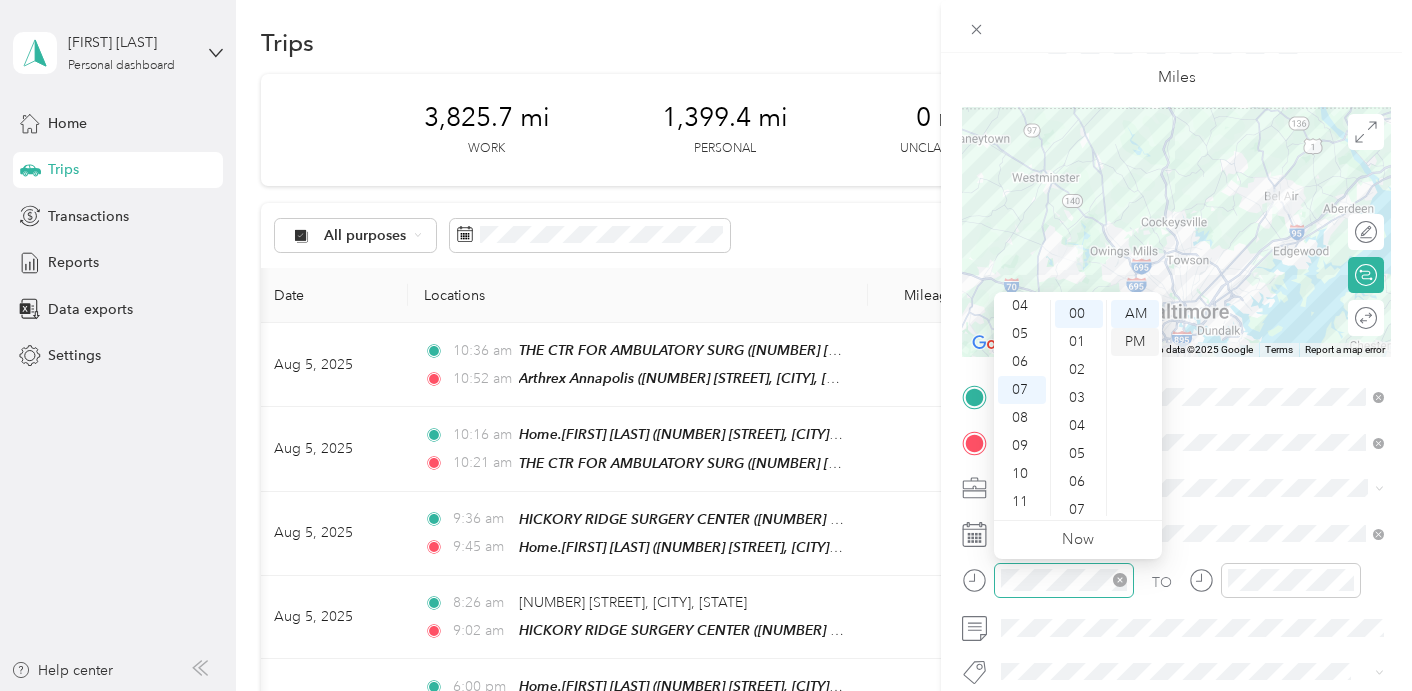 click on "PM" at bounding box center (1135, 342) 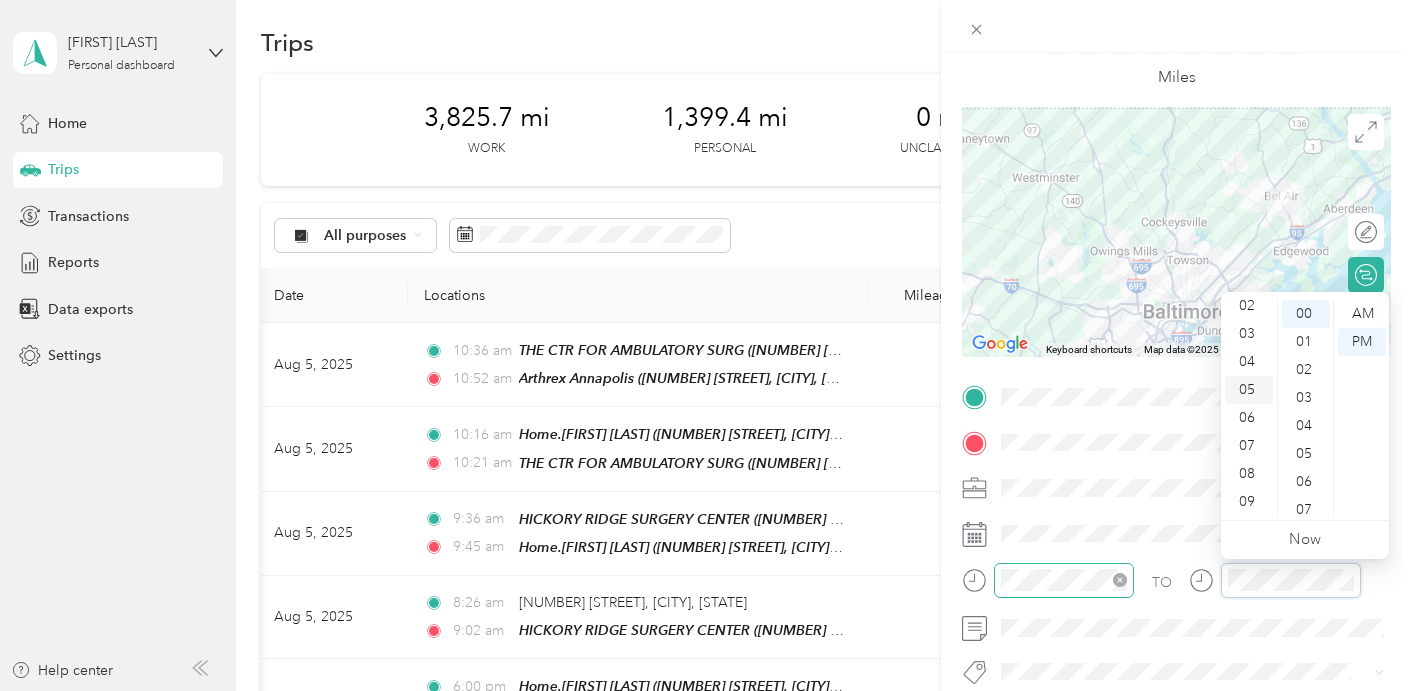 scroll, scrollTop: 120, scrollLeft: 0, axis: vertical 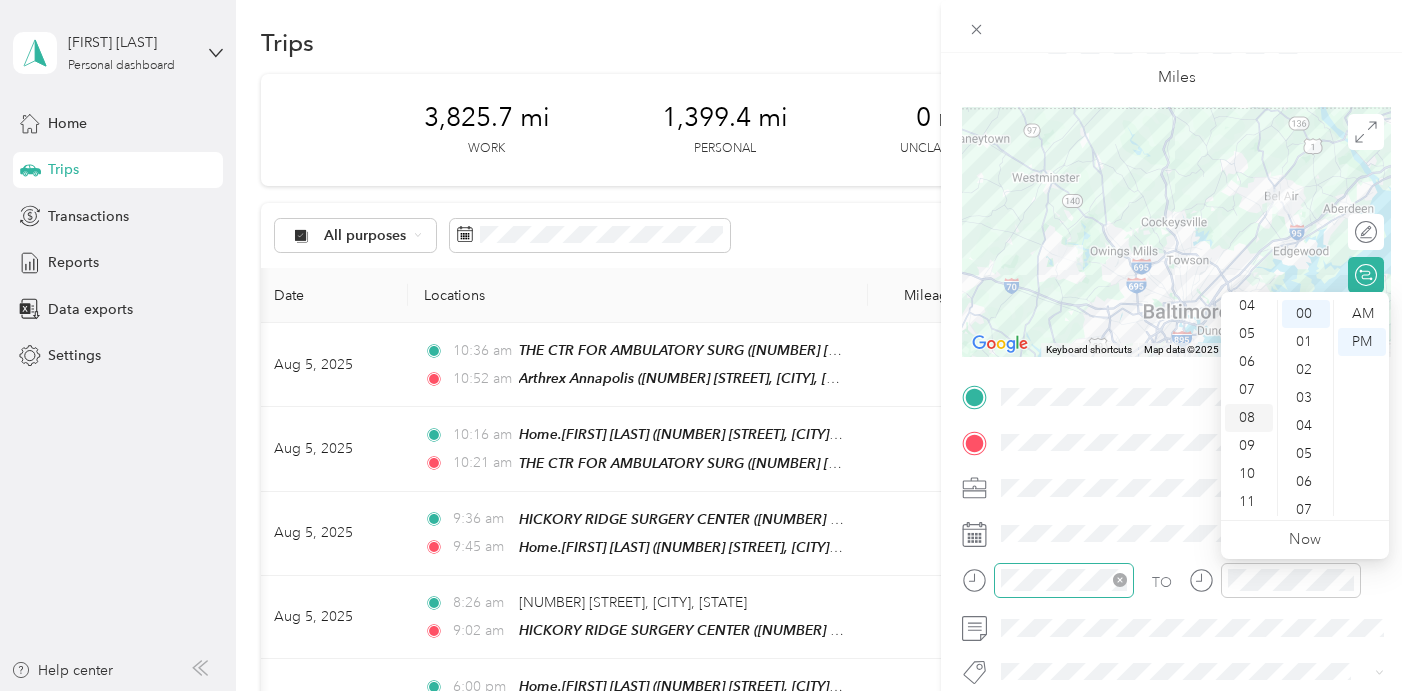 click on "08" at bounding box center (1249, 418) 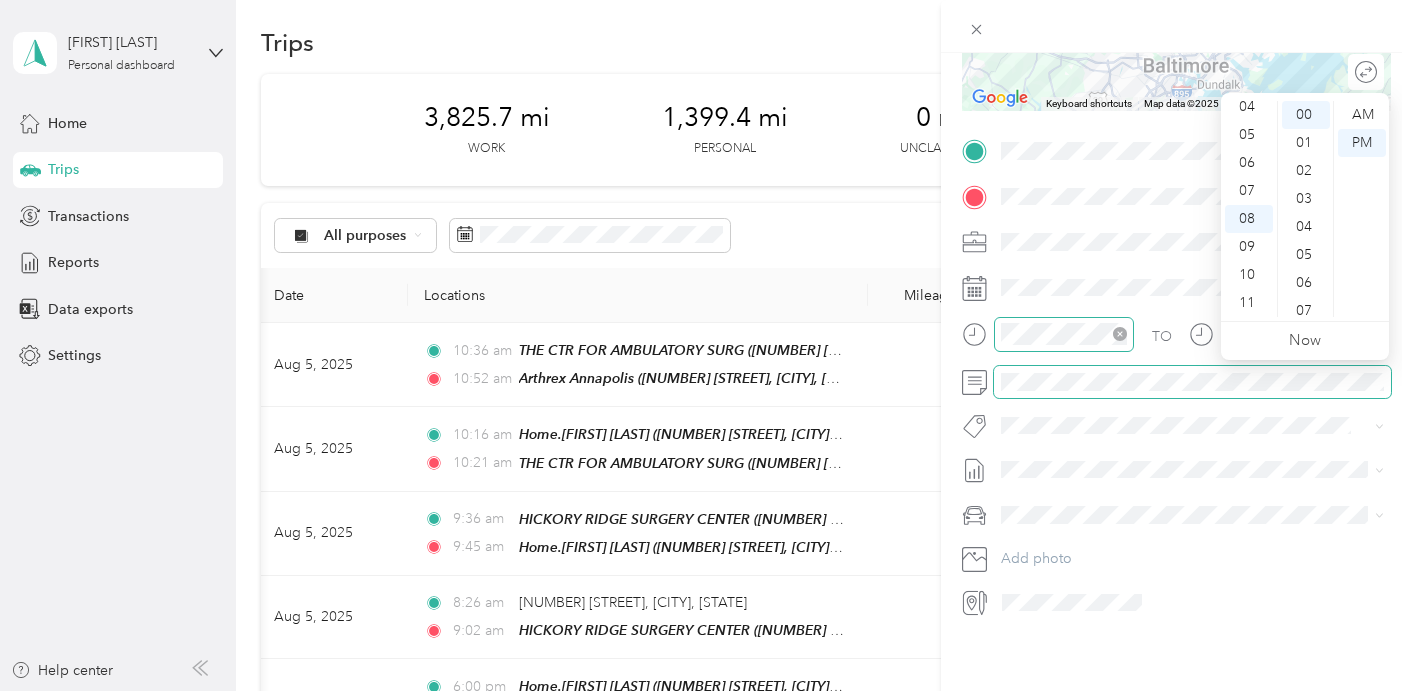 scroll, scrollTop: 0, scrollLeft: 0, axis: both 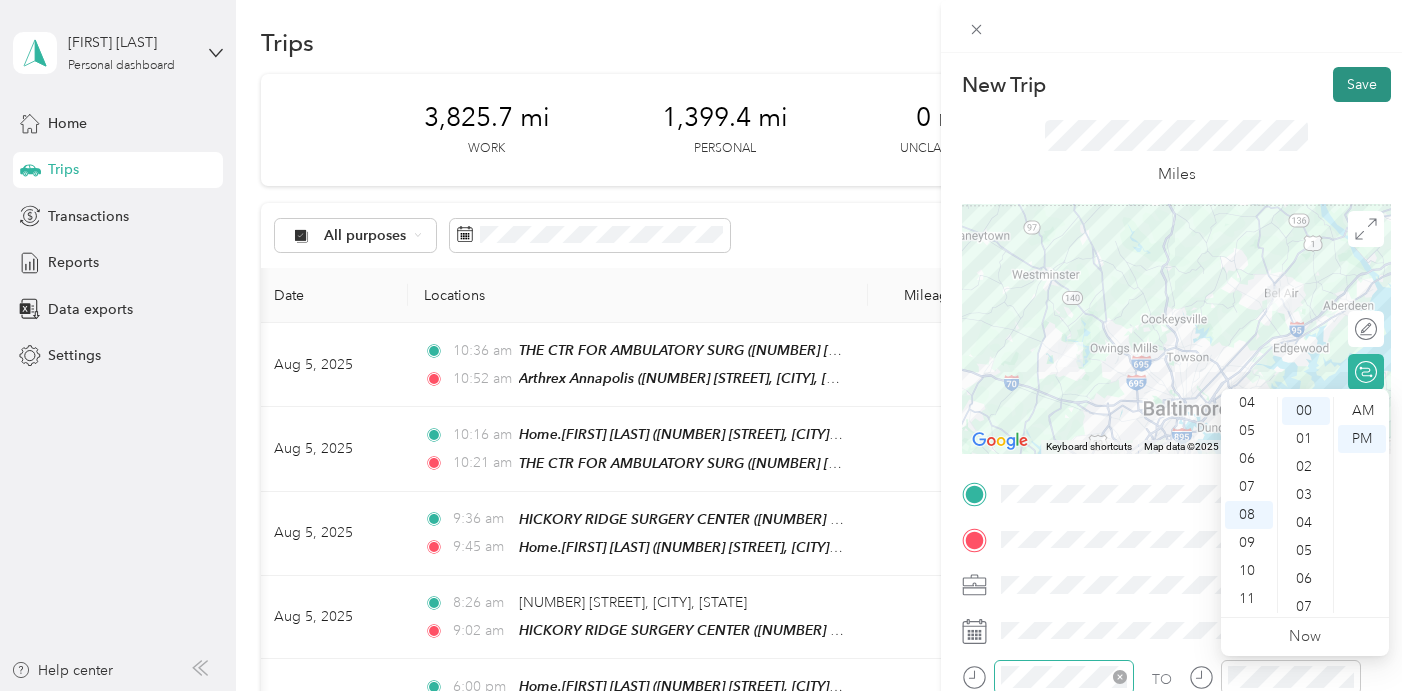 click on "Save" at bounding box center (1362, 84) 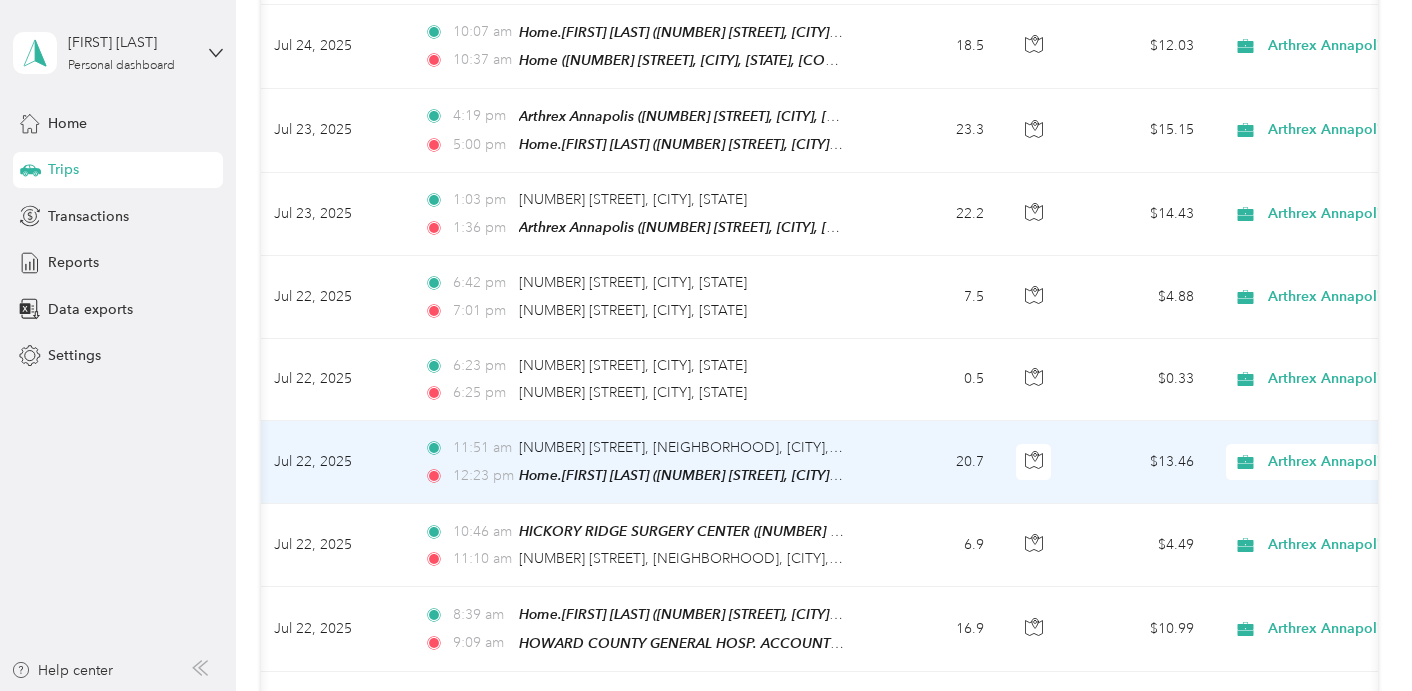 scroll, scrollTop: 2159, scrollLeft: 0, axis: vertical 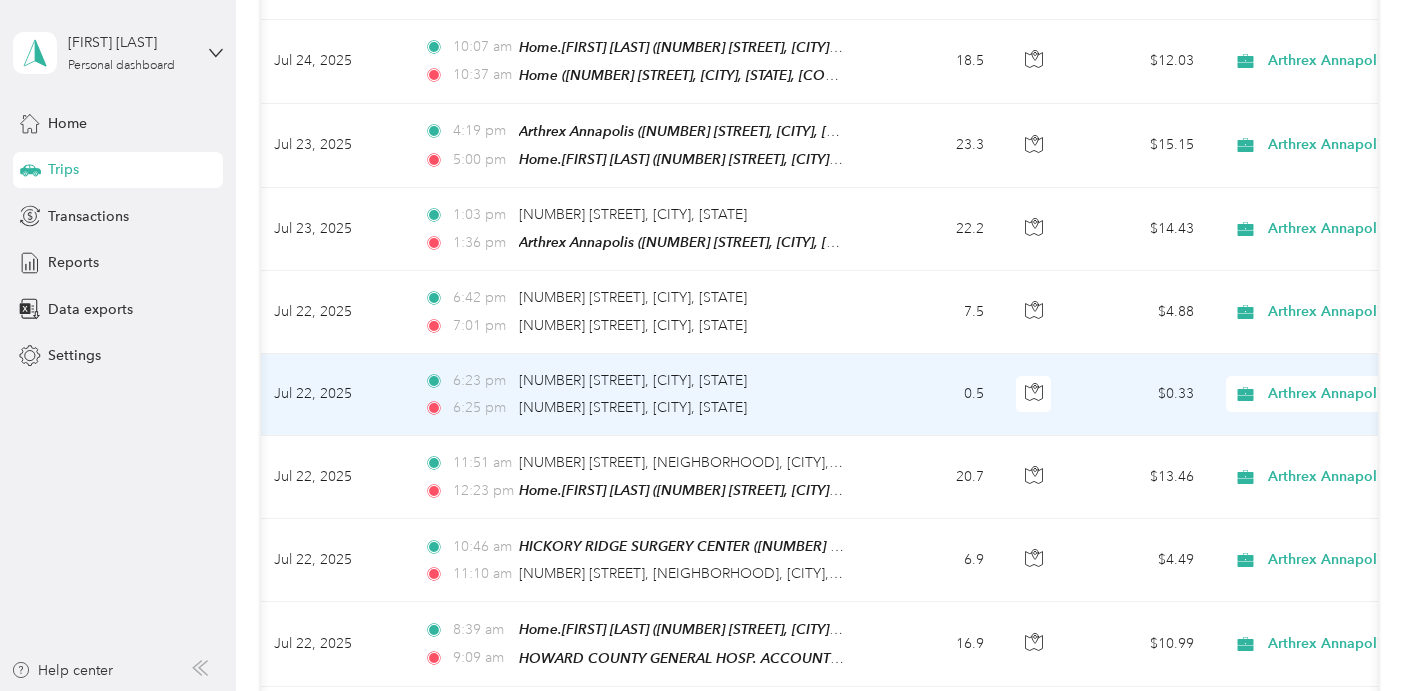 click on "Arthrex Annapolis" at bounding box center [1359, 394] 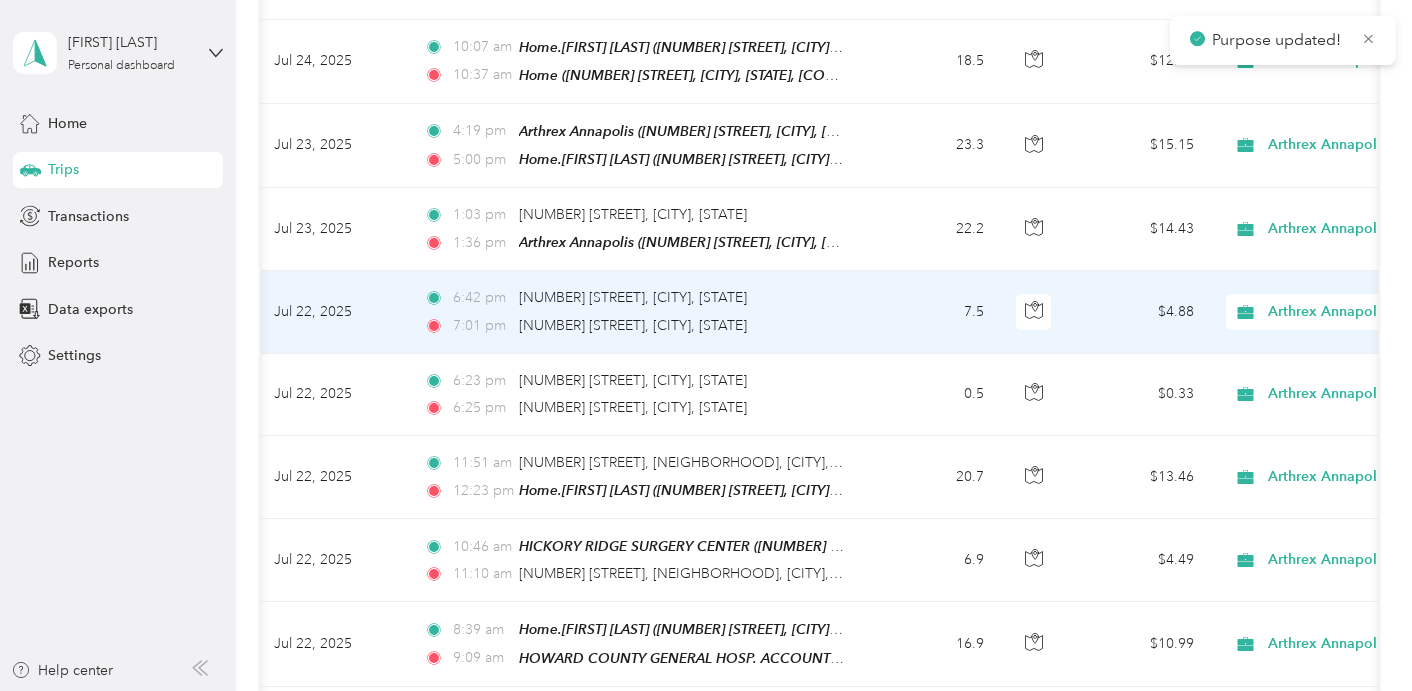click on "Arthrex Annapolis" at bounding box center (1359, 312) 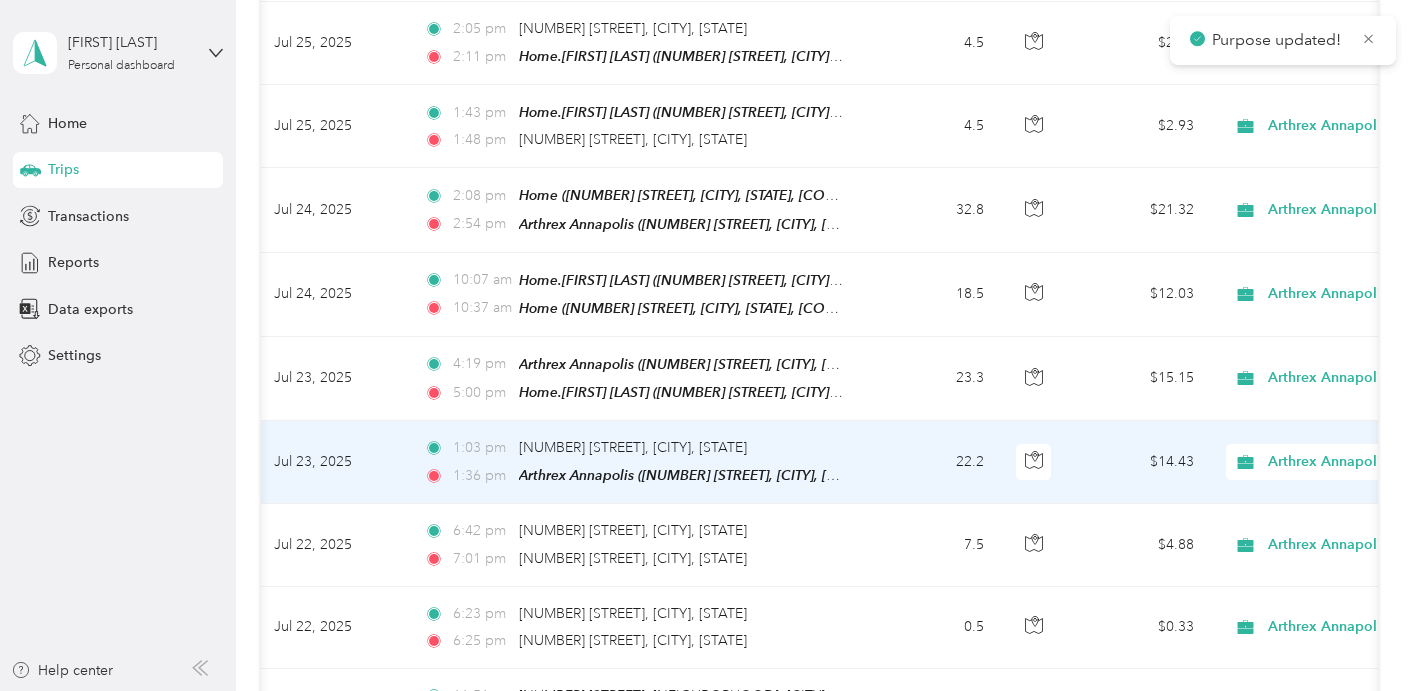 scroll, scrollTop: 1918, scrollLeft: 0, axis: vertical 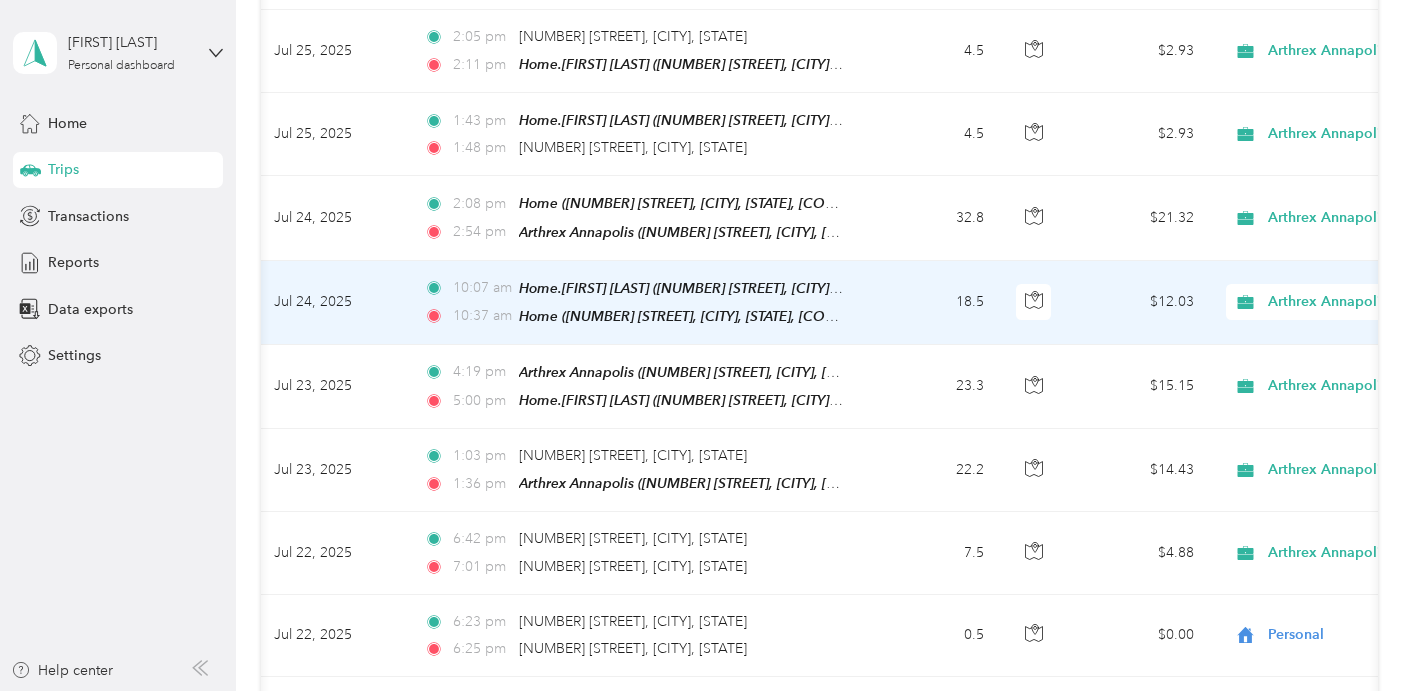 click on "Arthrex Annapolis" at bounding box center [1359, 302] 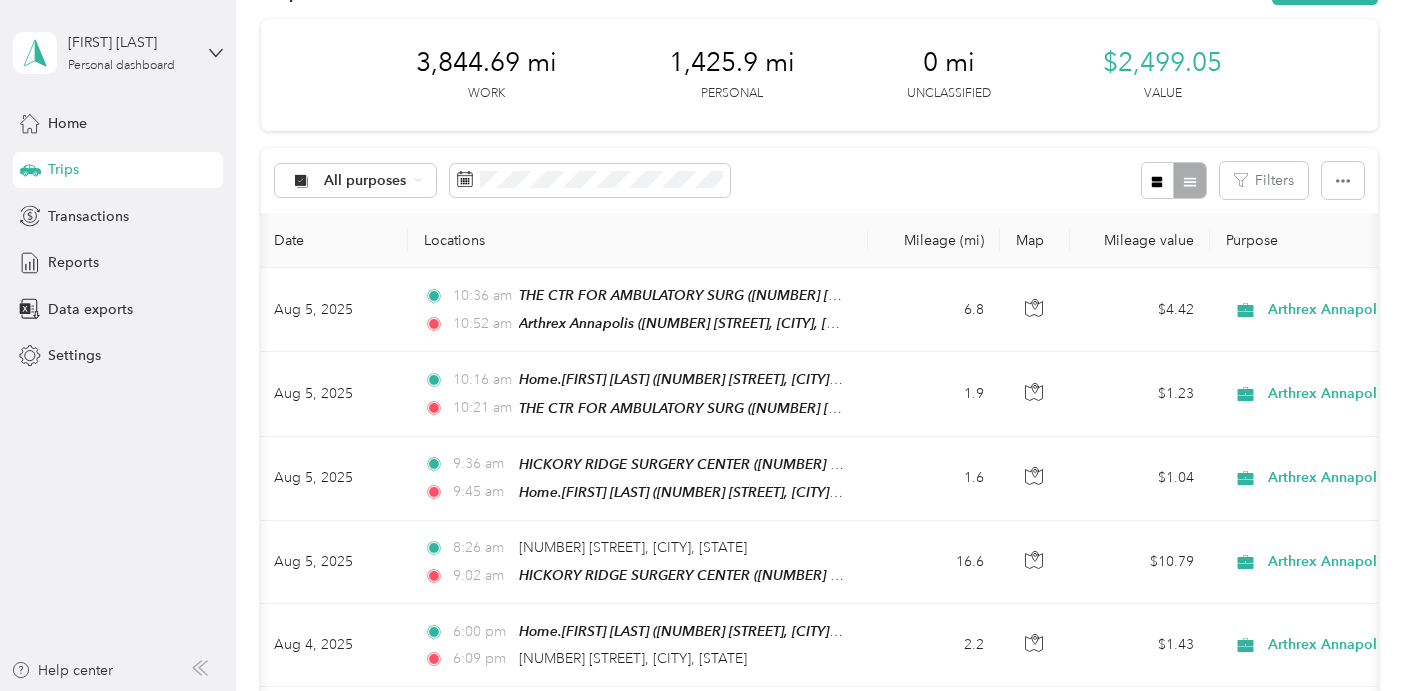 scroll, scrollTop: 4, scrollLeft: 0, axis: vertical 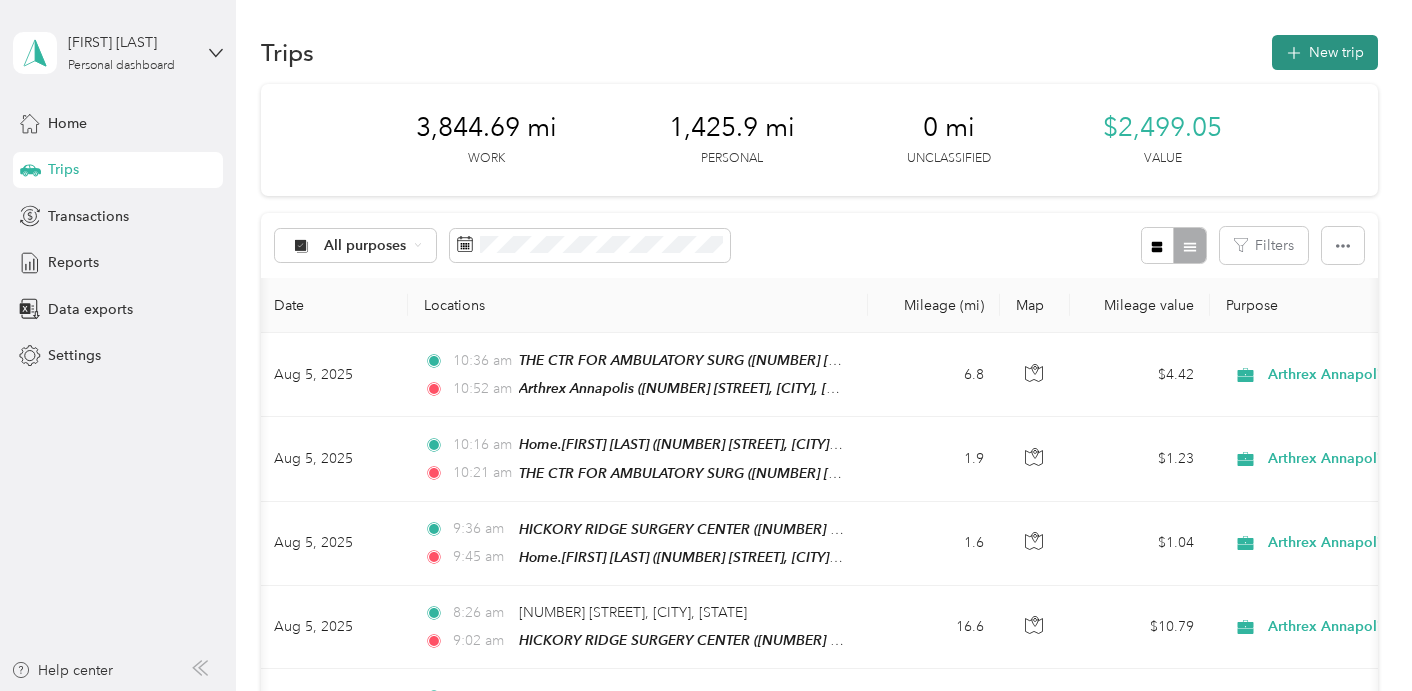 click 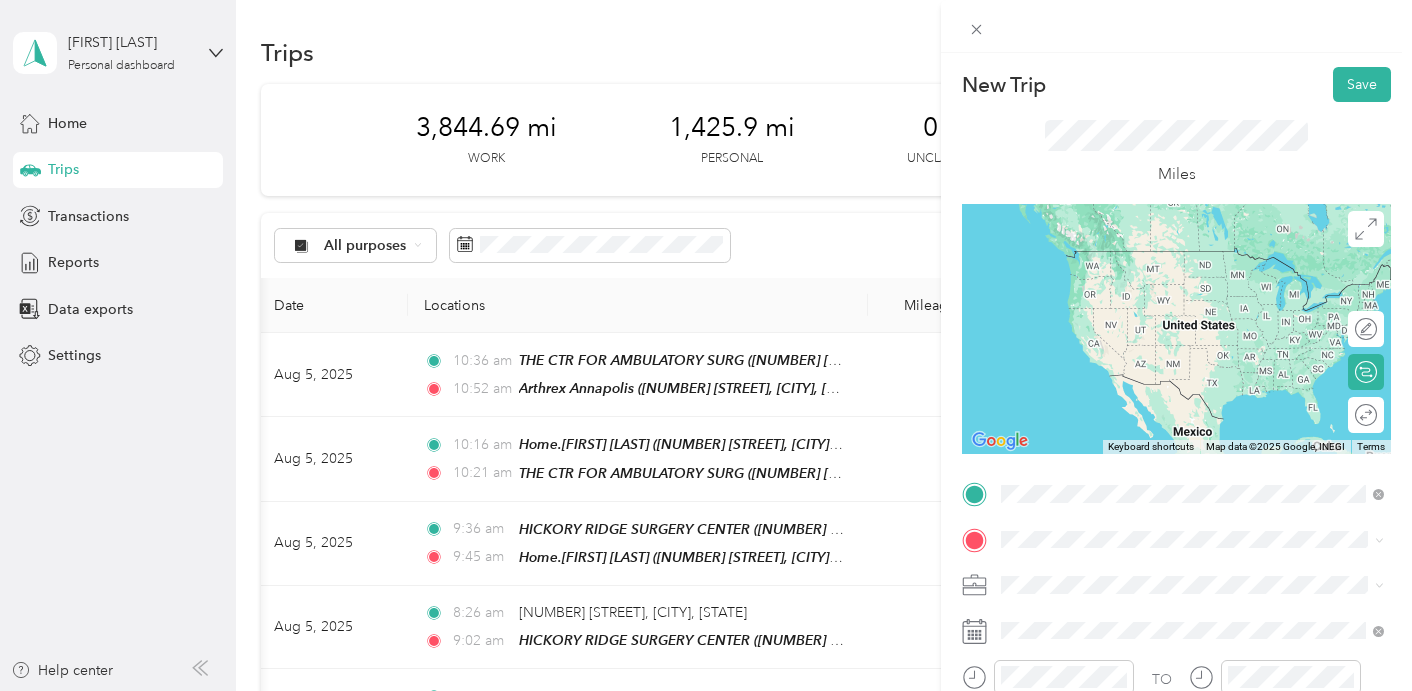 click on "TEAM Arthrex Annapolis [NUMBER] [STREET], [POSTAL_CODE], [CITY], [STATE], [COUNTRY]" at bounding box center (1208, 284) 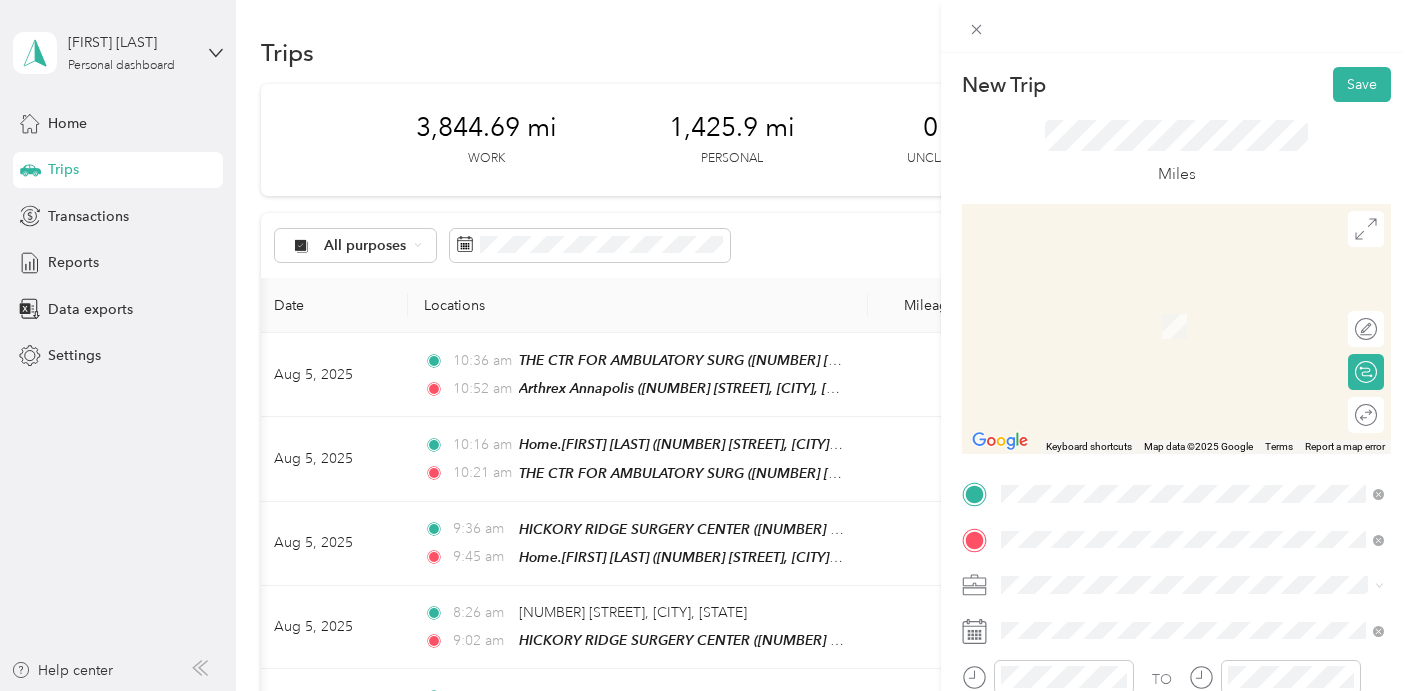click on "[NUMBER] [STREET], [CITY], [STATE], [COUNTRY] , [CITY], [STATE]" at bounding box center [1198, 336] 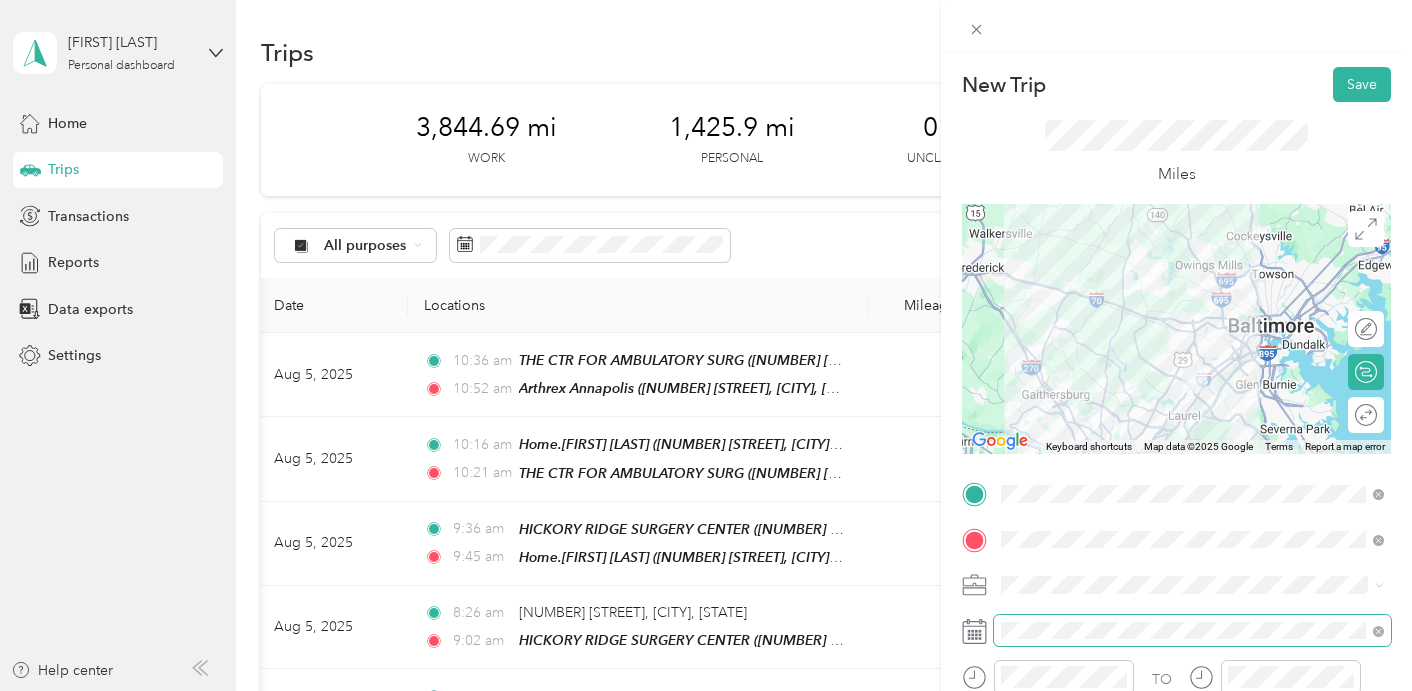 click at bounding box center (1192, 631) 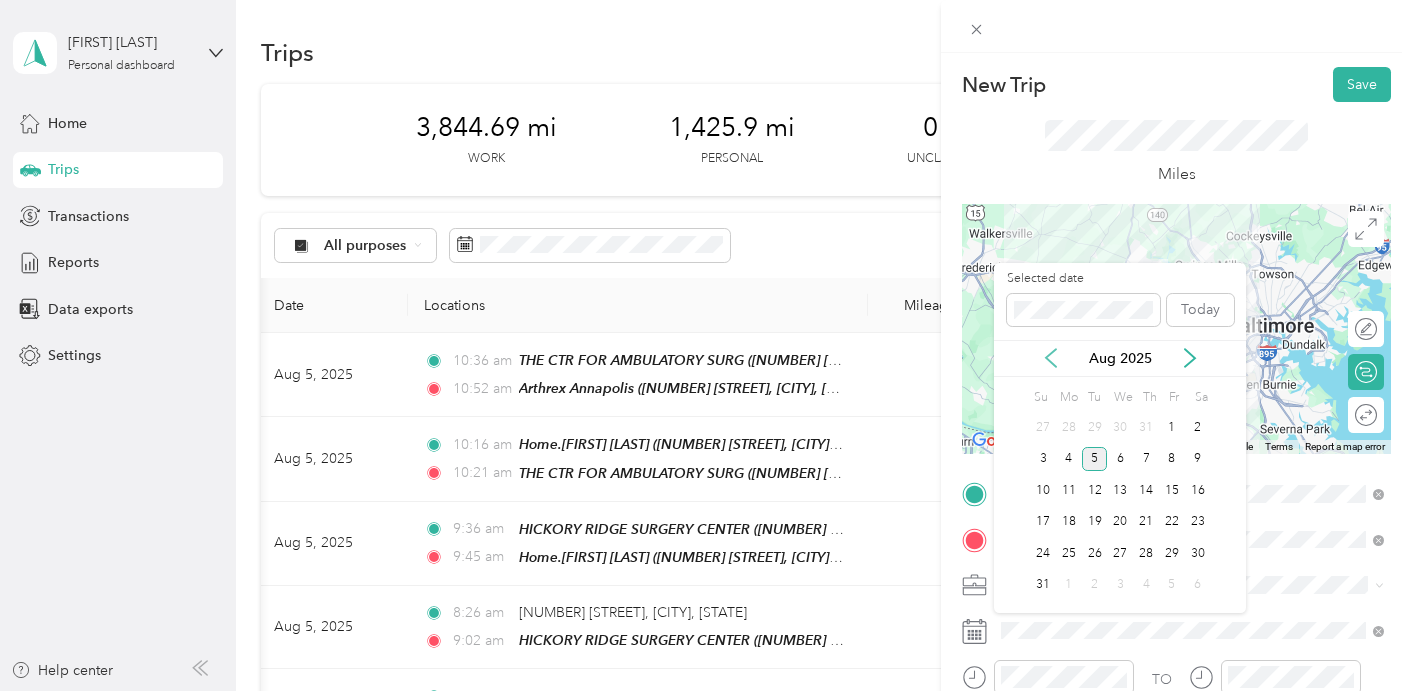 click 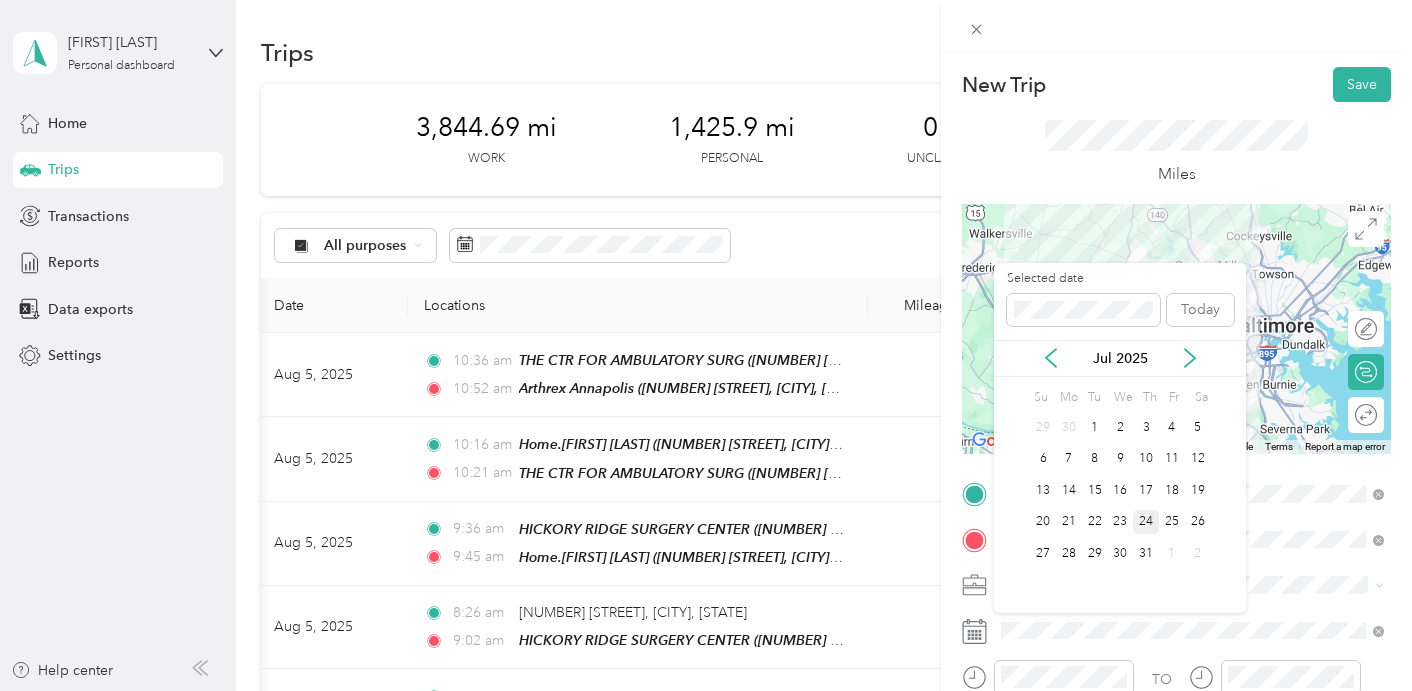 click on "24" at bounding box center [1146, 522] 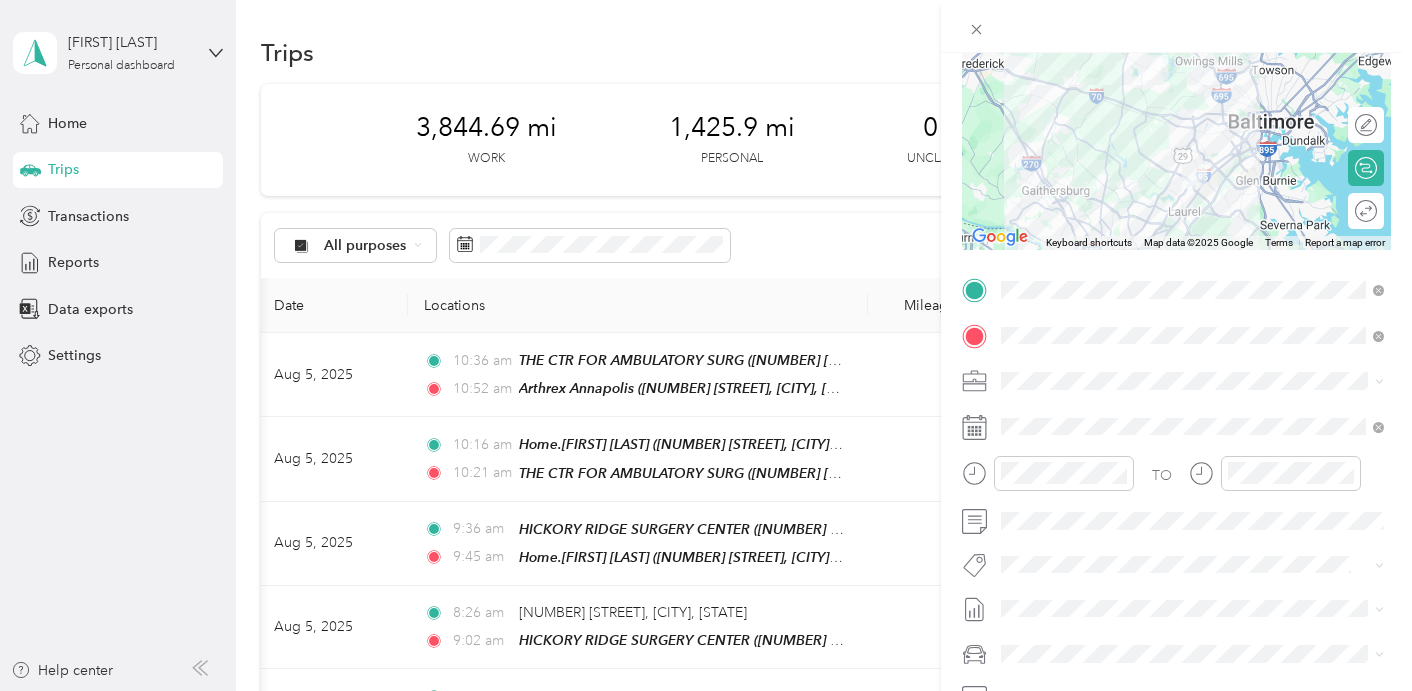 scroll, scrollTop: 217, scrollLeft: 0, axis: vertical 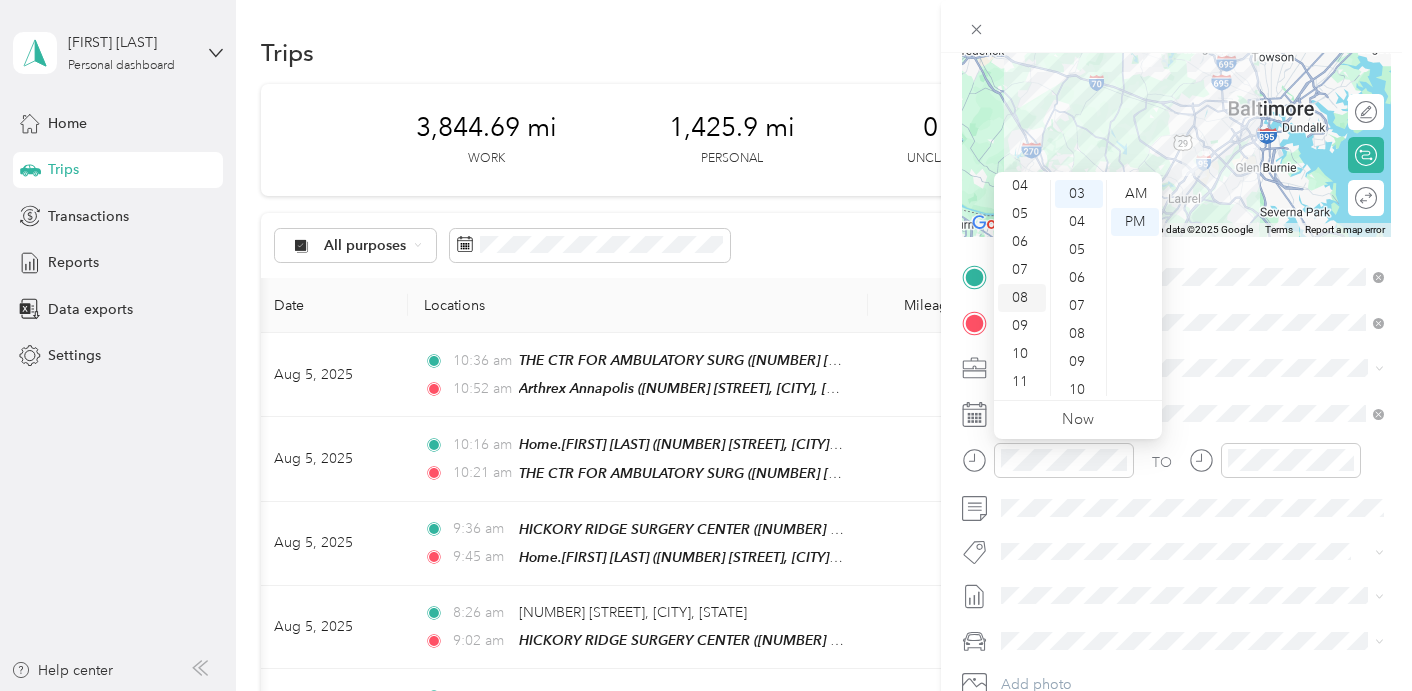 click on "08" at bounding box center (1022, 298) 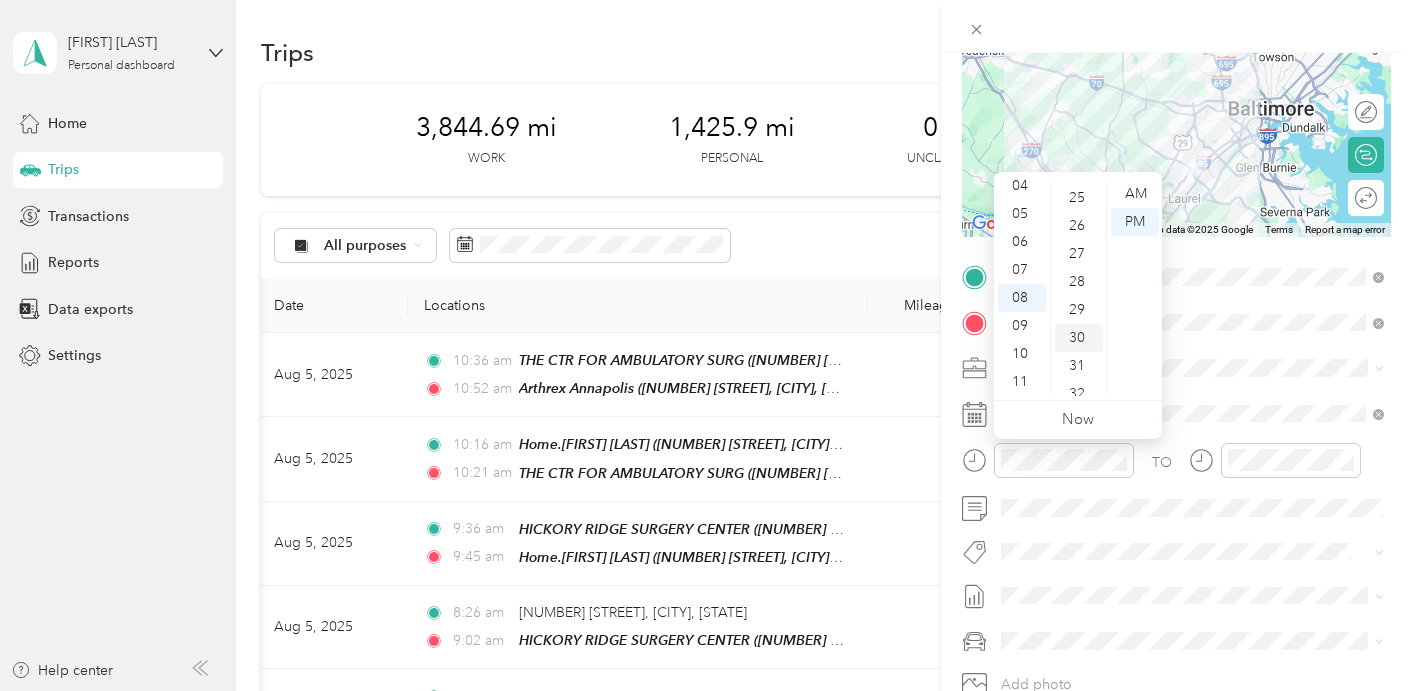 click on "30" at bounding box center [1079, 338] 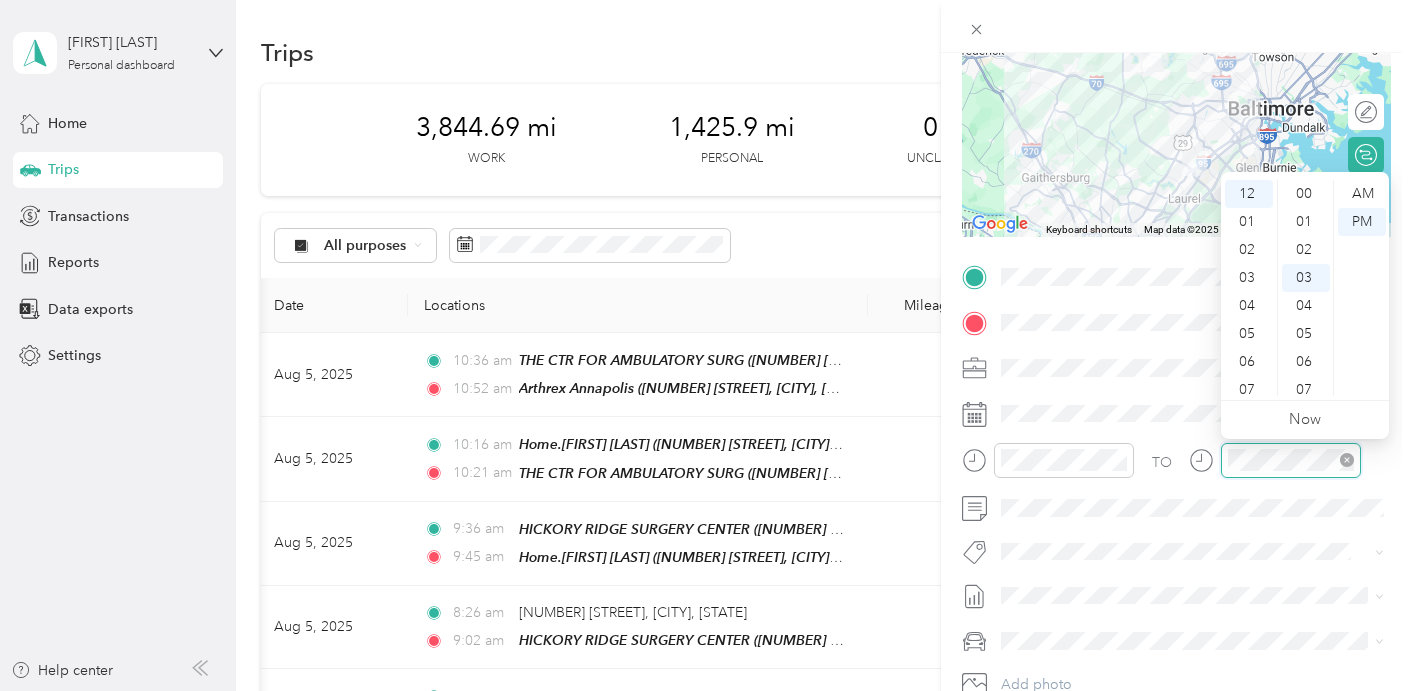 scroll, scrollTop: 84, scrollLeft: 0, axis: vertical 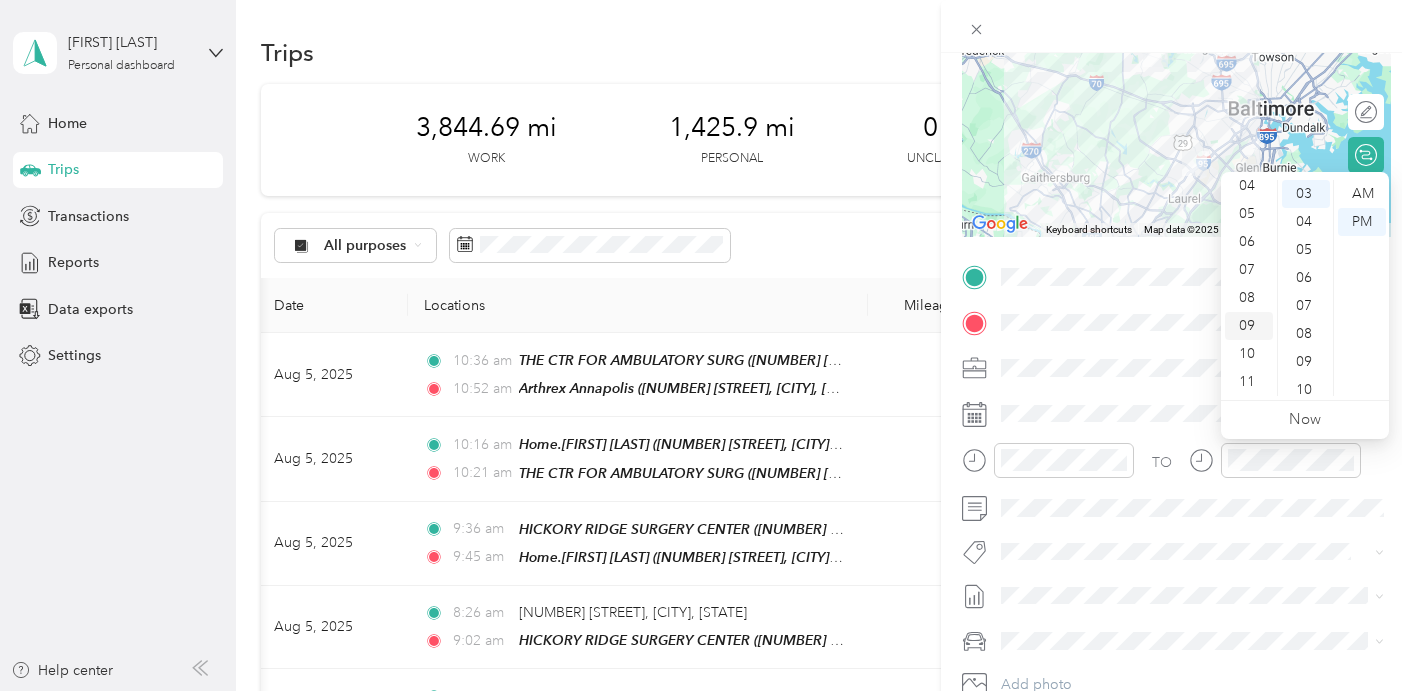 click on "09" at bounding box center (1249, 326) 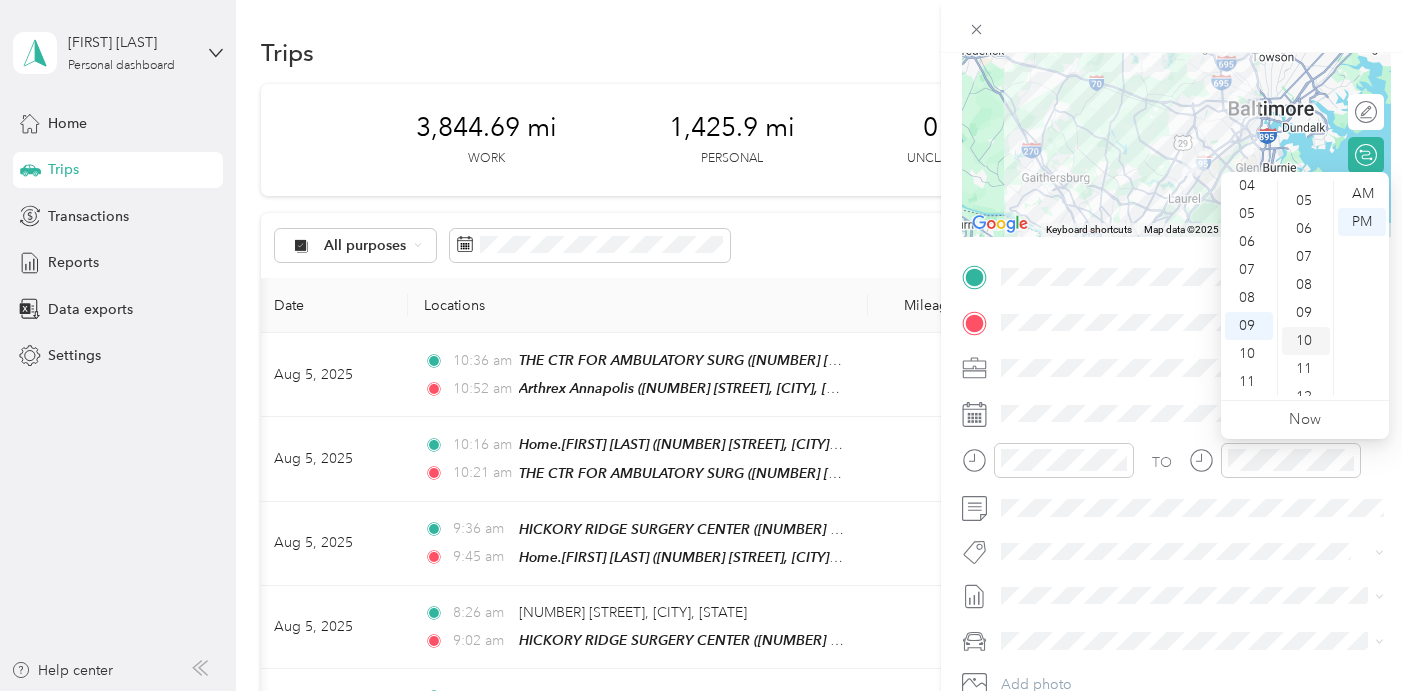 click on "10" at bounding box center (1306, 341) 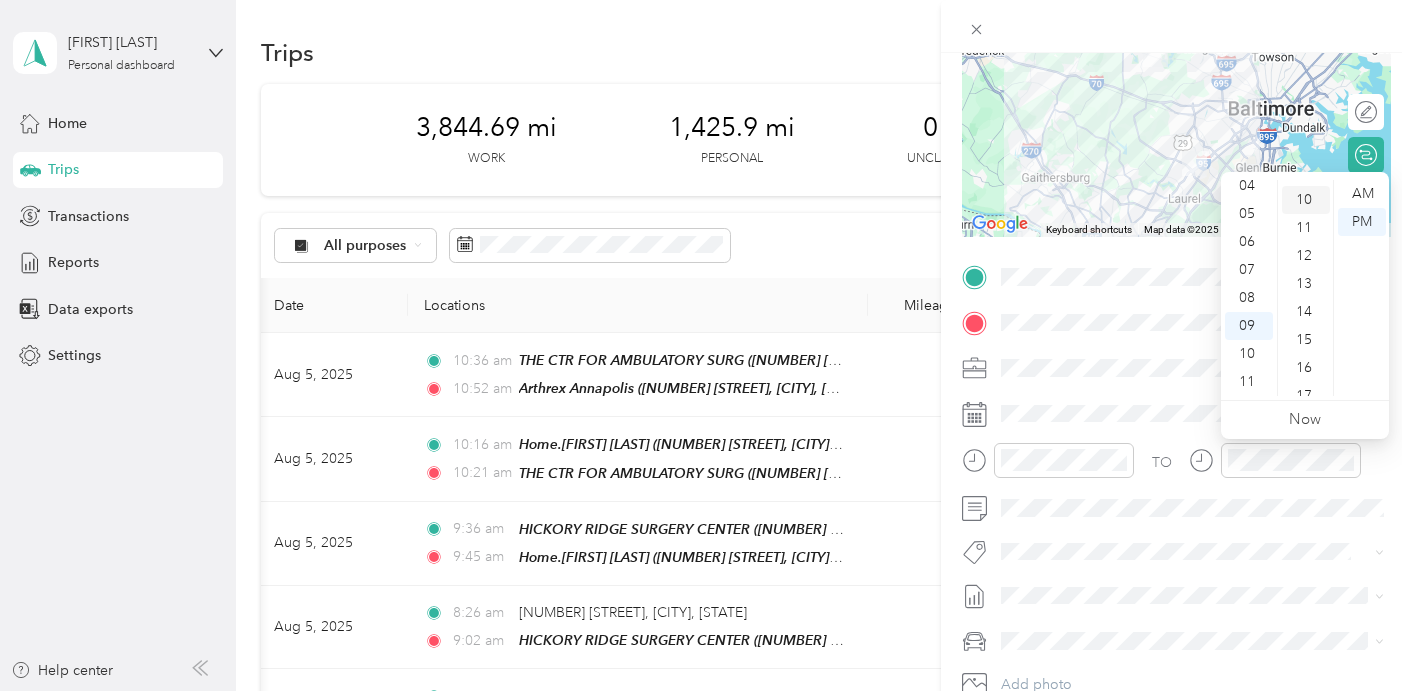 scroll, scrollTop: 280, scrollLeft: 0, axis: vertical 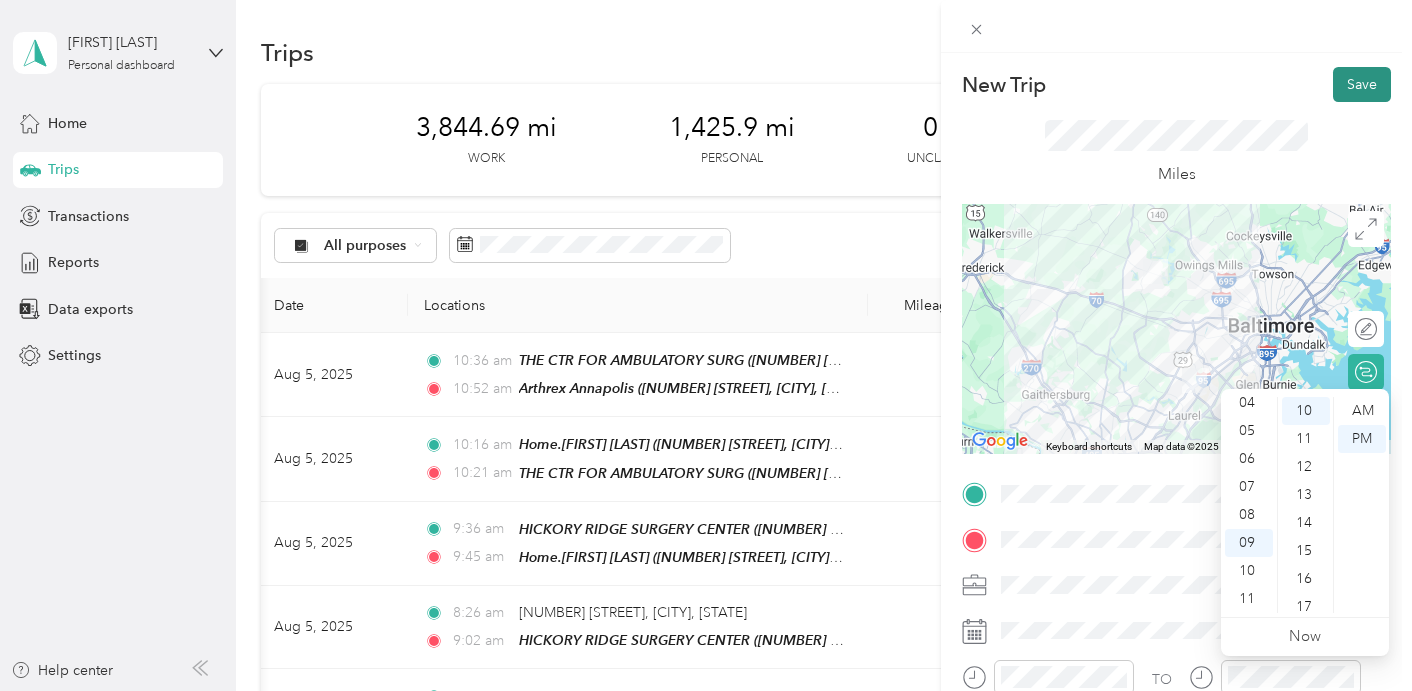click on "Save" at bounding box center (1362, 84) 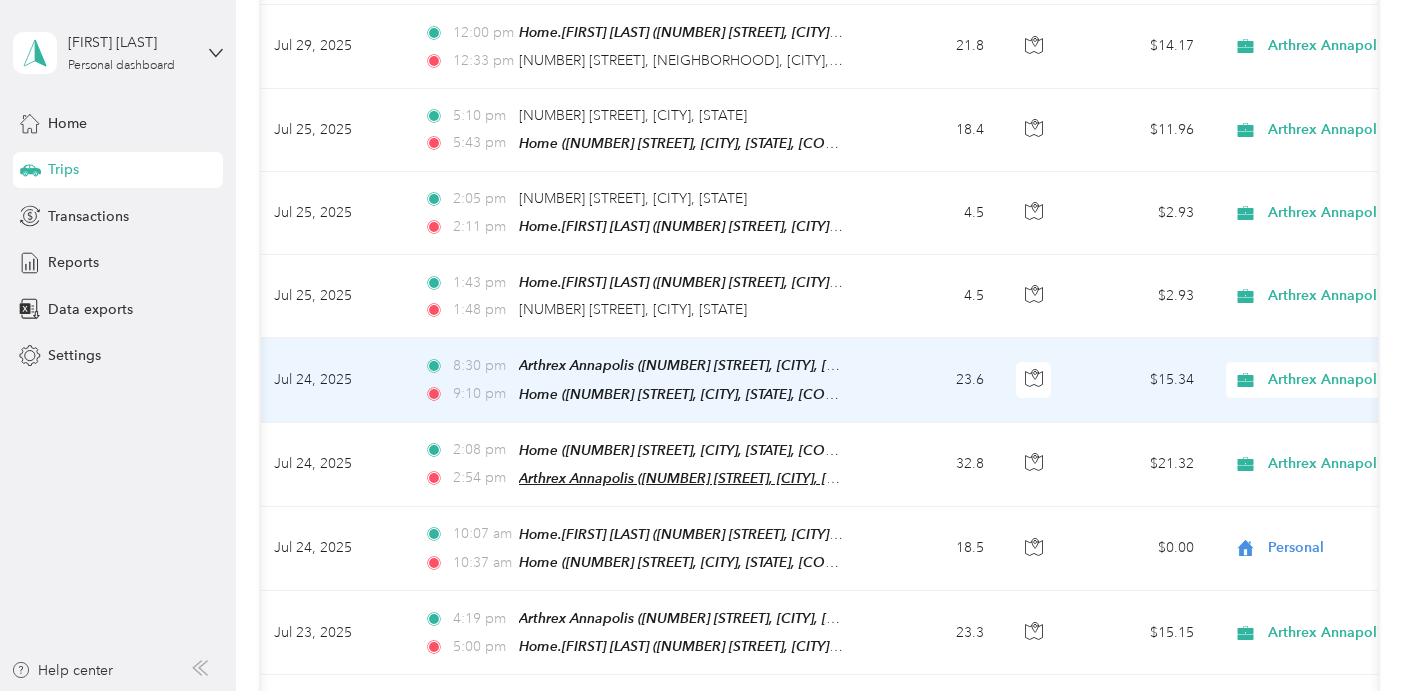 scroll, scrollTop: 1755, scrollLeft: 0, axis: vertical 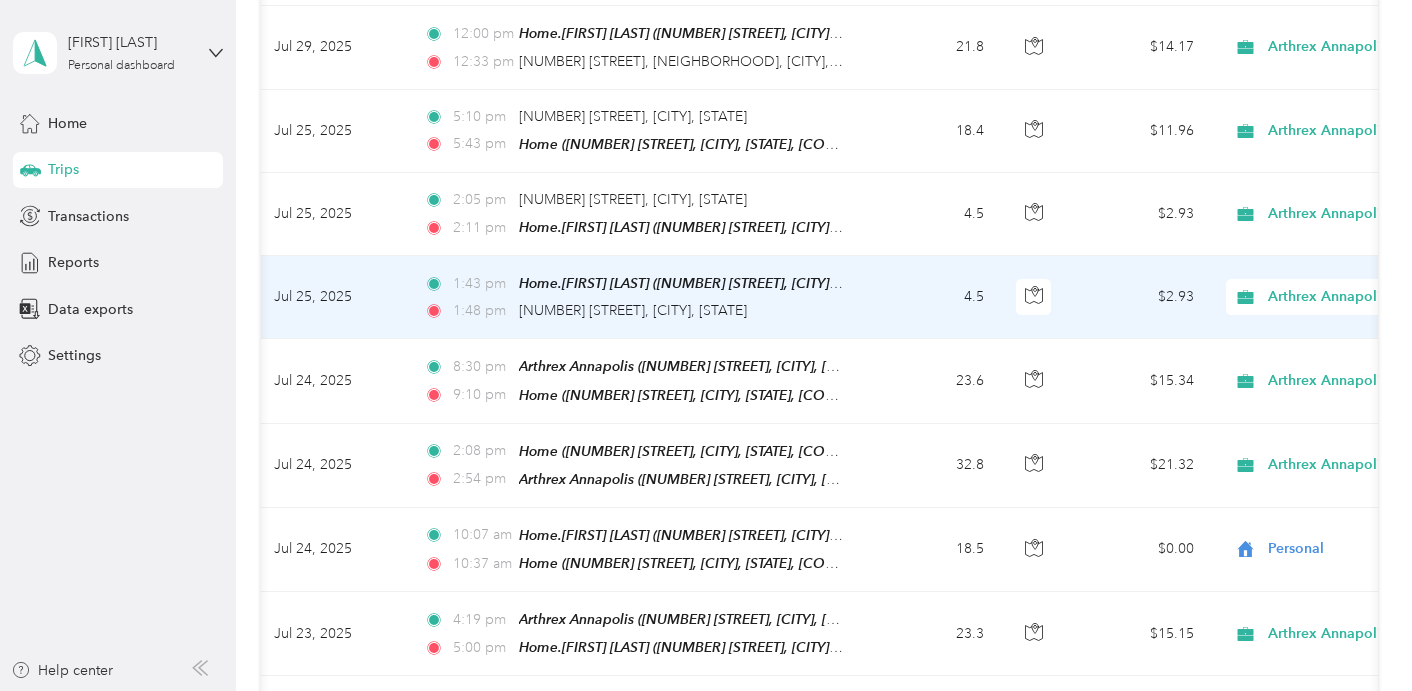 click on "Arthrex Annapolis" at bounding box center (1359, 297) 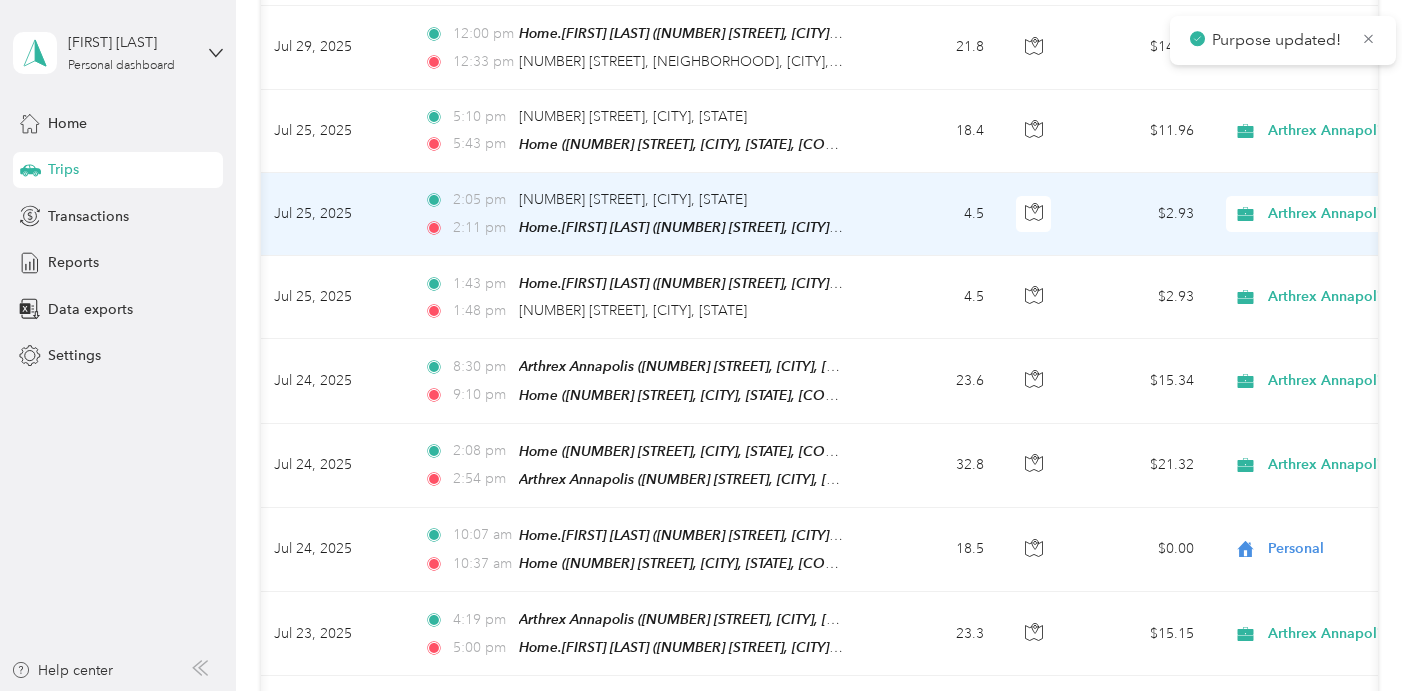 click on "Arthrex Annapolis" at bounding box center [1359, 214] 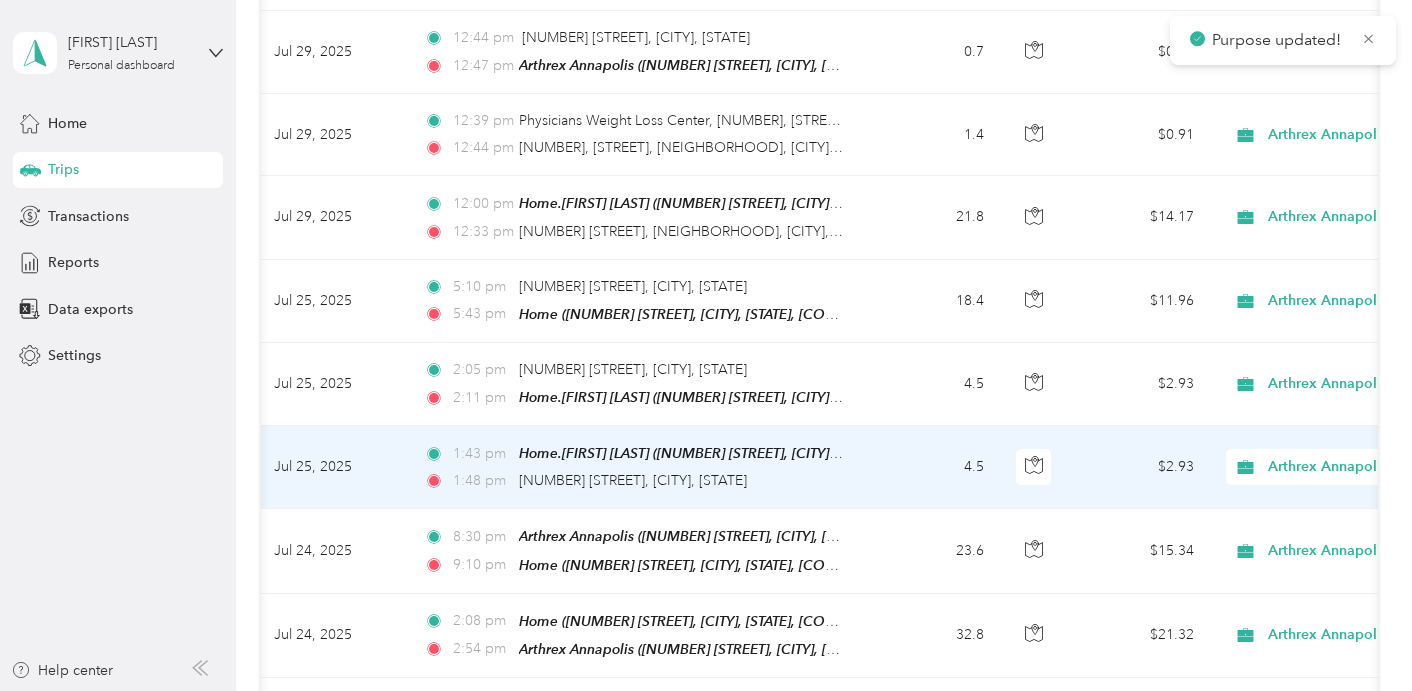 scroll, scrollTop: 1584, scrollLeft: 0, axis: vertical 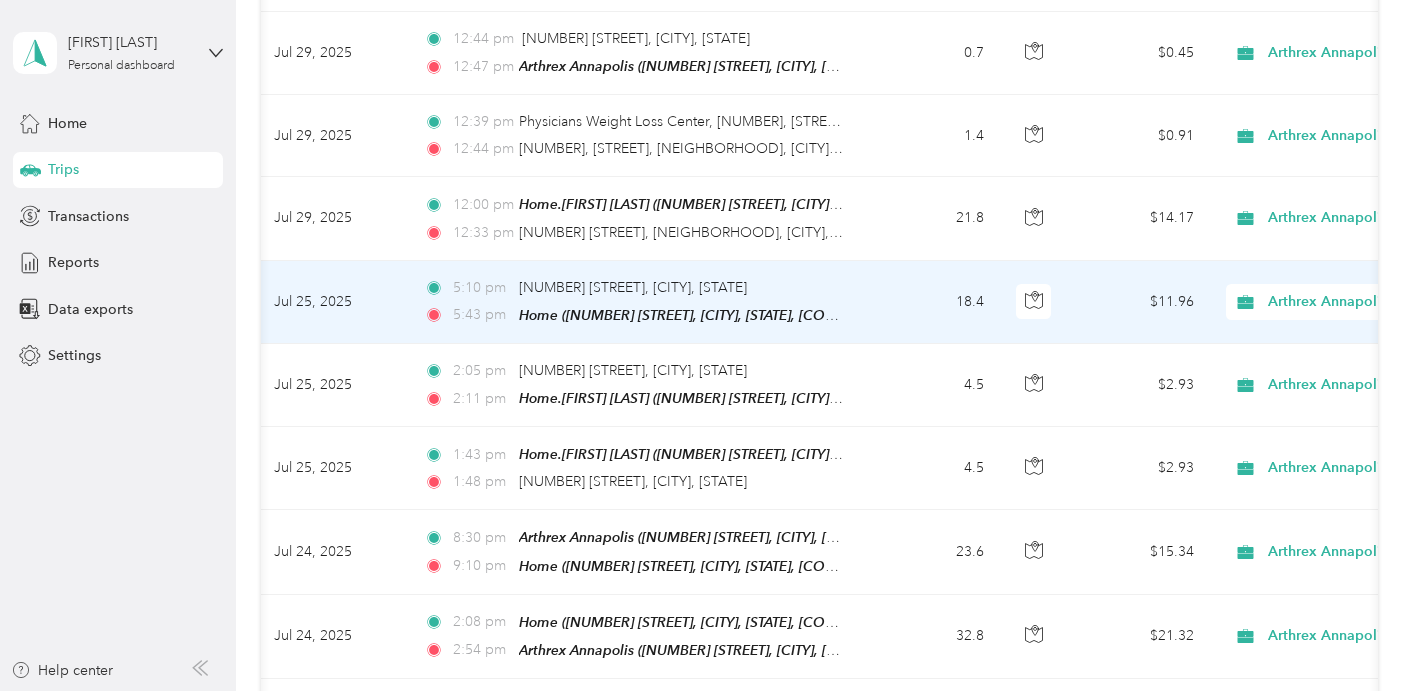 click on "Arthrex Annapolis" at bounding box center (1359, 302) 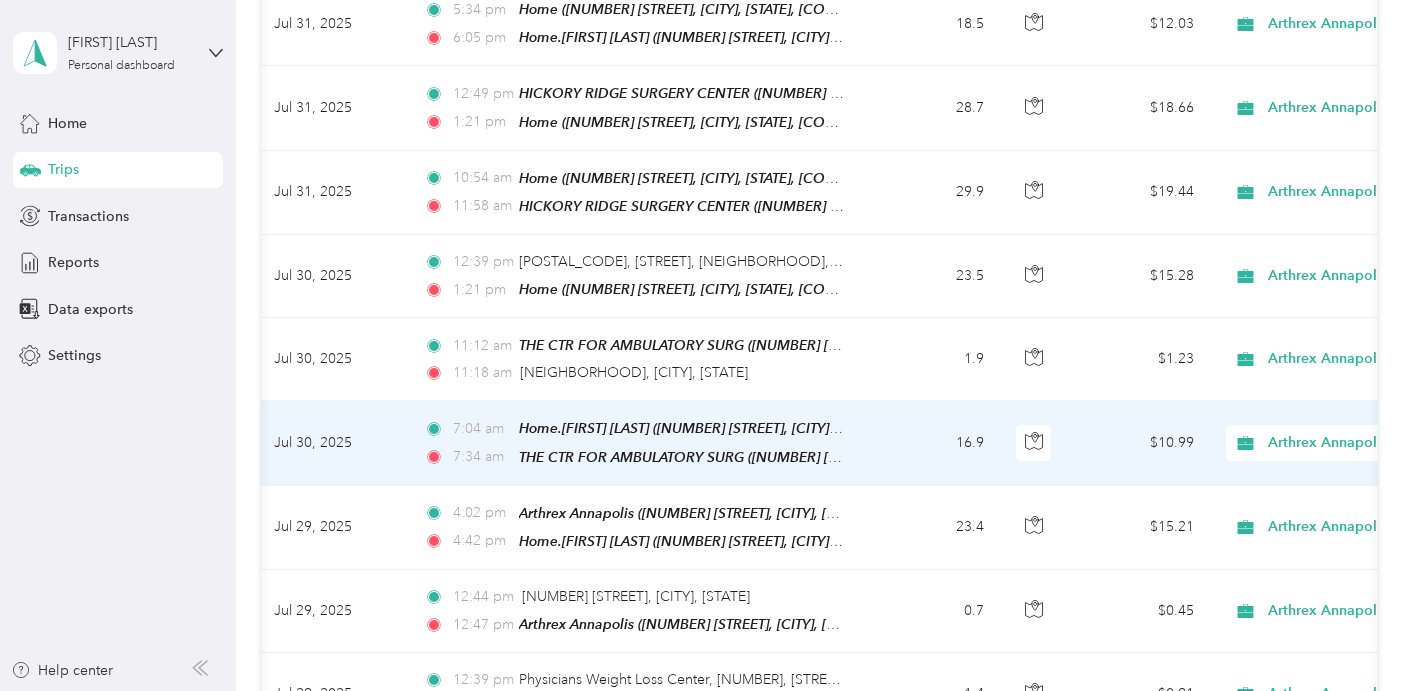 scroll, scrollTop: 1024, scrollLeft: 0, axis: vertical 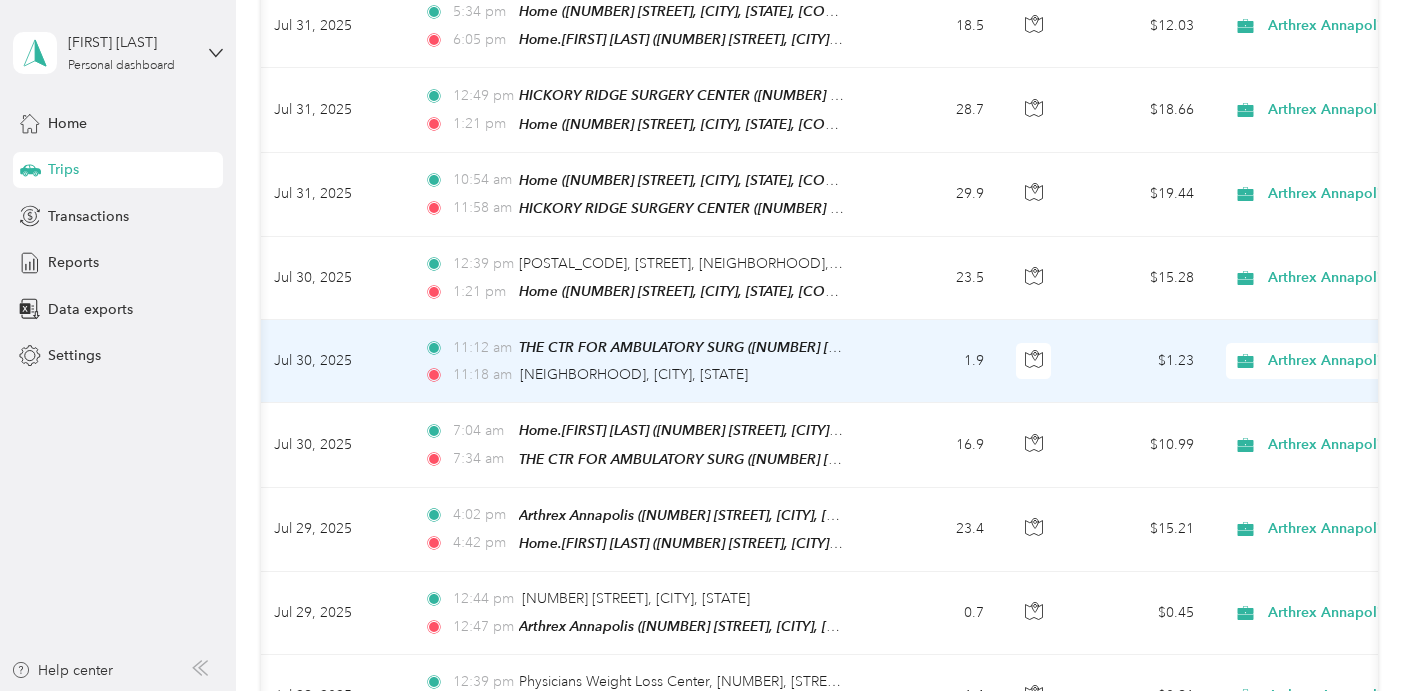 click on "Arthrex Annapolis" at bounding box center [1359, 361] 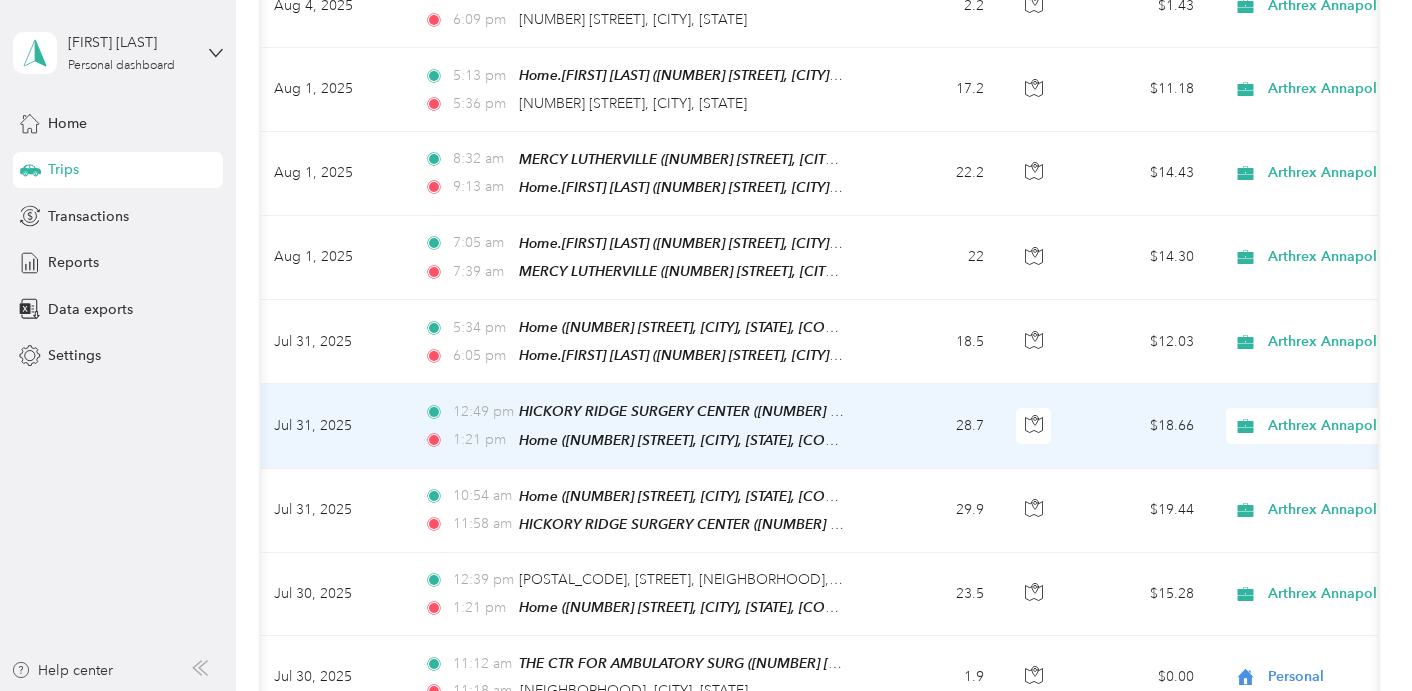 scroll, scrollTop: 707, scrollLeft: 0, axis: vertical 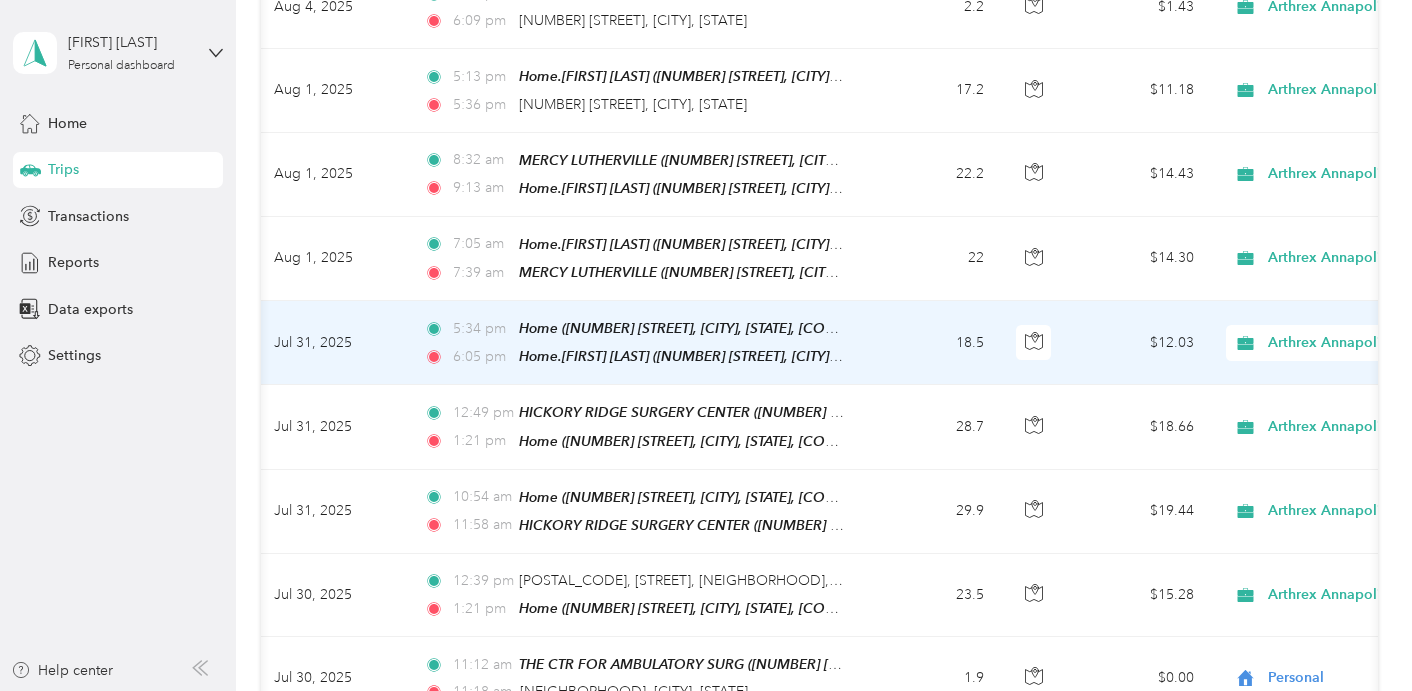 click on "Arthrex Annapolis" at bounding box center (1359, 343) 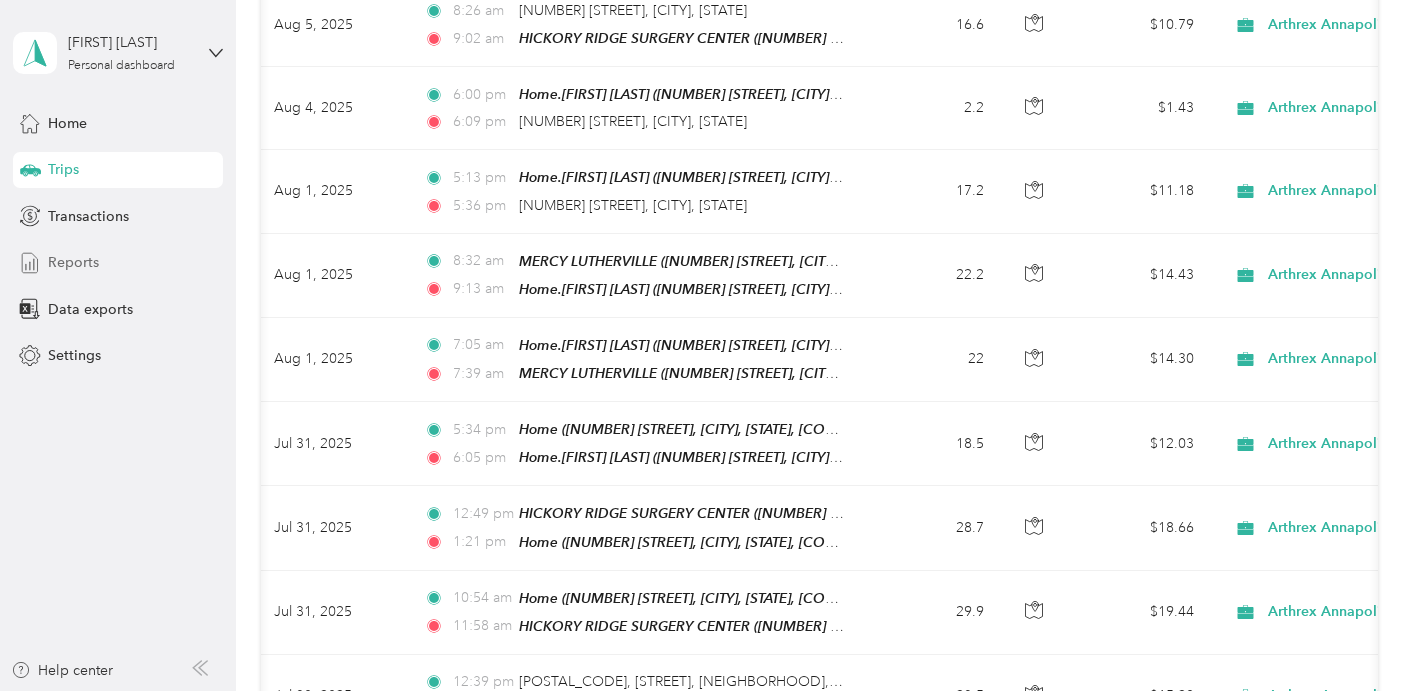 click on "Reports" at bounding box center (118, 263) 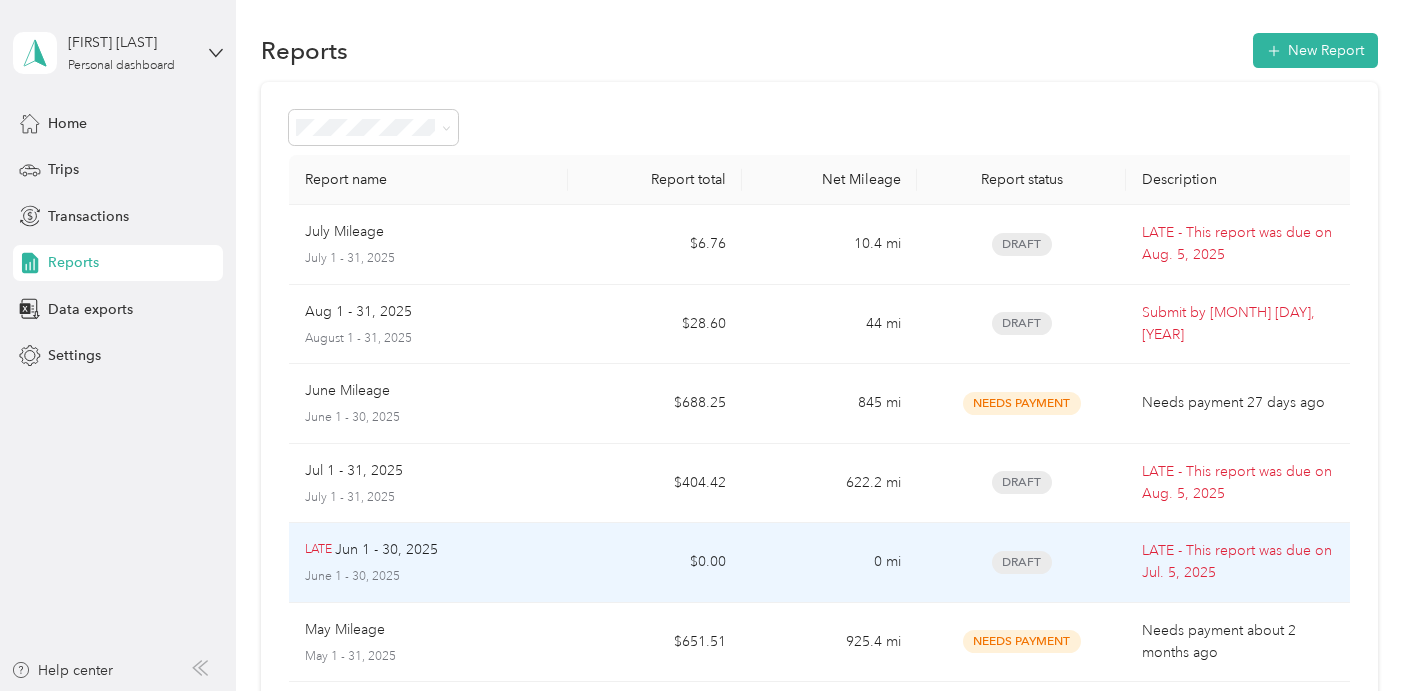 scroll, scrollTop: 0, scrollLeft: 0, axis: both 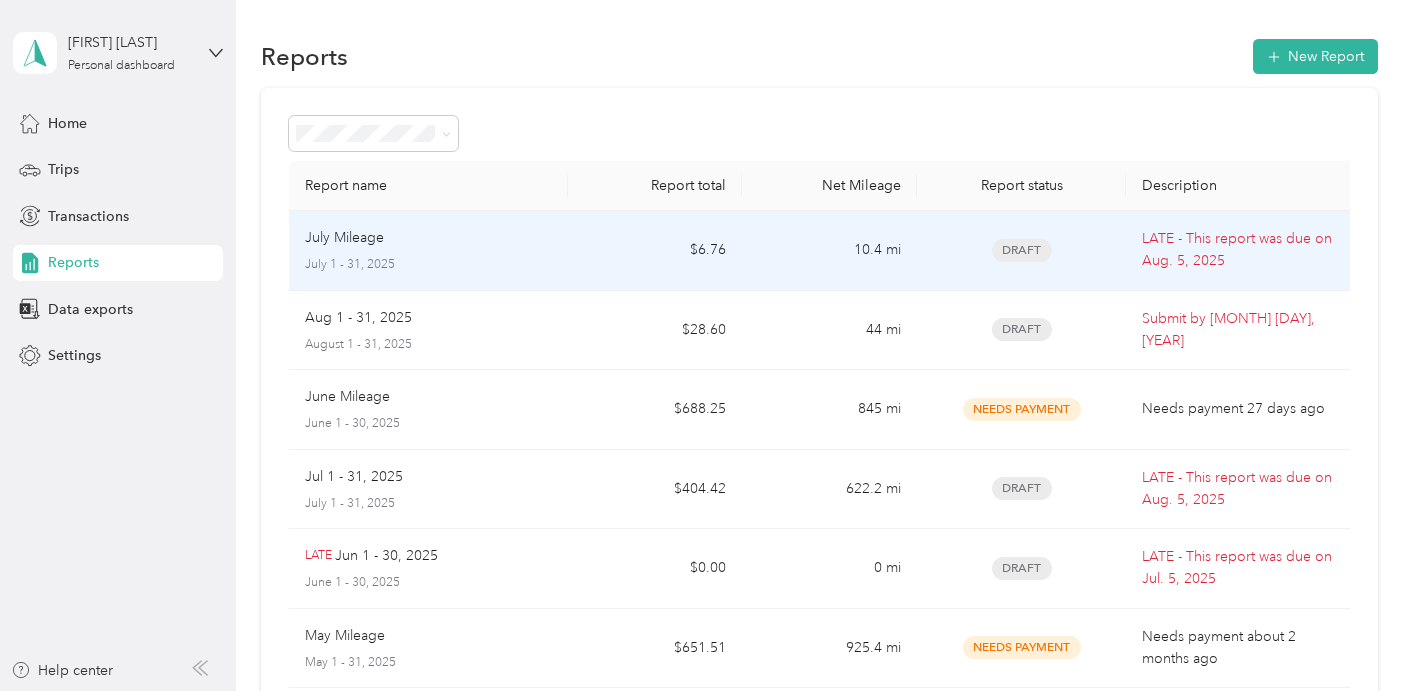click on "$6.76" at bounding box center [655, 251] 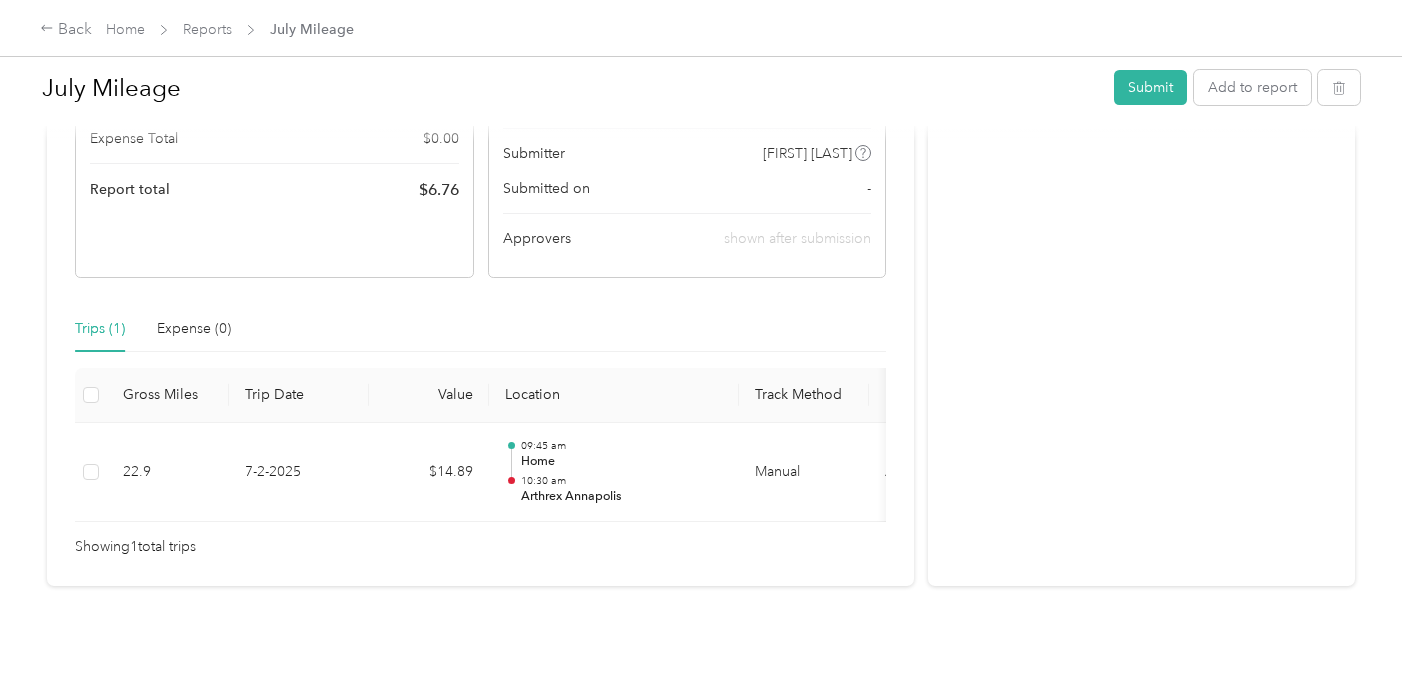 scroll, scrollTop: 273, scrollLeft: 0, axis: vertical 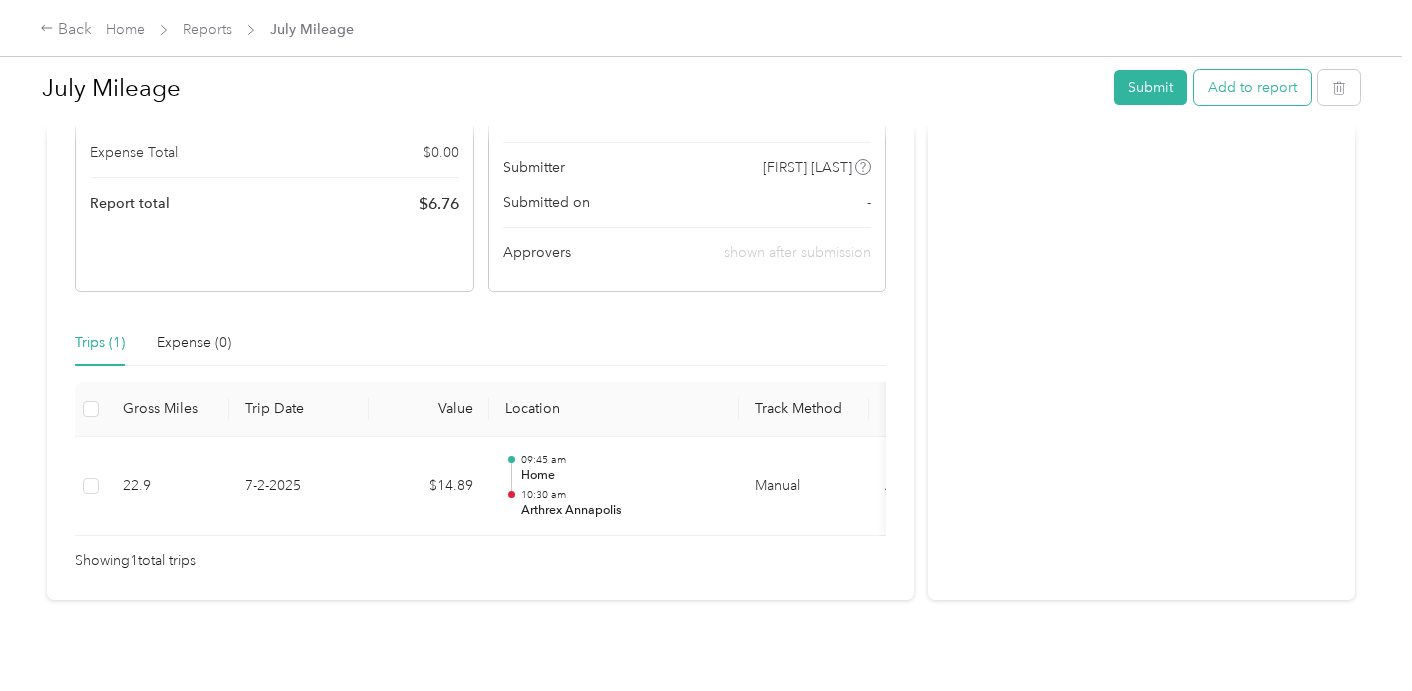 click on "Add to report" at bounding box center (1252, 87) 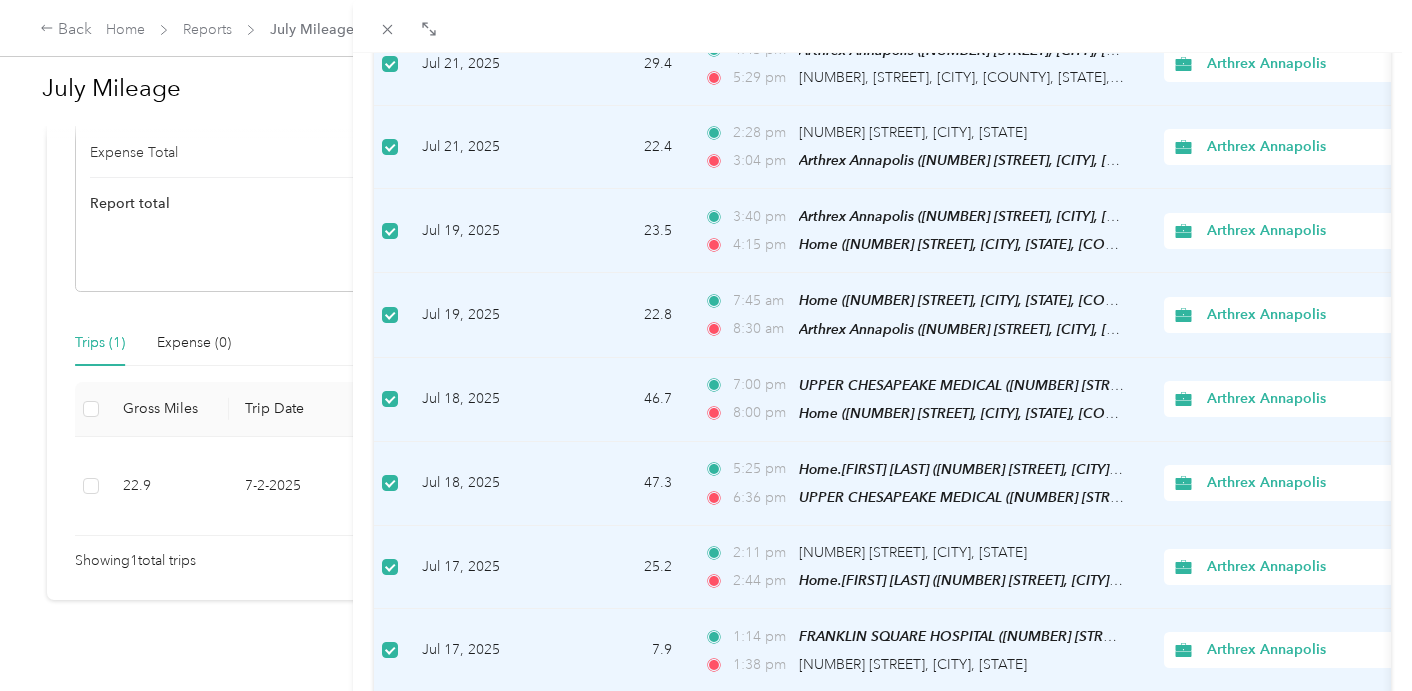 scroll, scrollTop: 1806, scrollLeft: 0, axis: vertical 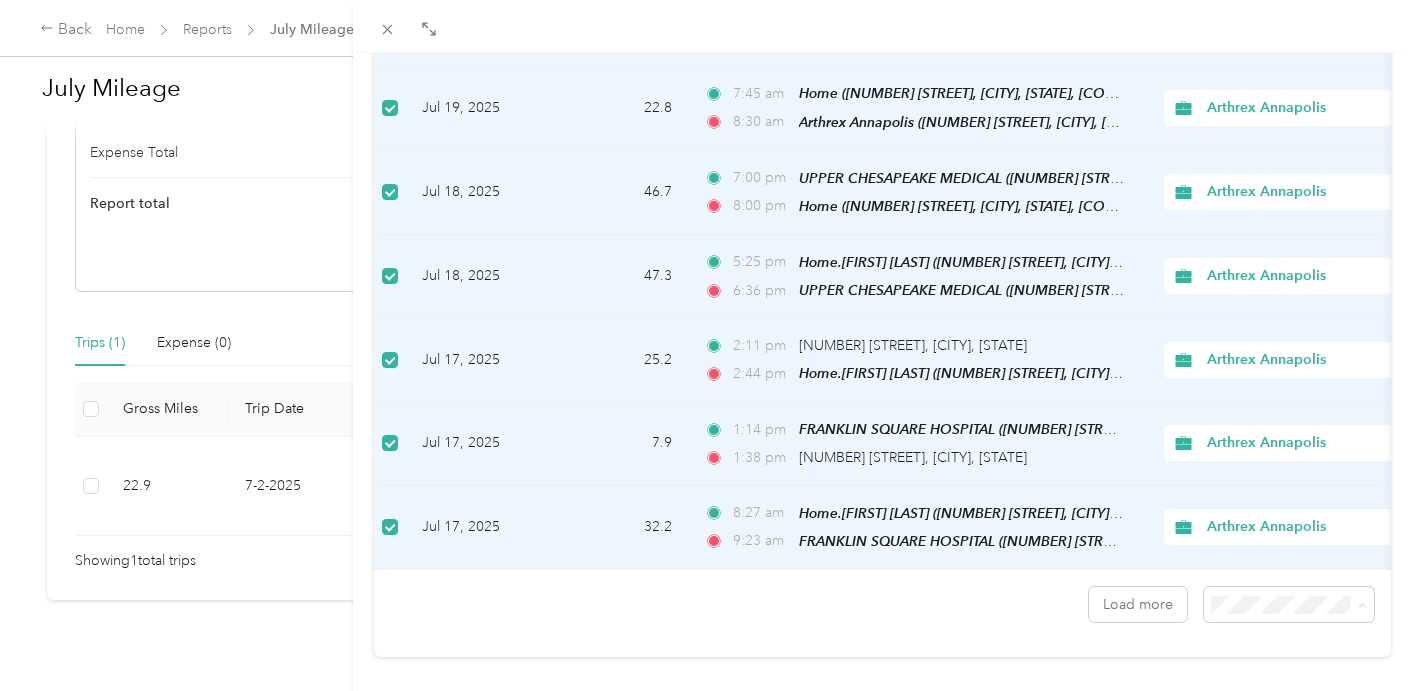 click on "100 per load" at bounding box center (1289, 549) 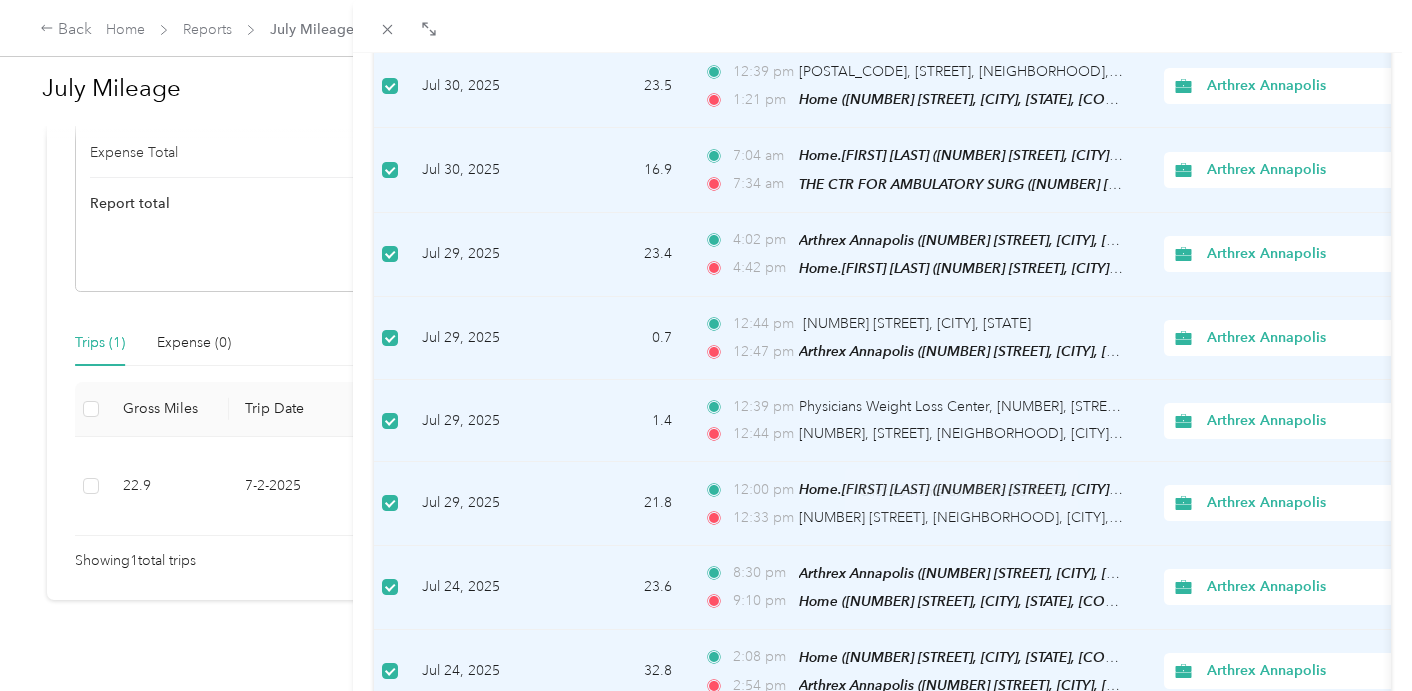 scroll, scrollTop: 0, scrollLeft: 0, axis: both 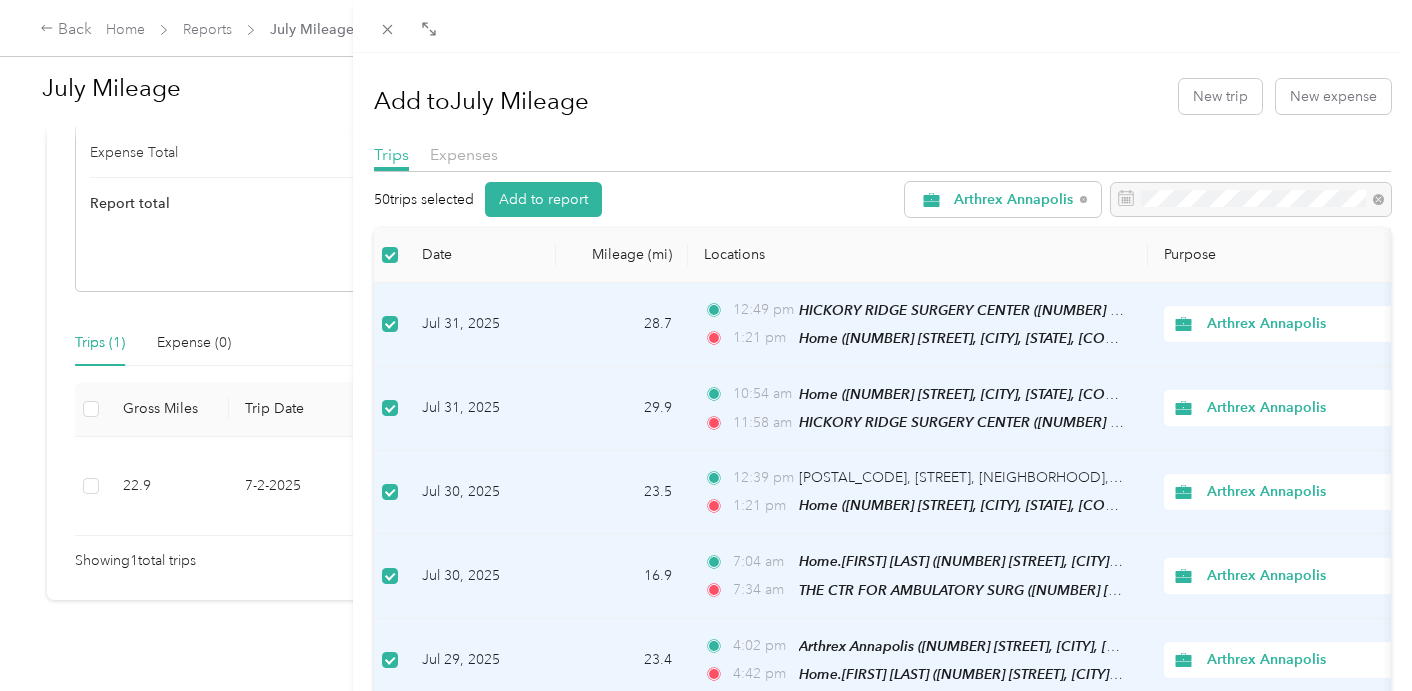 click at bounding box center [390, 255] 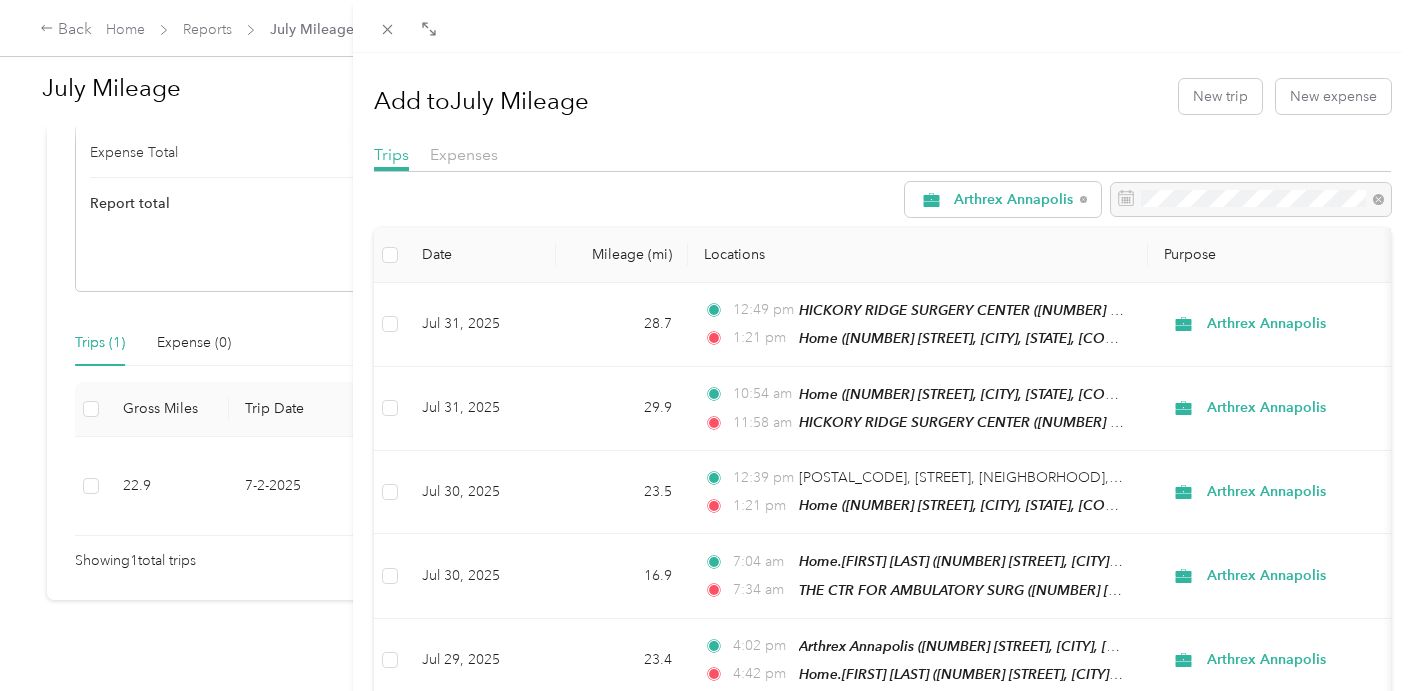 click on "Add to  [MONTH] Mileage  New trip New expense Trips Expenses Arthrex Annapolis Date Mileage (mi) Locations Purpose           [MONTH] [DAY], [YEAR] [NUMBER].[NUMBER] [TIME] HICKORY RIDGE SURGERY CENTER ([NUMBER] [STREET], [CITY], [STATE]) [TIME] Home ([NUMBER] [STREET], [CITY], [STATE], [COUNTRY] , [CITY], [STATE]) Arthrex Annapolis [MONTH] [DAY], [YEAR] [NUMBER].[NUMBER] [TIME] Home ([NUMBER] [STREET], [CITY], [STATE], [COUNTRY] , [CITY], [STATE]) [TIME] HICKORY RIDGE SURGERY CENTER ([NUMBER] [STREET], [CITY], [STATE]) Arthrex Annapolis [MONTH] [DAY], [YEAR] [NUMBER].[NUMBER] [TIME] [NUMBER], [NEIGHBORHOOD], [NEIGHBORHOOD], [CITY], [COUNTY], [STATE], [POSTAL_CODE], [COUNTRY] [TIME] Home ([NUMBER] [STREET], [CITY], [STATE], [COUNTRY] , [CITY], [STATE]) Arthrex Annapolis [MONTH] [DAY], [YEAR] [NUMBER].[NUMBER] [TIME] Home.[FIRST] [LAST] ([NUMBER] [STREET], [CITY], [STATE]) [TIME] THE CTR FOR AMBULATORY SURG ([NUMBER] [STREET], [CITY], [STATE]) Arthrex Annapolis [MONTH] [DAY], [YEAR] [NUMBER].[NUMBER] [TIME] Arthrex Annapolis ([NUMBER] [STREET], [CITY], [STATE]) [TIME] [MONTH] [DAY], [YEAR]" at bounding box center (706, 345) 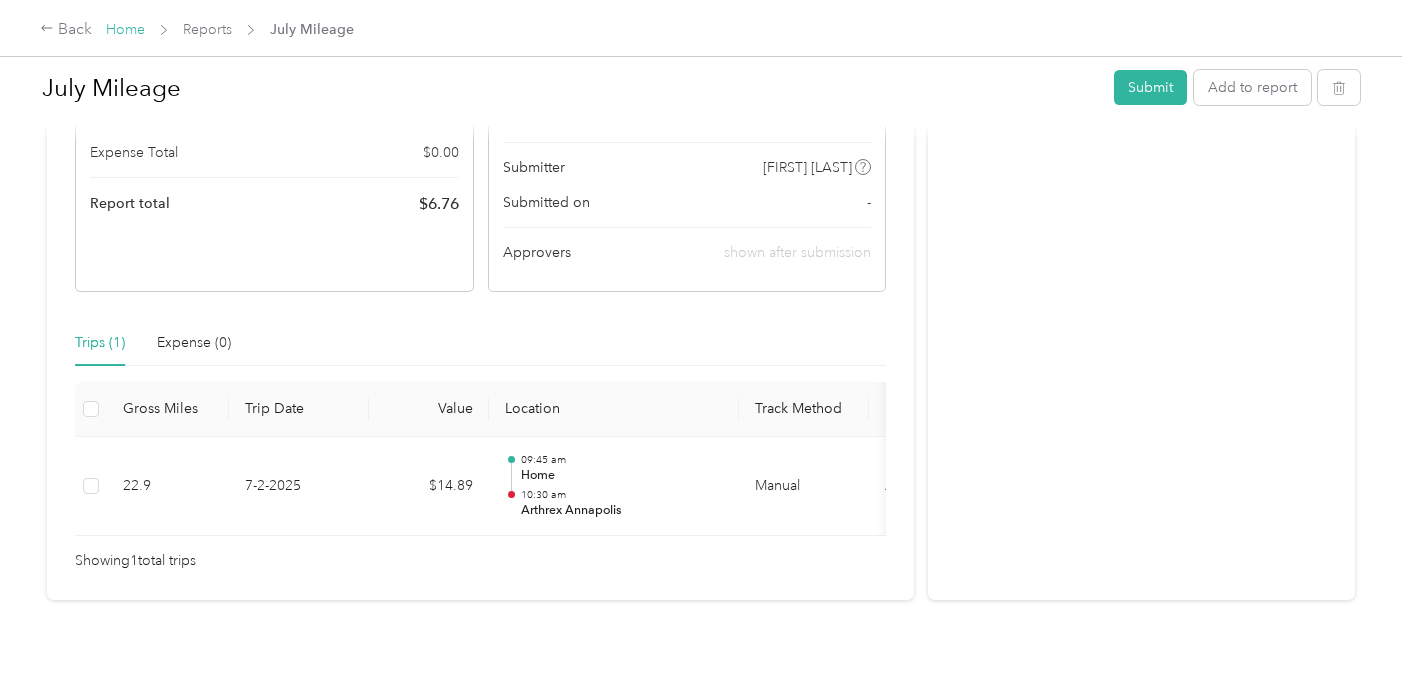 click on "Home" at bounding box center [125, 29] 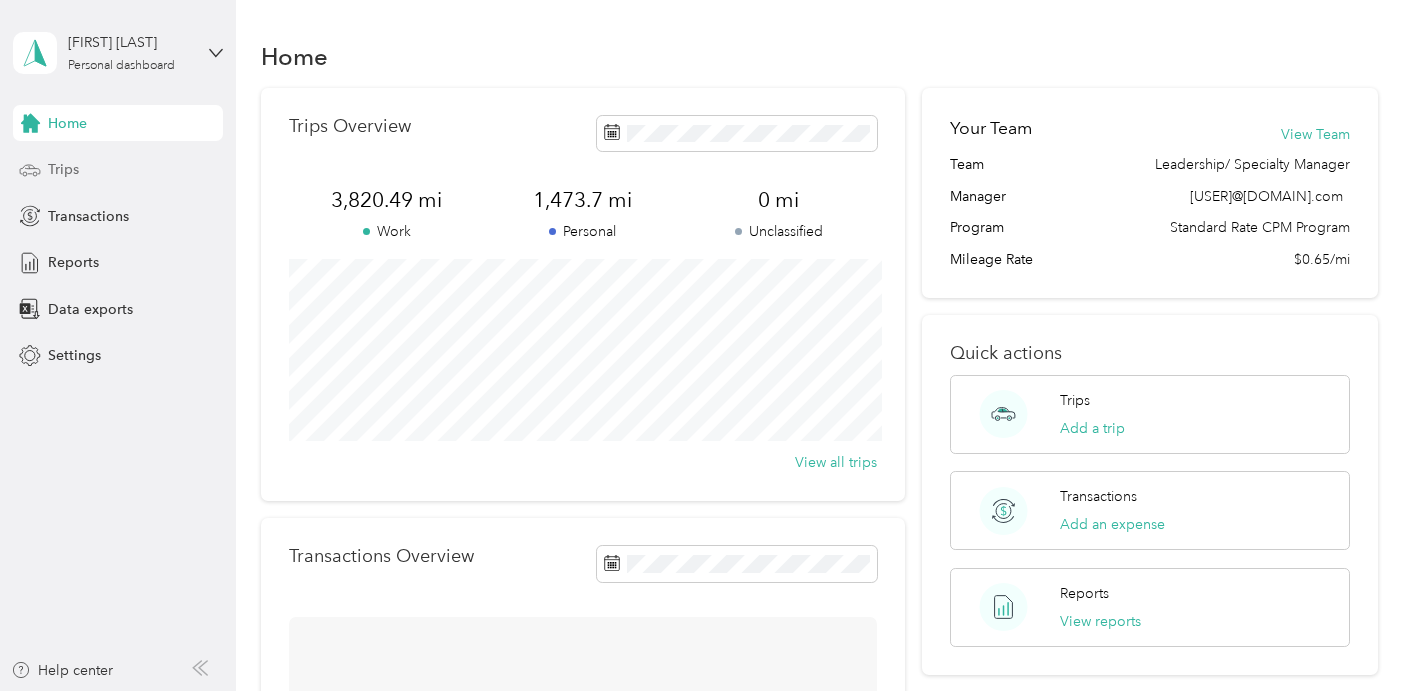 click on "Trips" at bounding box center [118, 170] 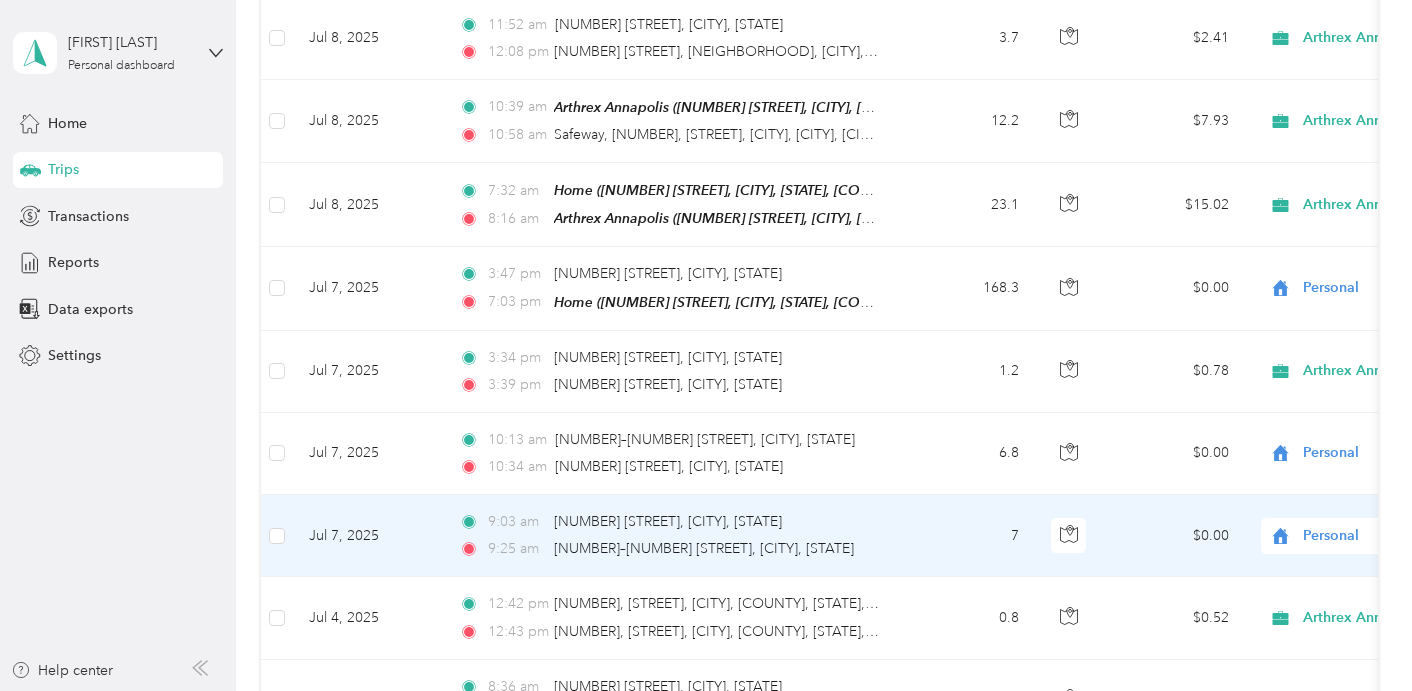 scroll, scrollTop: 4858, scrollLeft: 0, axis: vertical 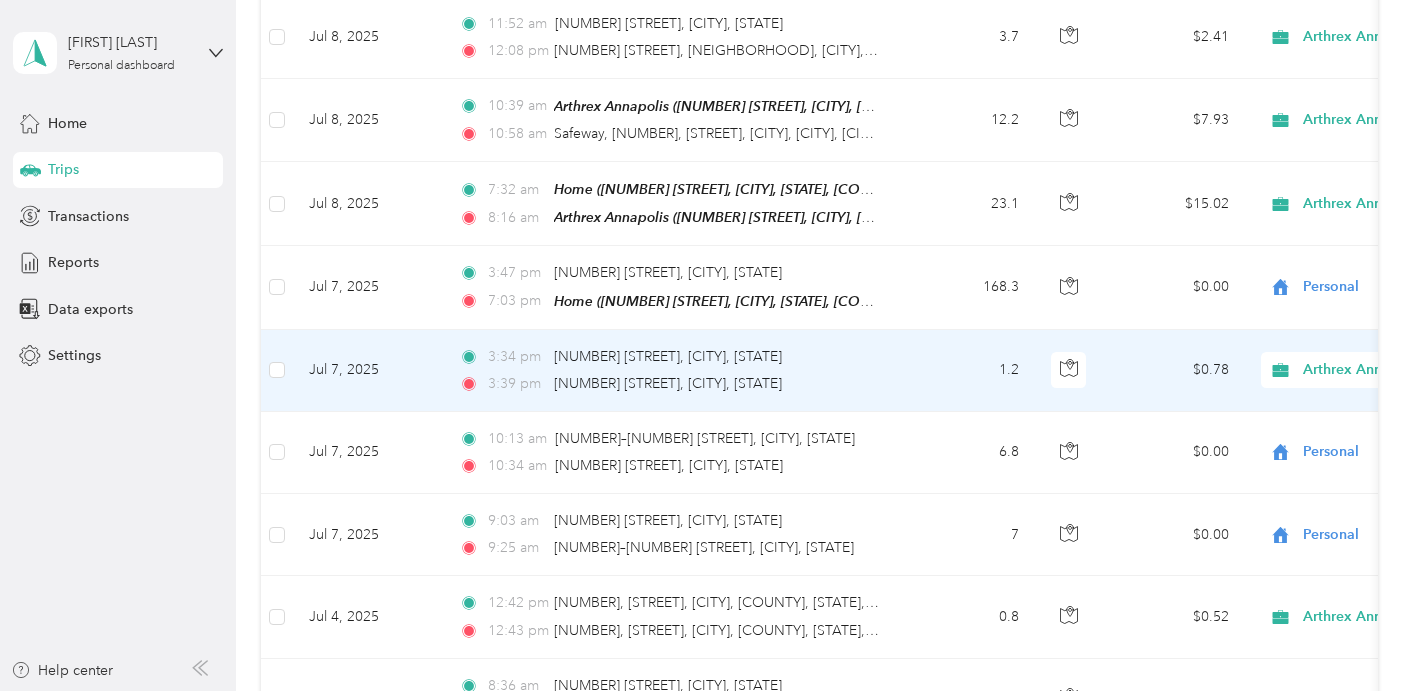 click on "Arthrex Annapolis" at bounding box center [1394, 370] 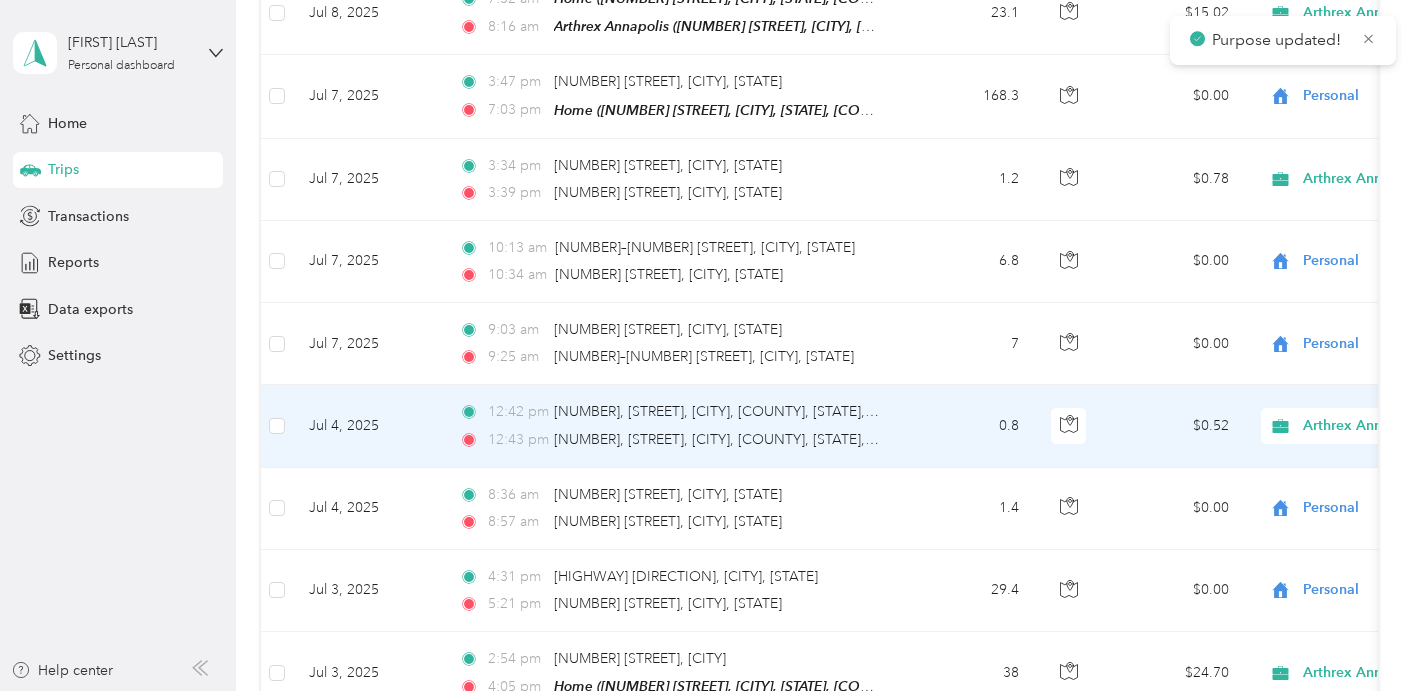 scroll, scrollTop: 5083, scrollLeft: 0, axis: vertical 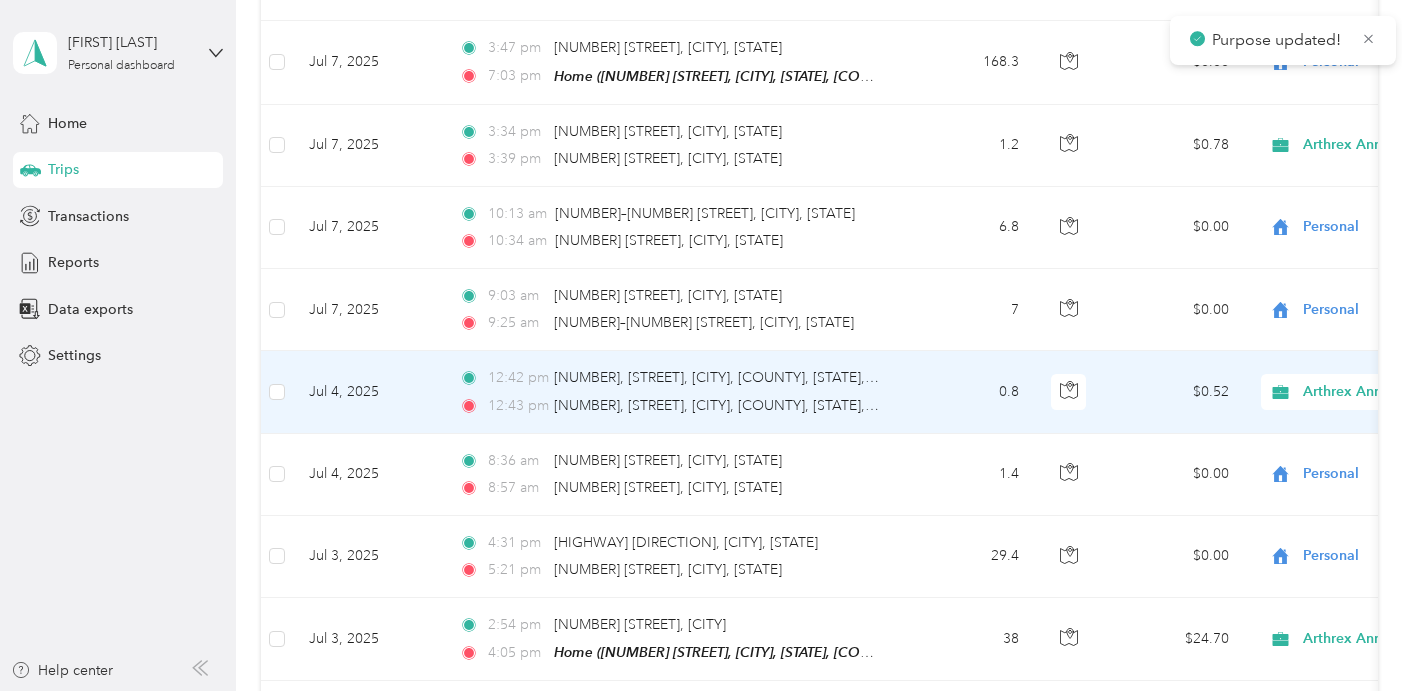 click on "Arthrex Annapolis" at bounding box center [1394, 392] 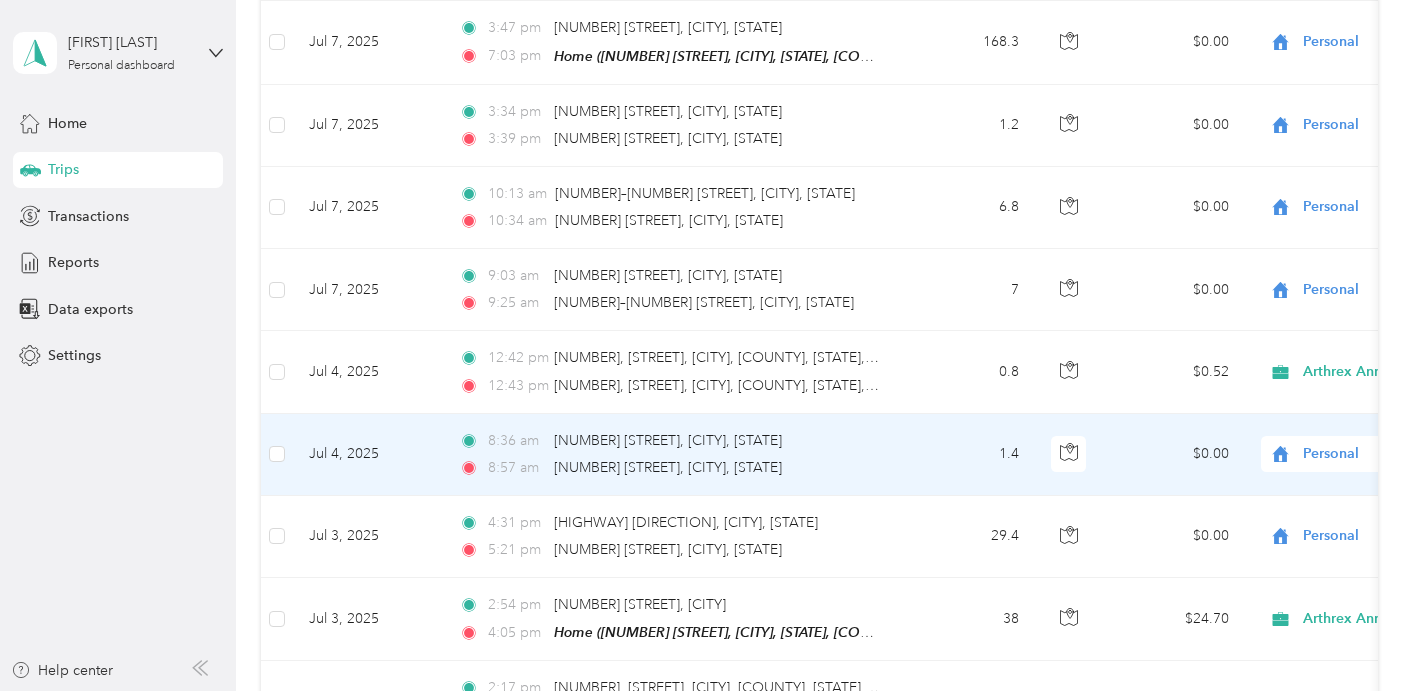 scroll, scrollTop: 5102, scrollLeft: 0, axis: vertical 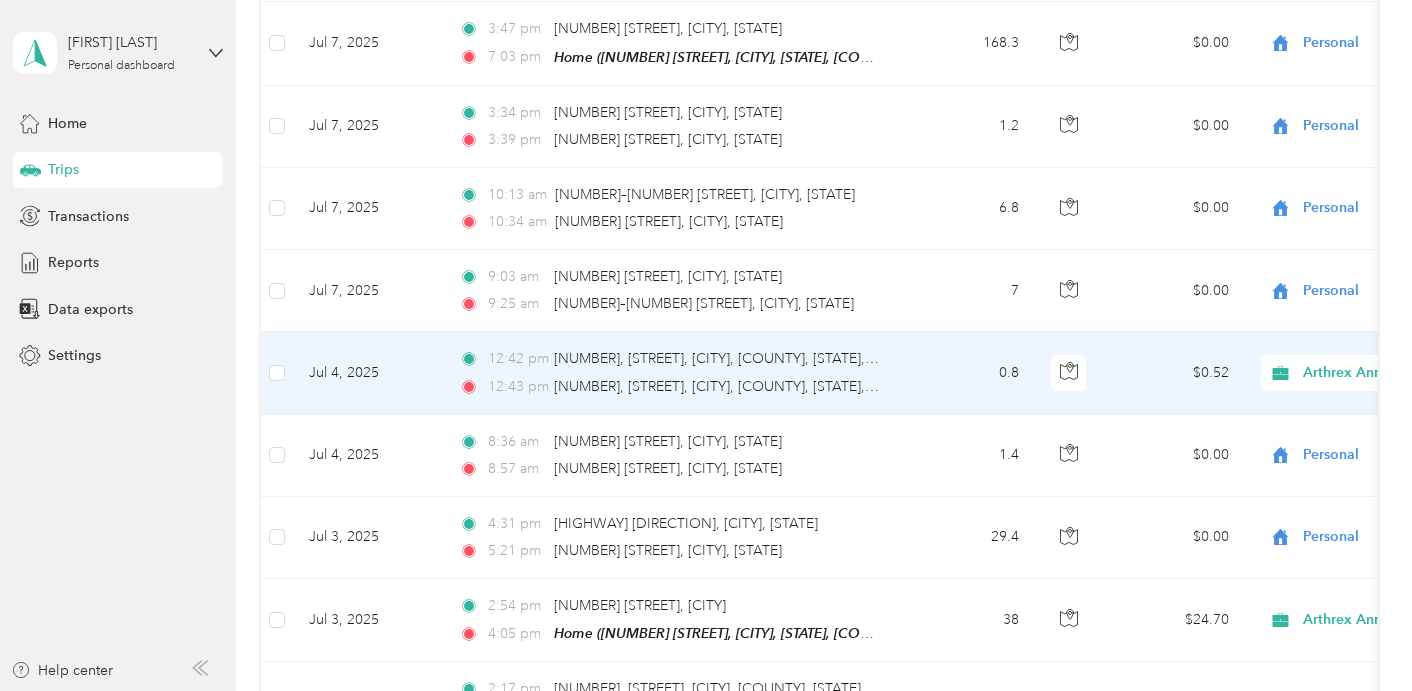 click on "$0.52" at bounding box center [1175, 373] 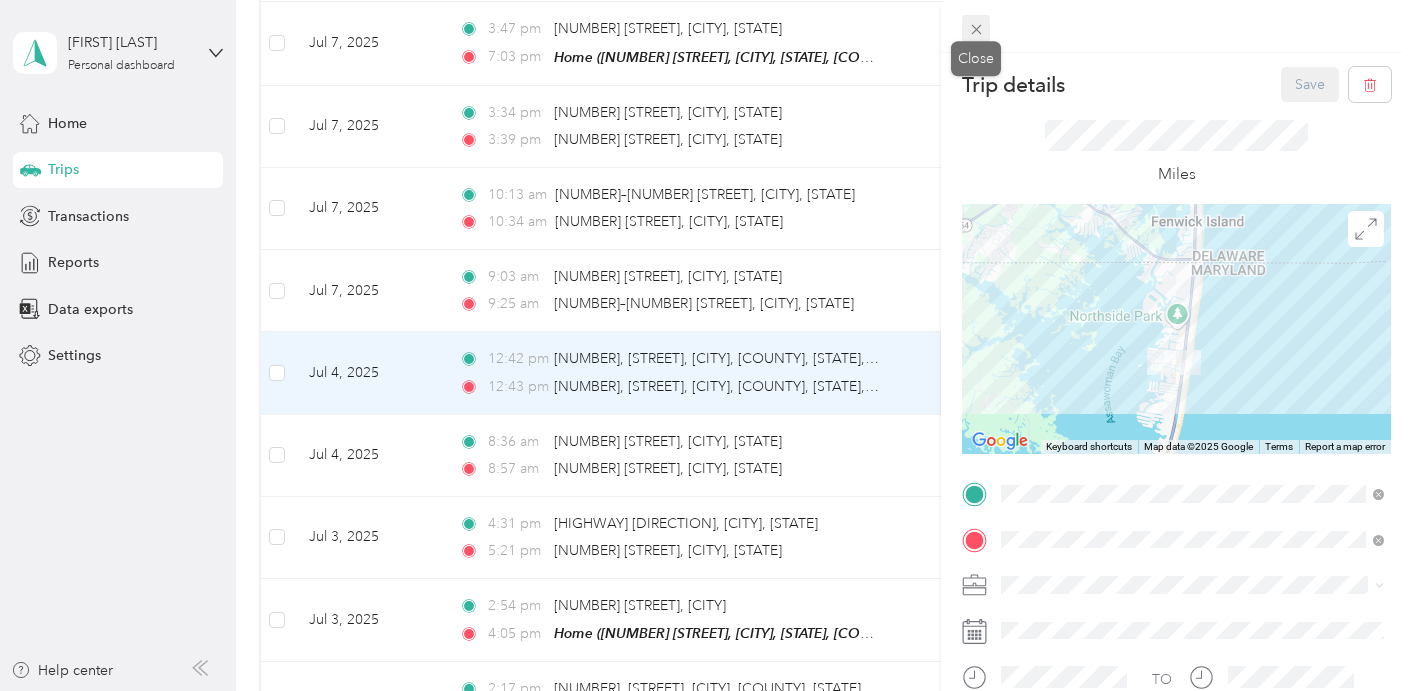 click 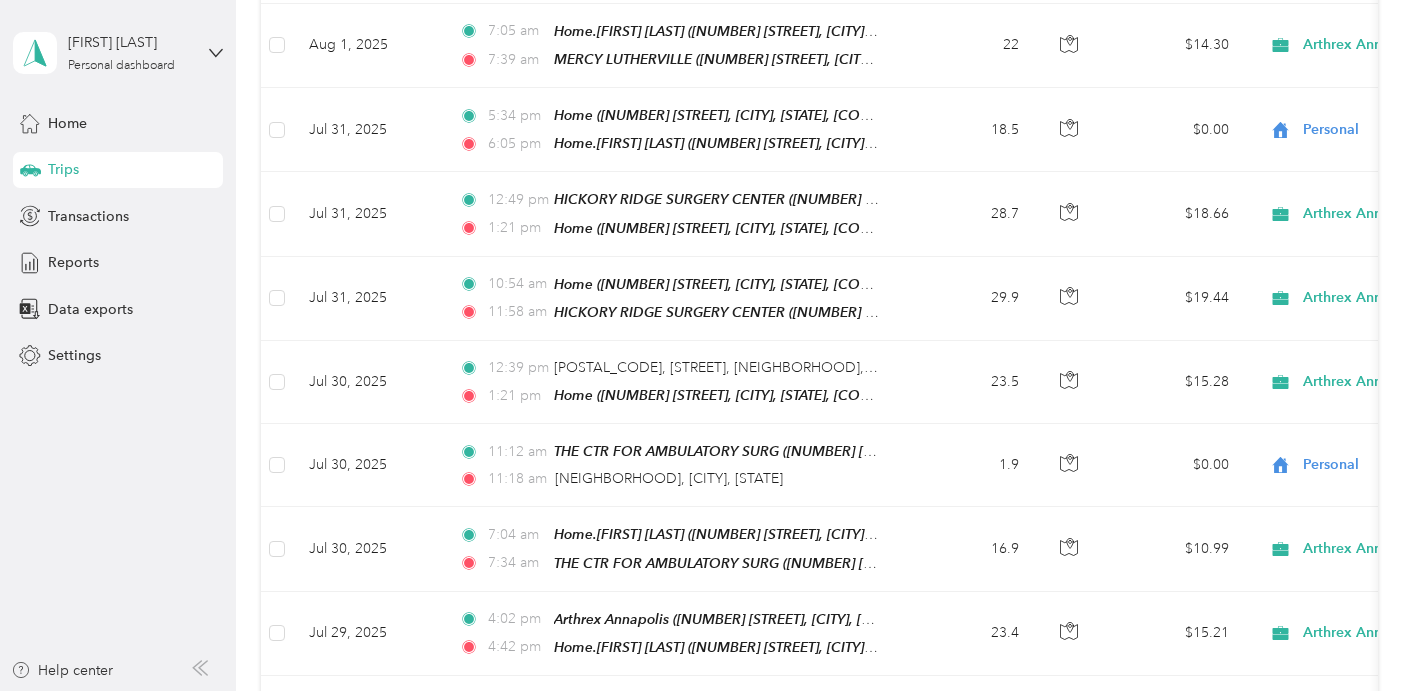 scroll, scrollTop: 0, scrollLeft: 0, axis: both 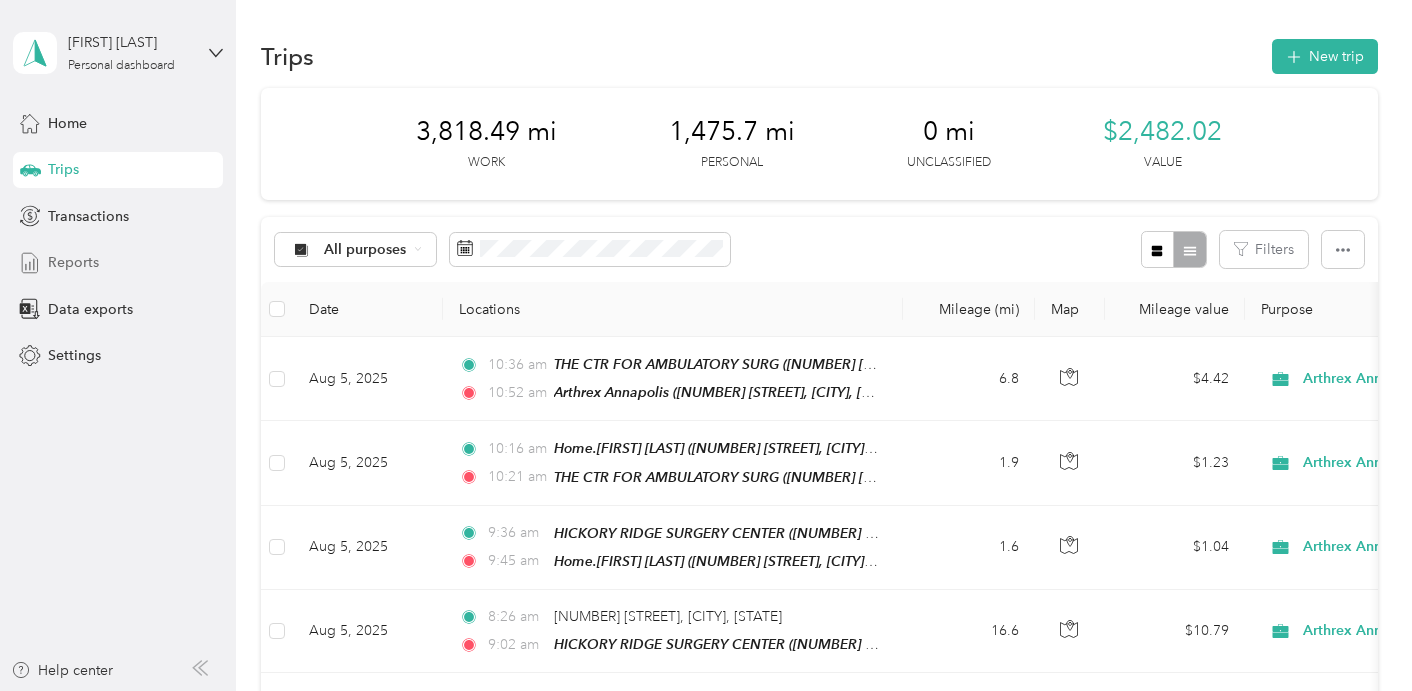 click on "Reports" at bounding box center (73, 262) 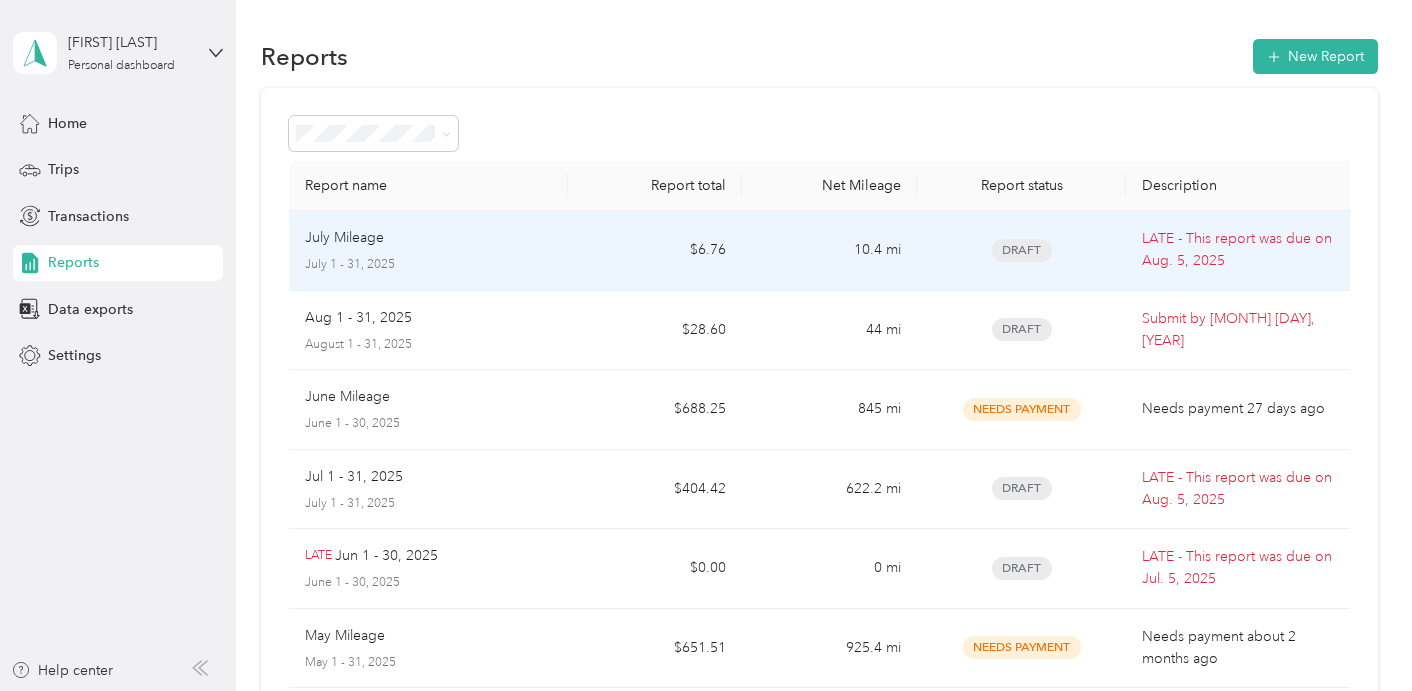 click on "$6.76" at bounding box center (655, 251) 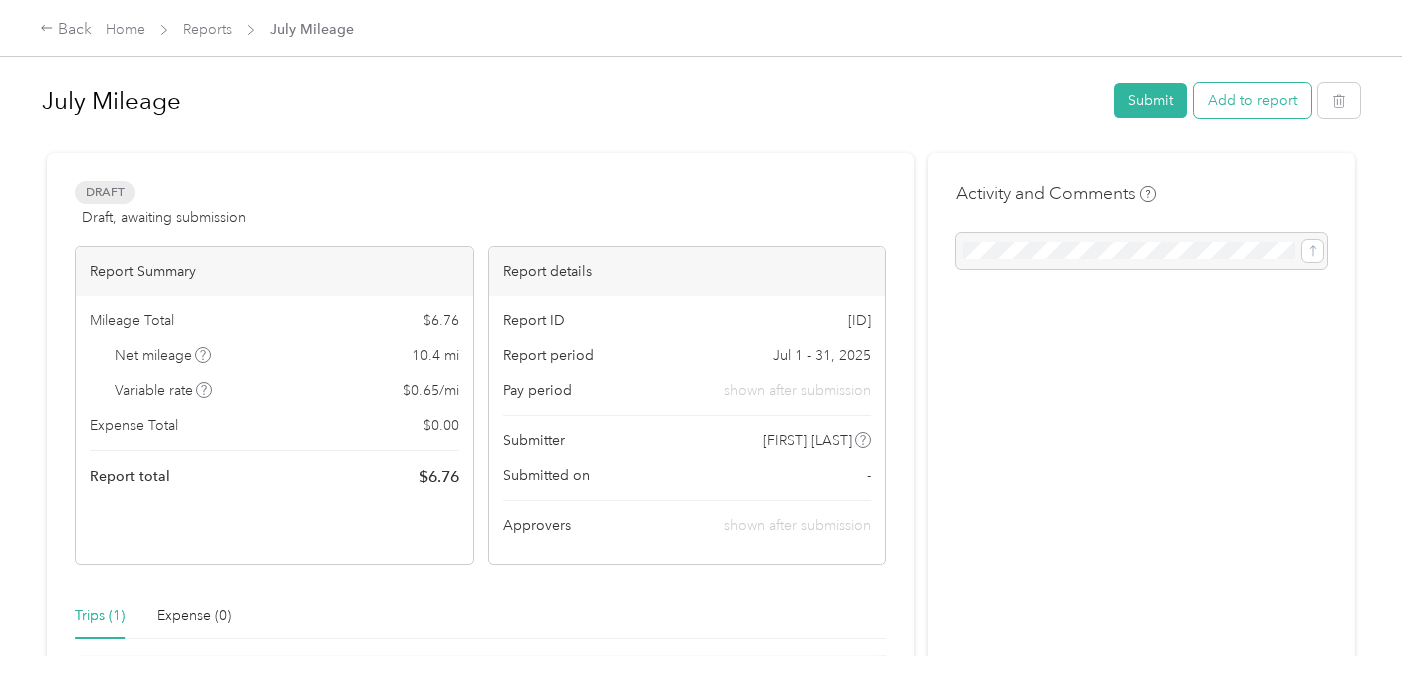 click on "Add to report" at bounding box center [1252, 100] 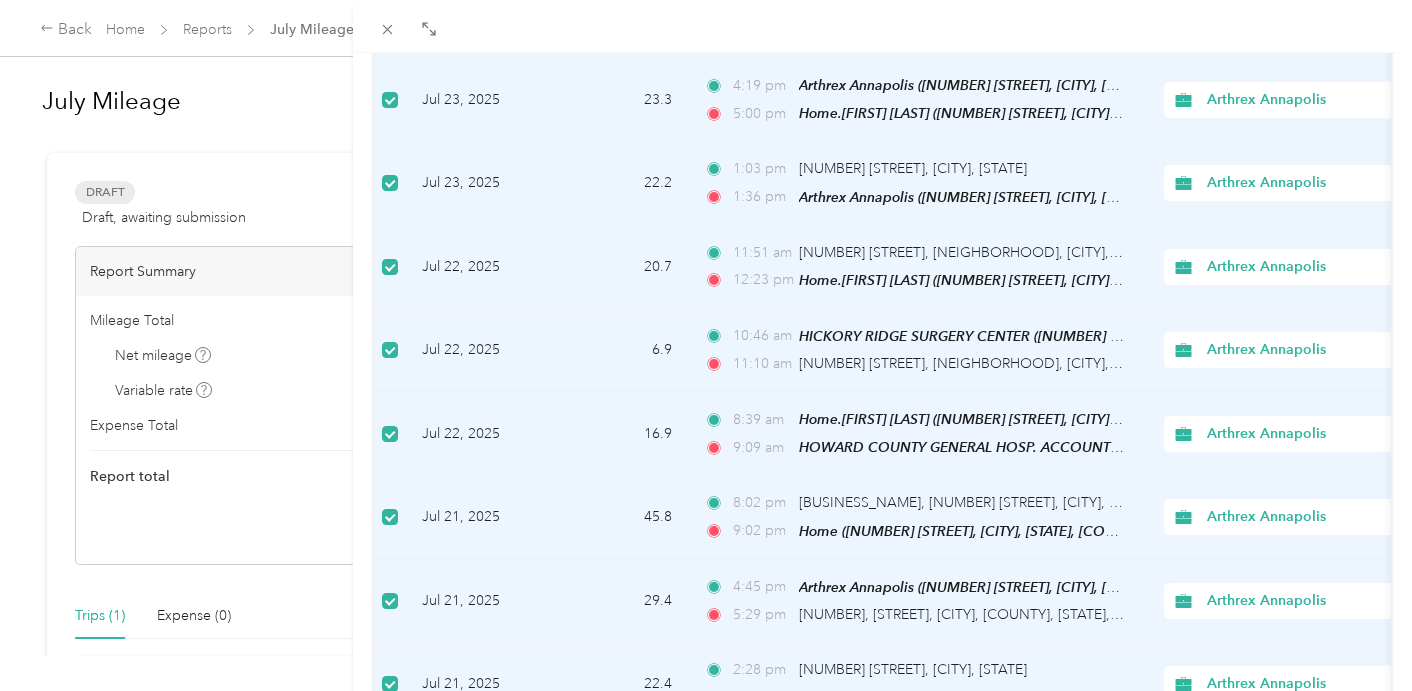 scroll, scrollTop: 1806, scrollLeft: 0, axis: vertical 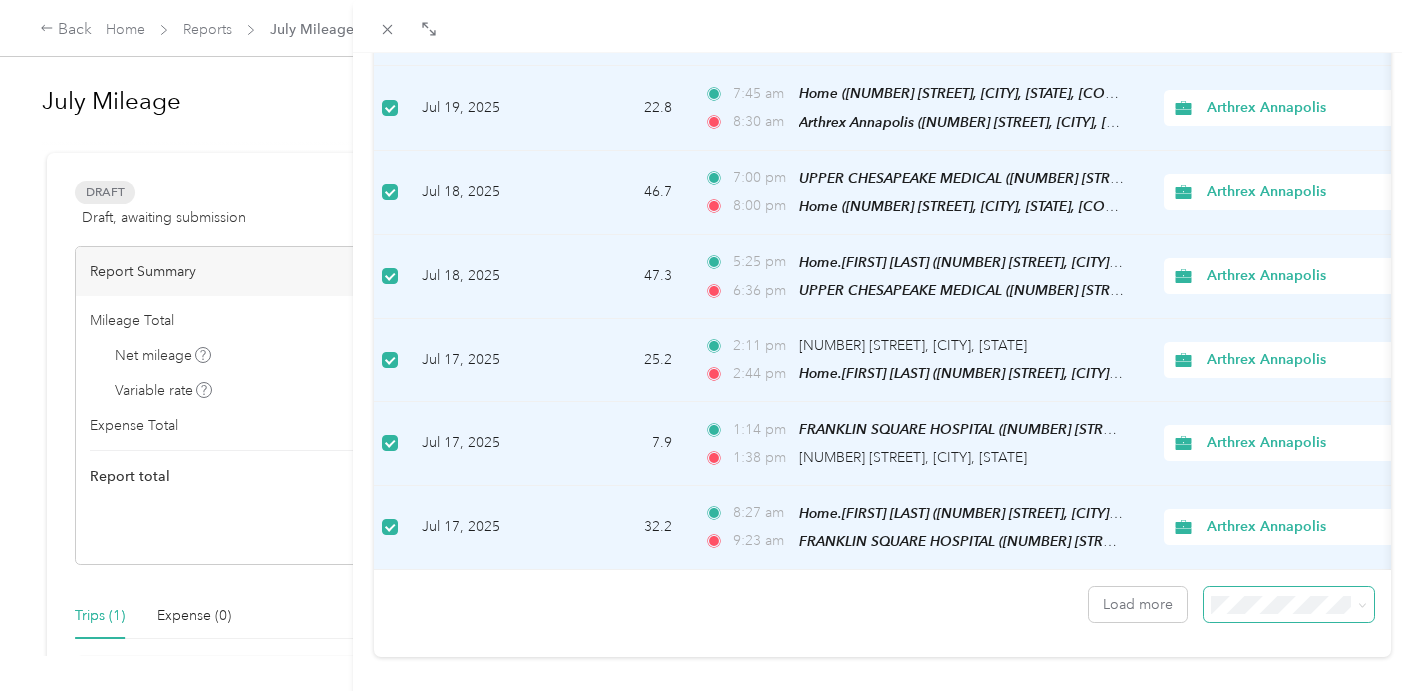 click at bounding box center [1289, 604] 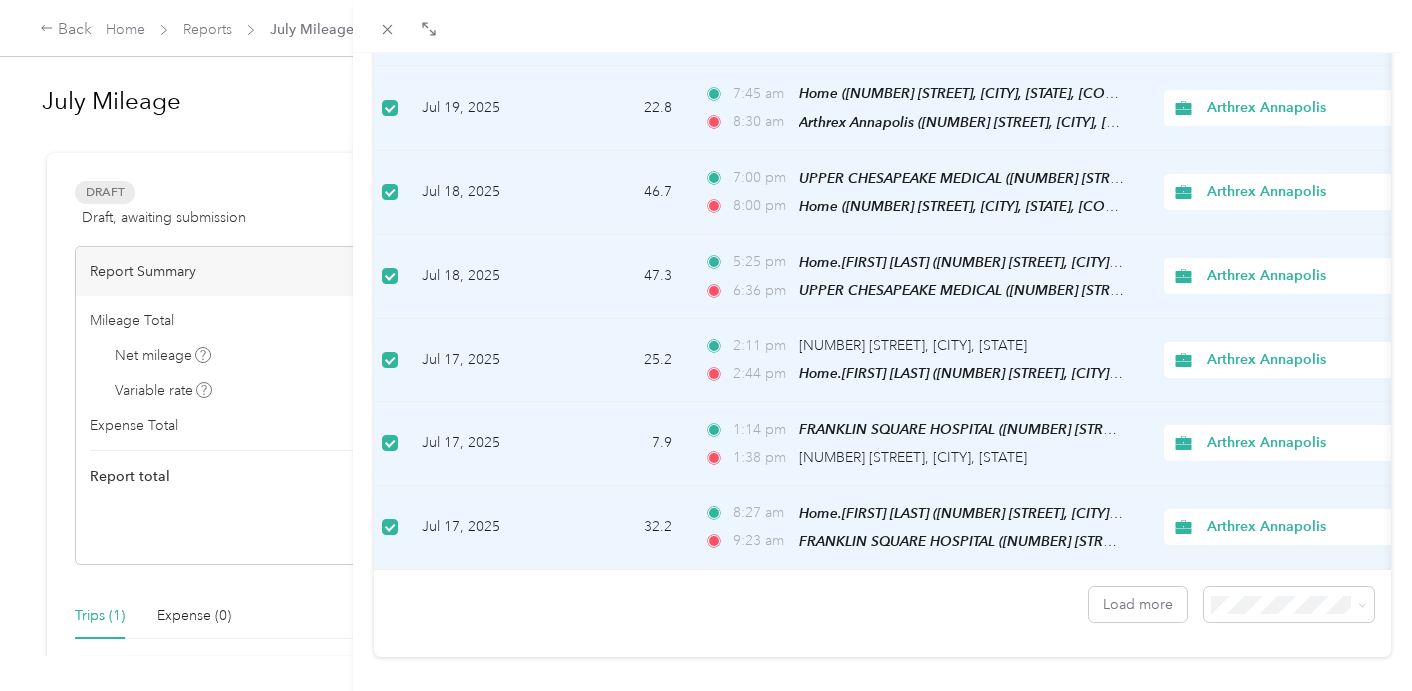 click on "100 per load" at bounding box center [1289, 547] 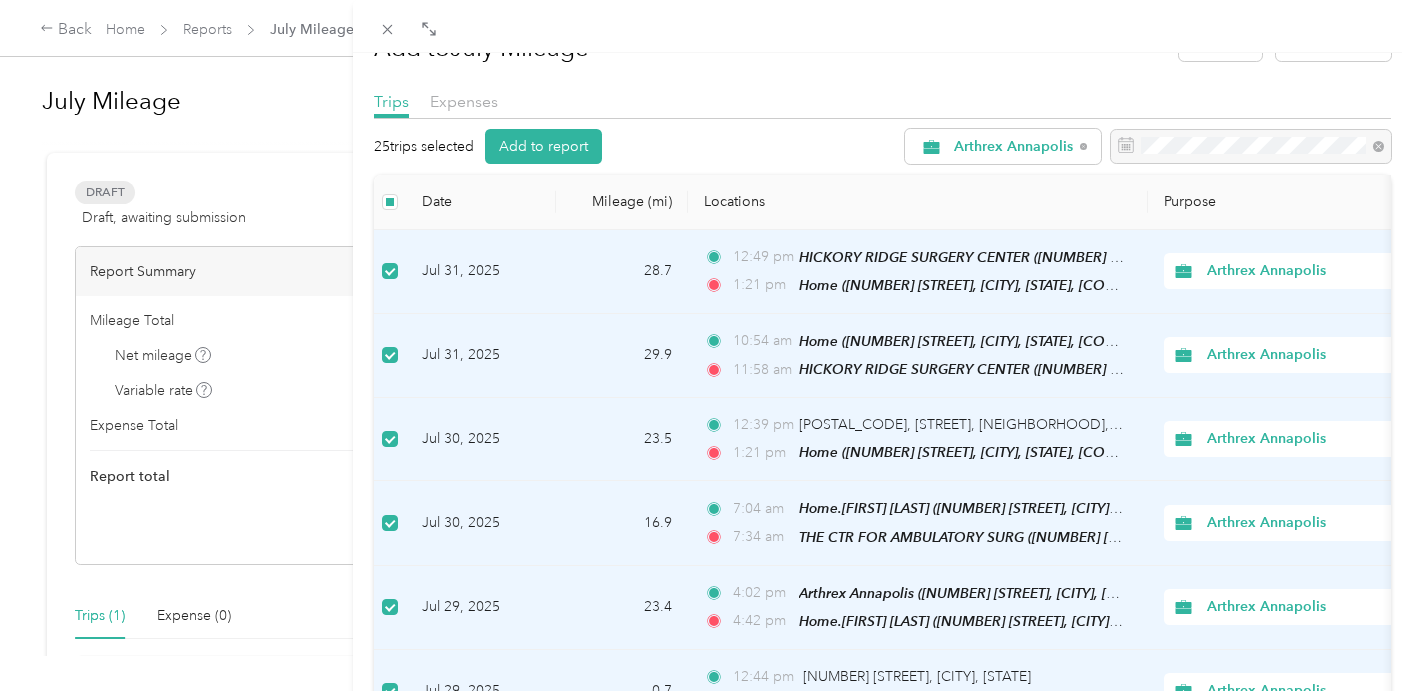 scroll, scrollTop: 0, scrollLeft: 0, axis: both 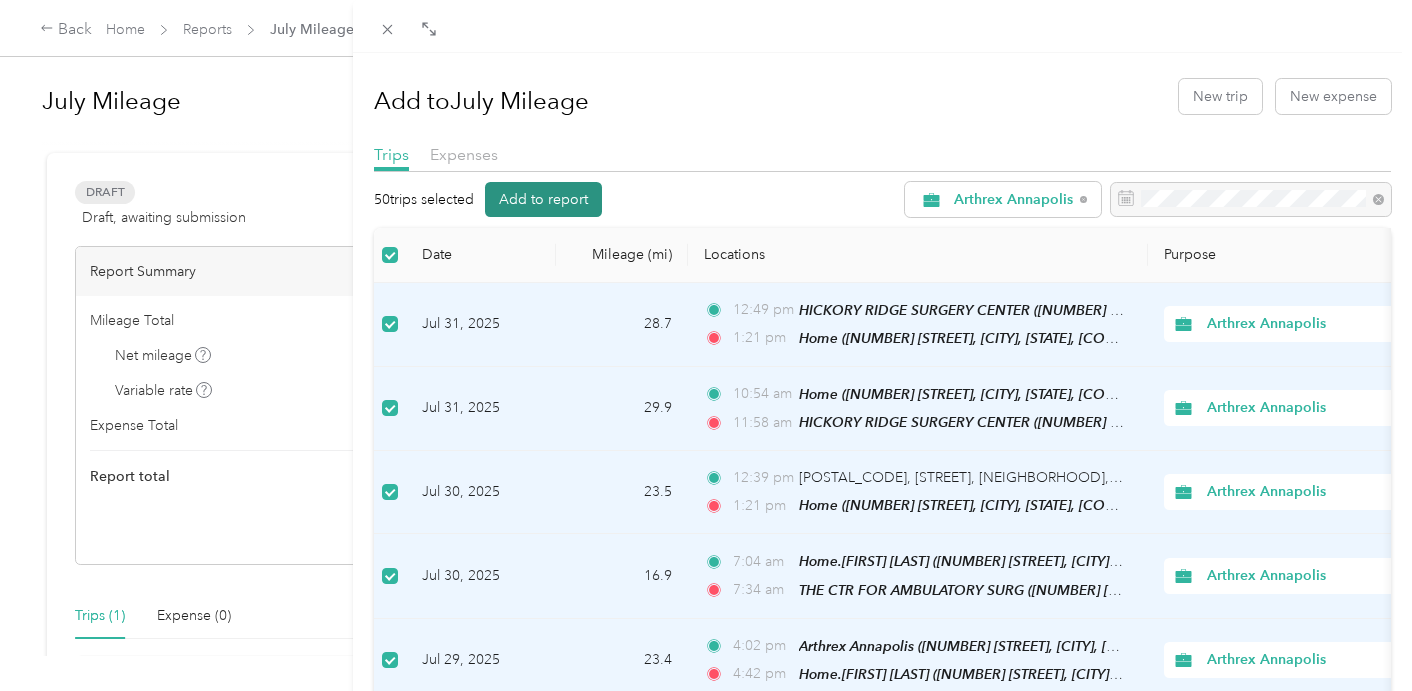 click on "Add to report" at bounding box center [543, 199] 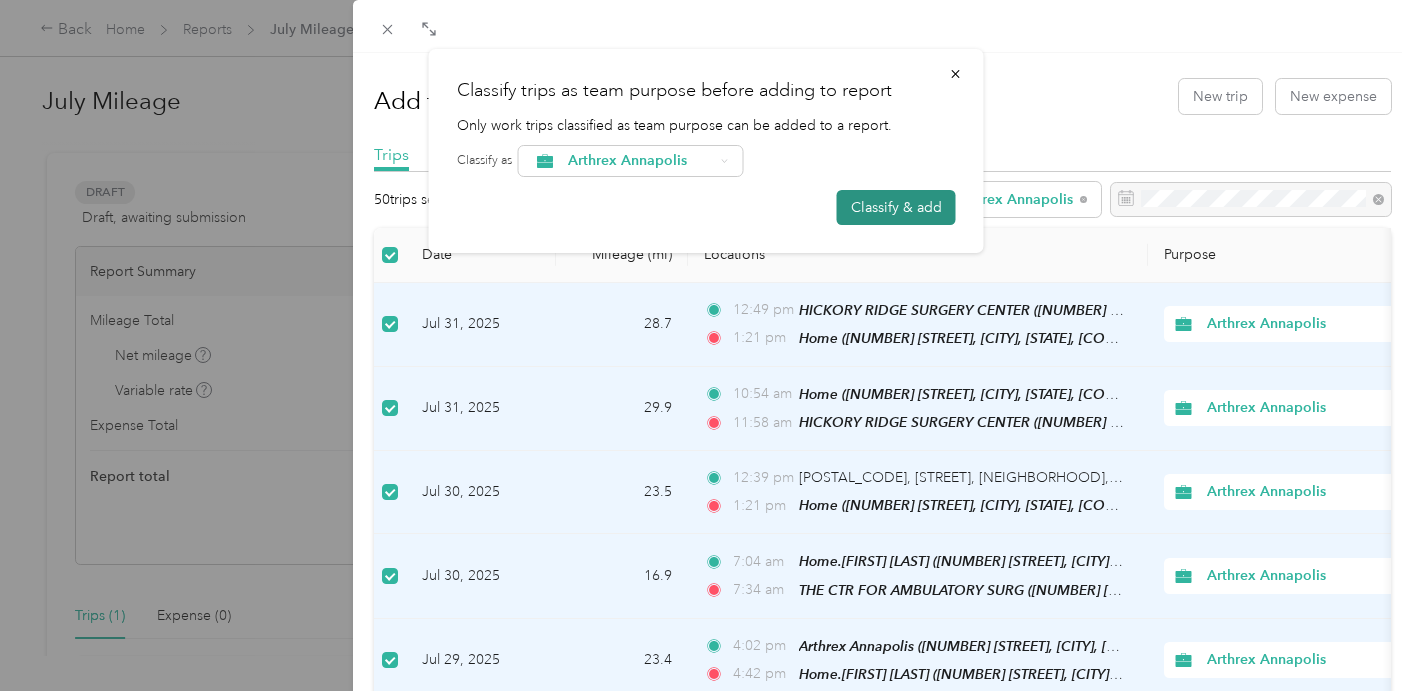 click on "Classify & add" at bounding box center (896, 207) 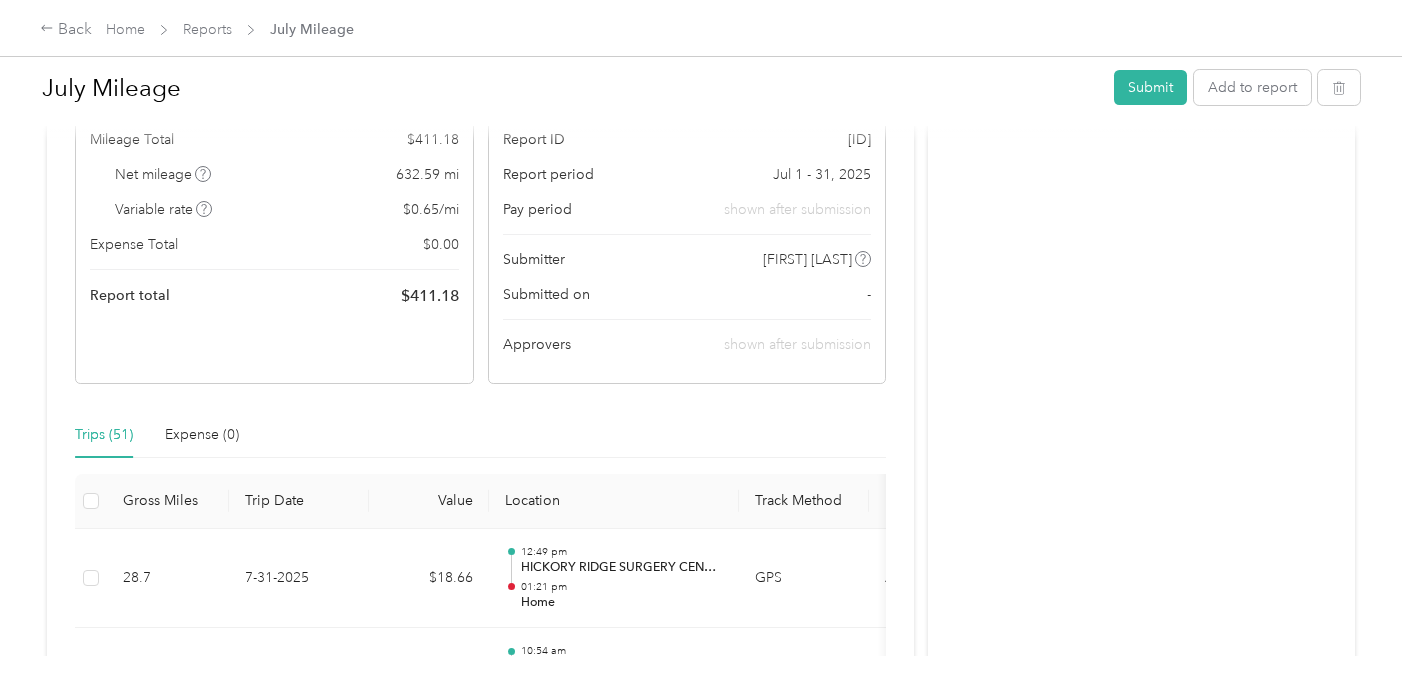 scroll, scrollTop: 0, scrollLeft: 0, axis: both 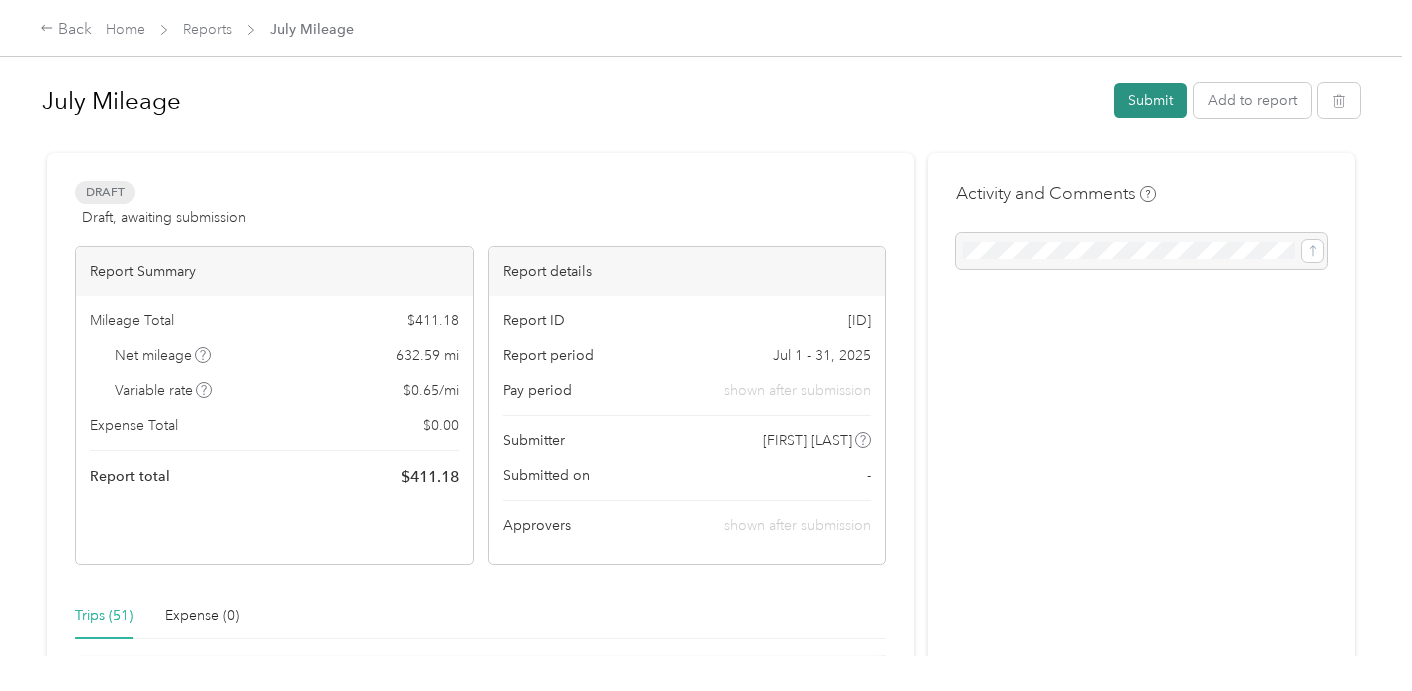 click on "Submit" at bounding box center [1150, 100] 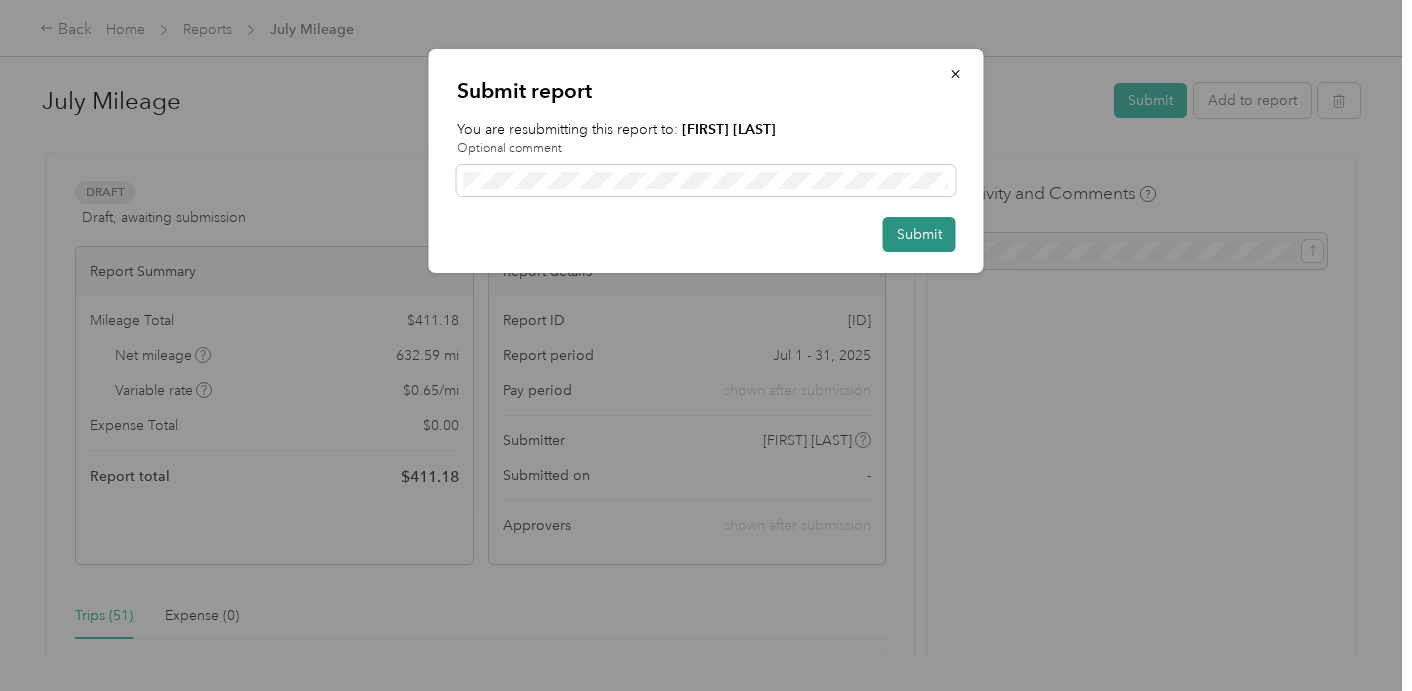 click on "Submit" at bounding box center (919, 234) 